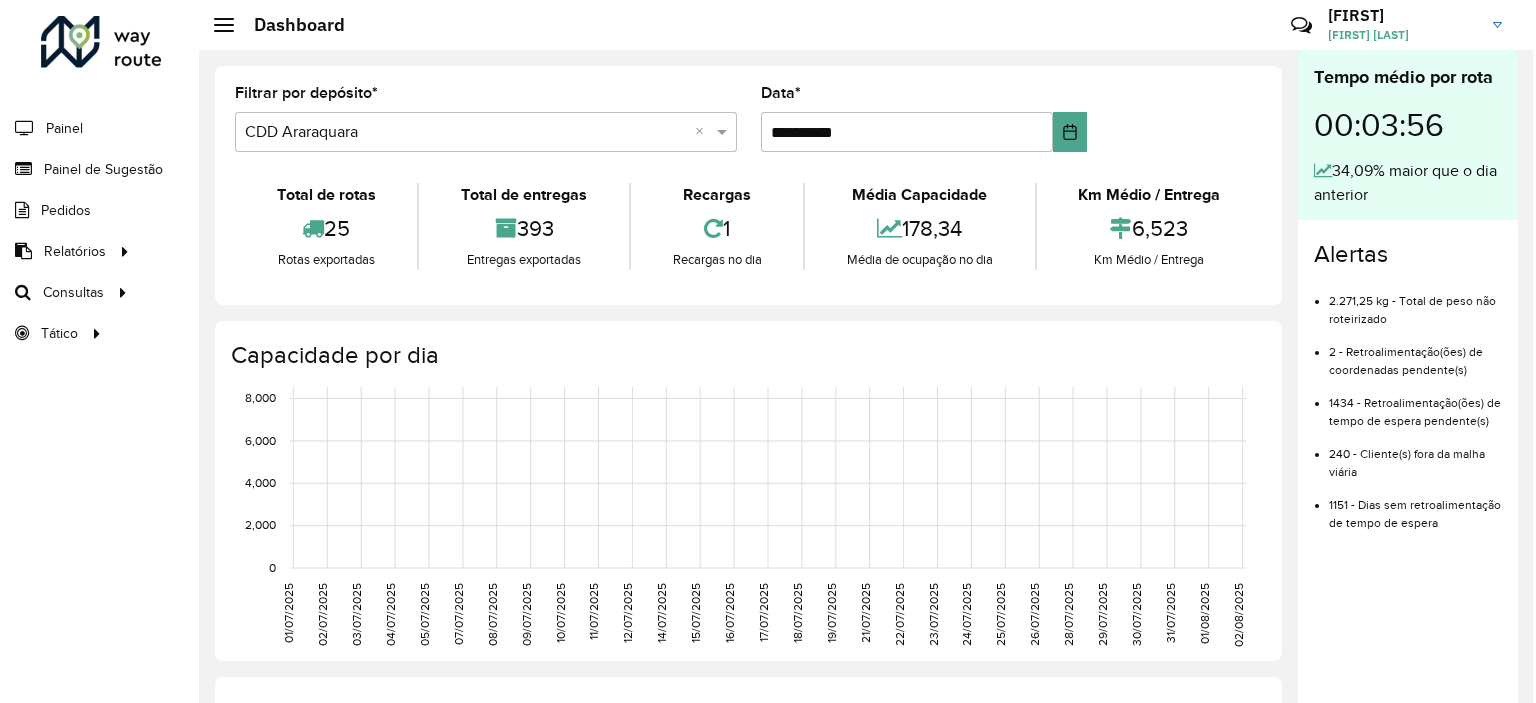 scroll, scrollTop: 0, scrollLeft: 0, axis: both 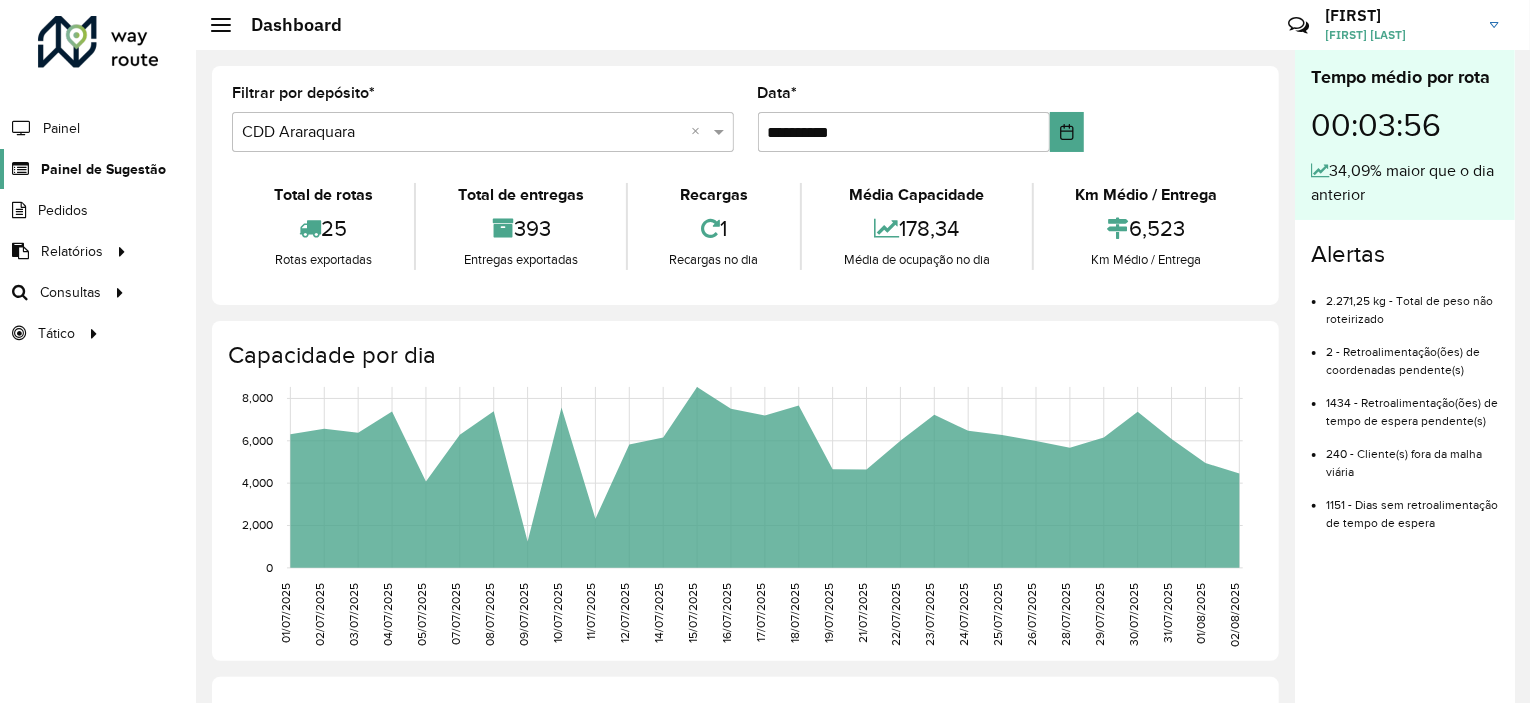 click on "Painel de Sugestão" 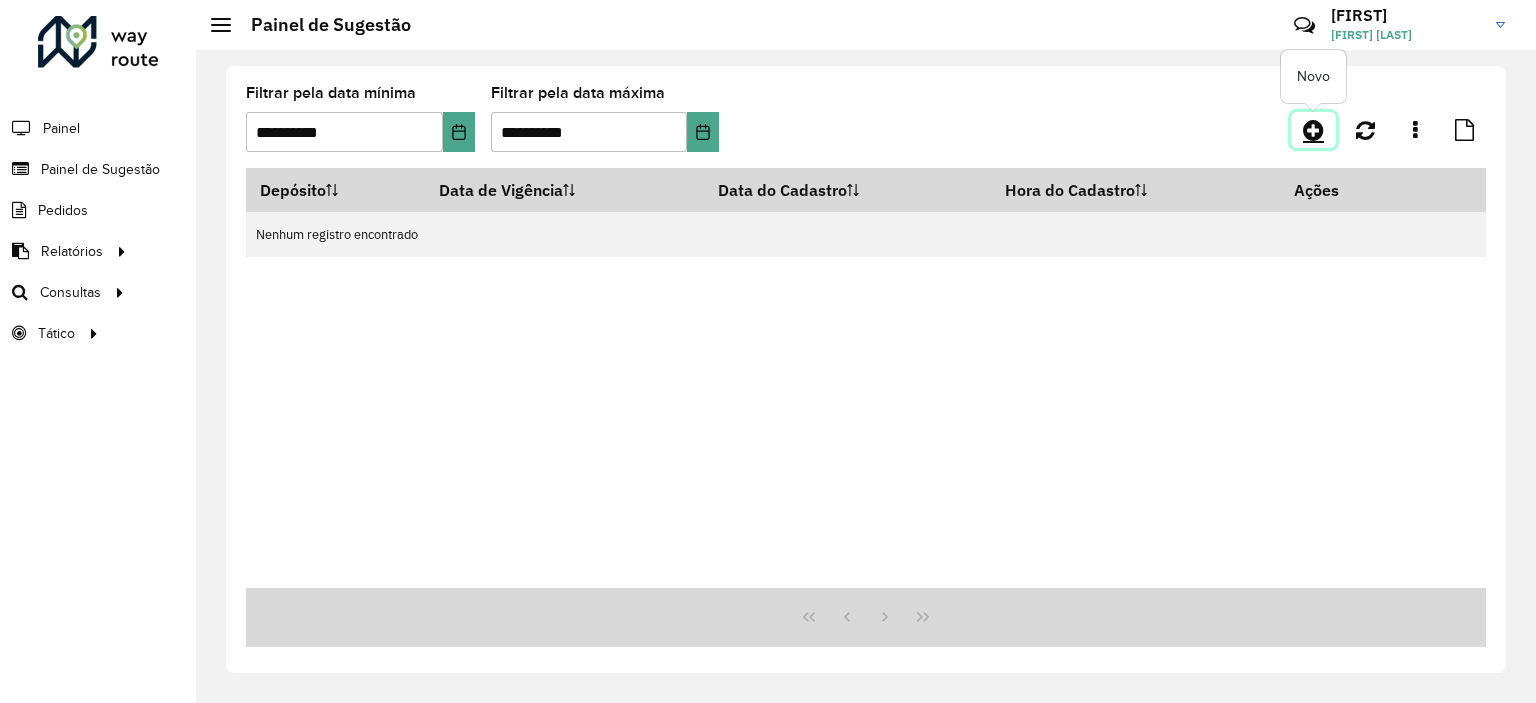 click 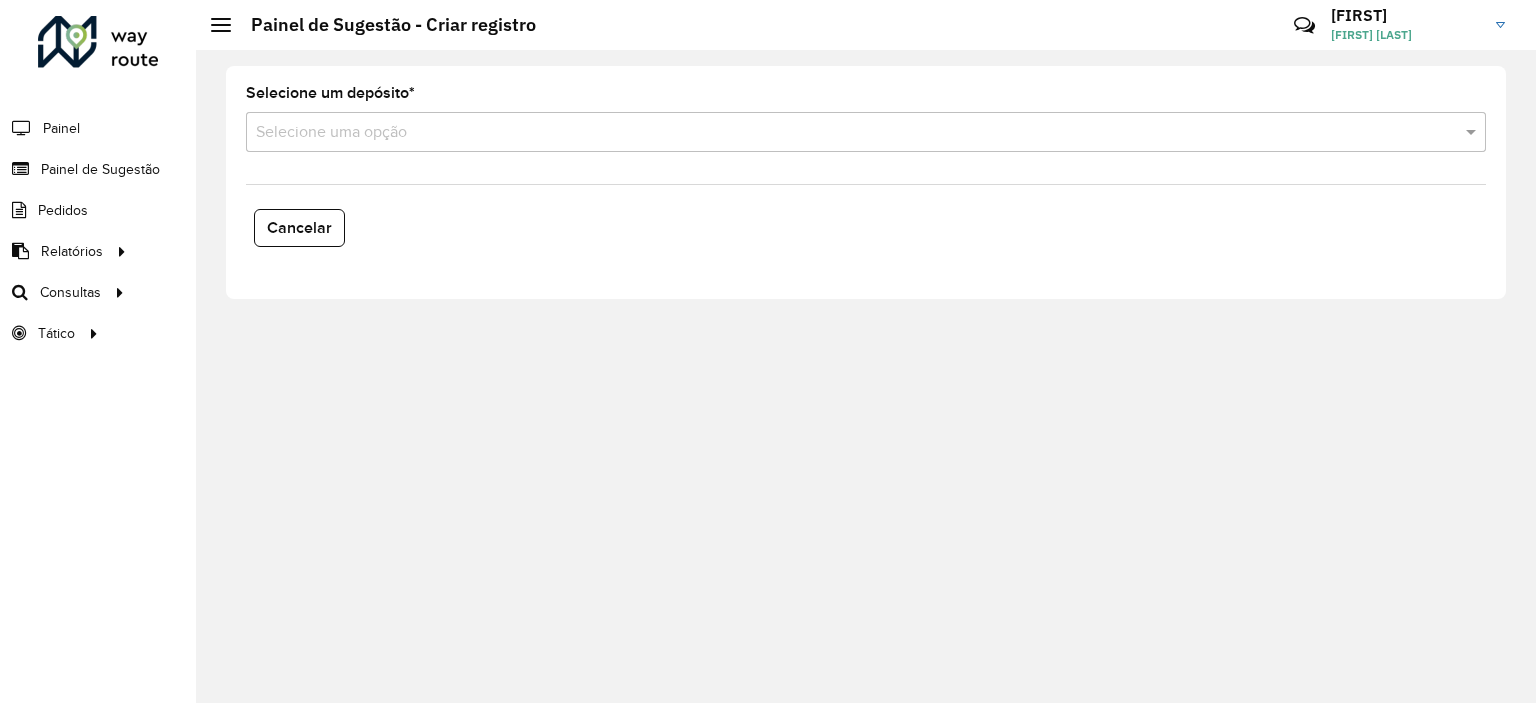 click on "Selecione uma opção" at bounding box center [866, 132] 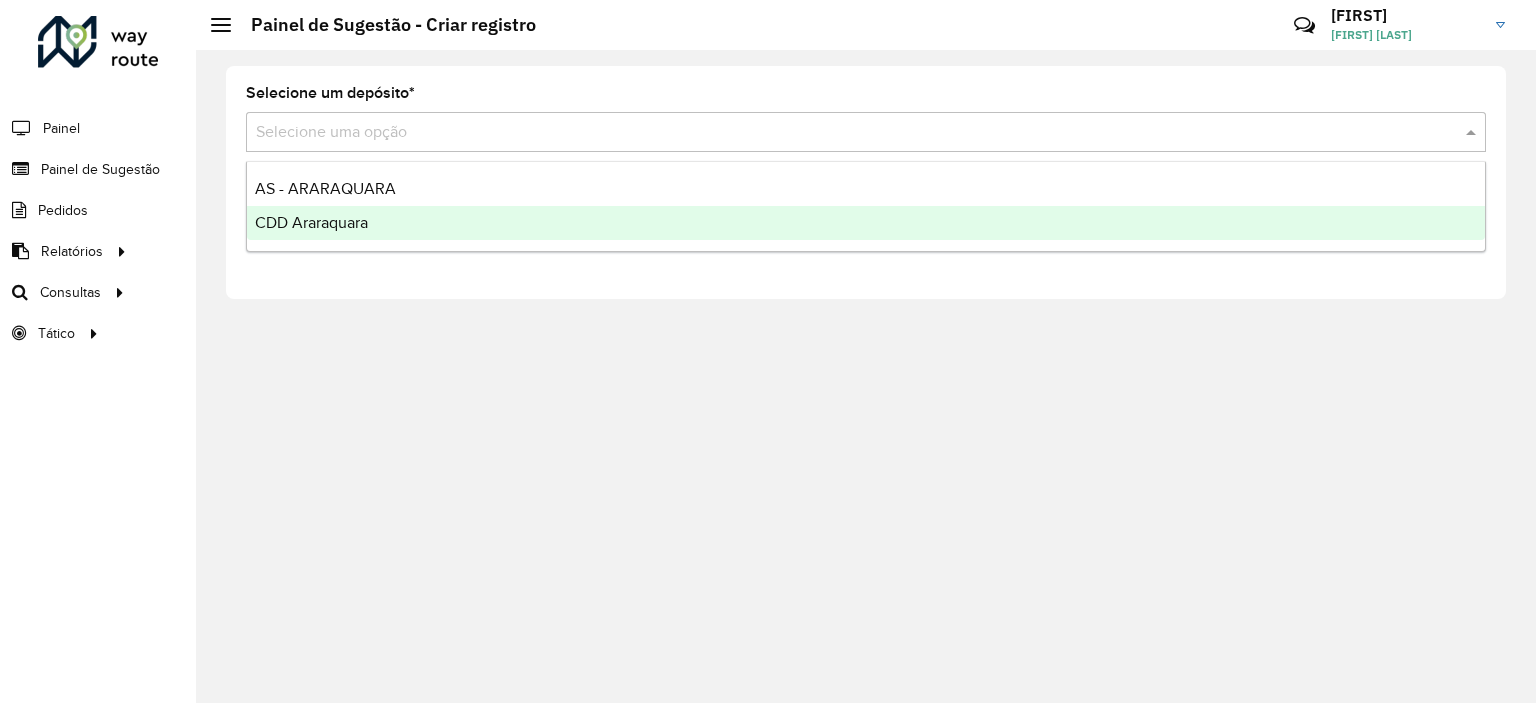 click on "CDD Araraquara" at bounding box center (866, 223) 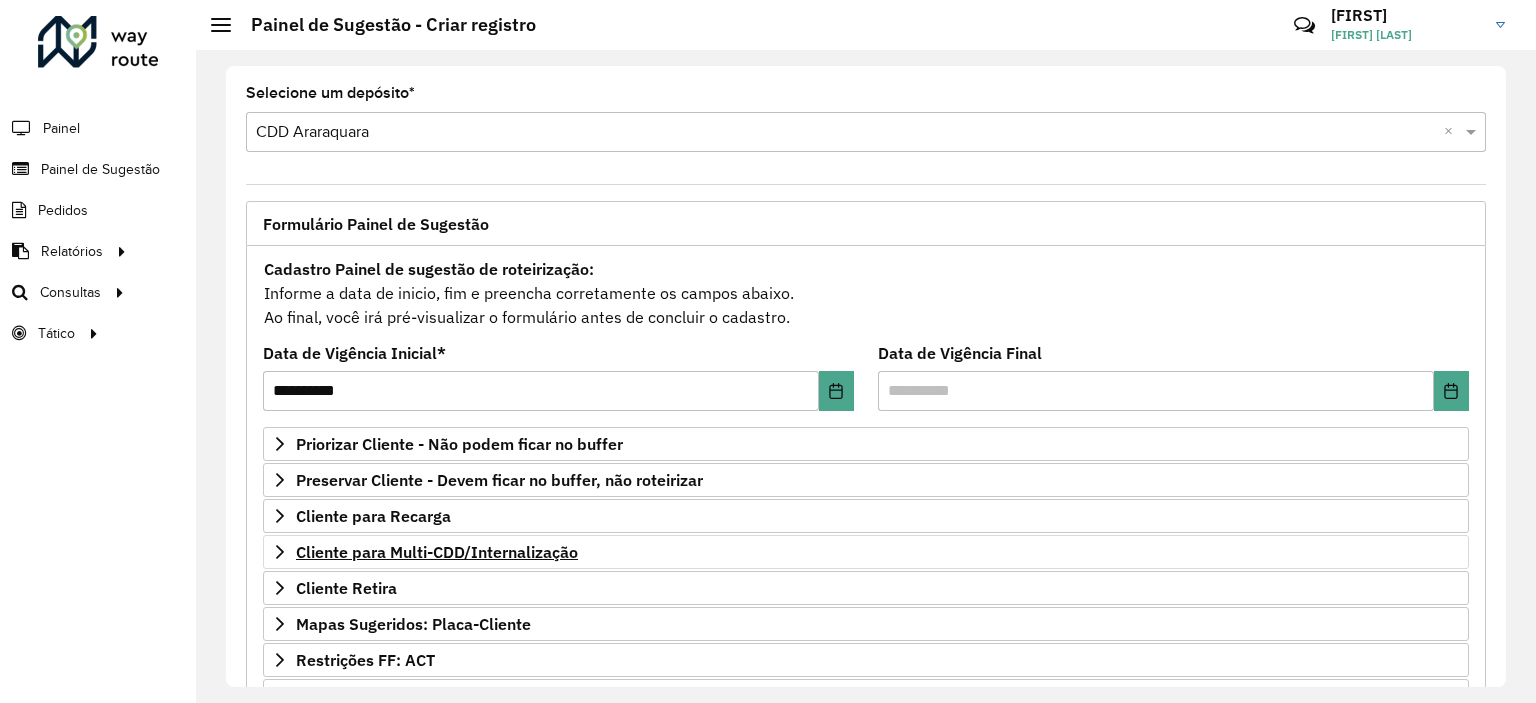 scroll, scrollTop: 100, scrollLeft: 0, axis: vertical 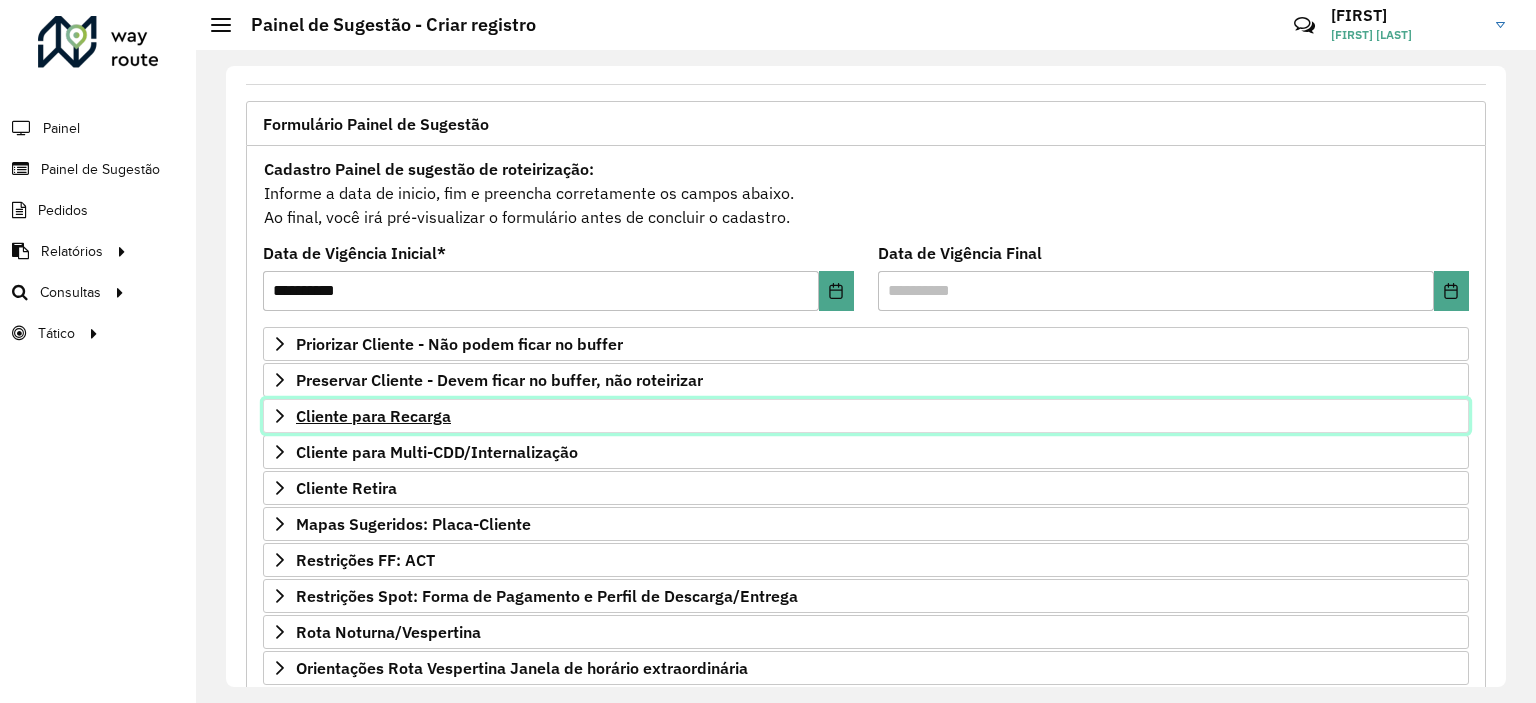 click on "Cliente para Recarga" at bounding box center [373, 416] 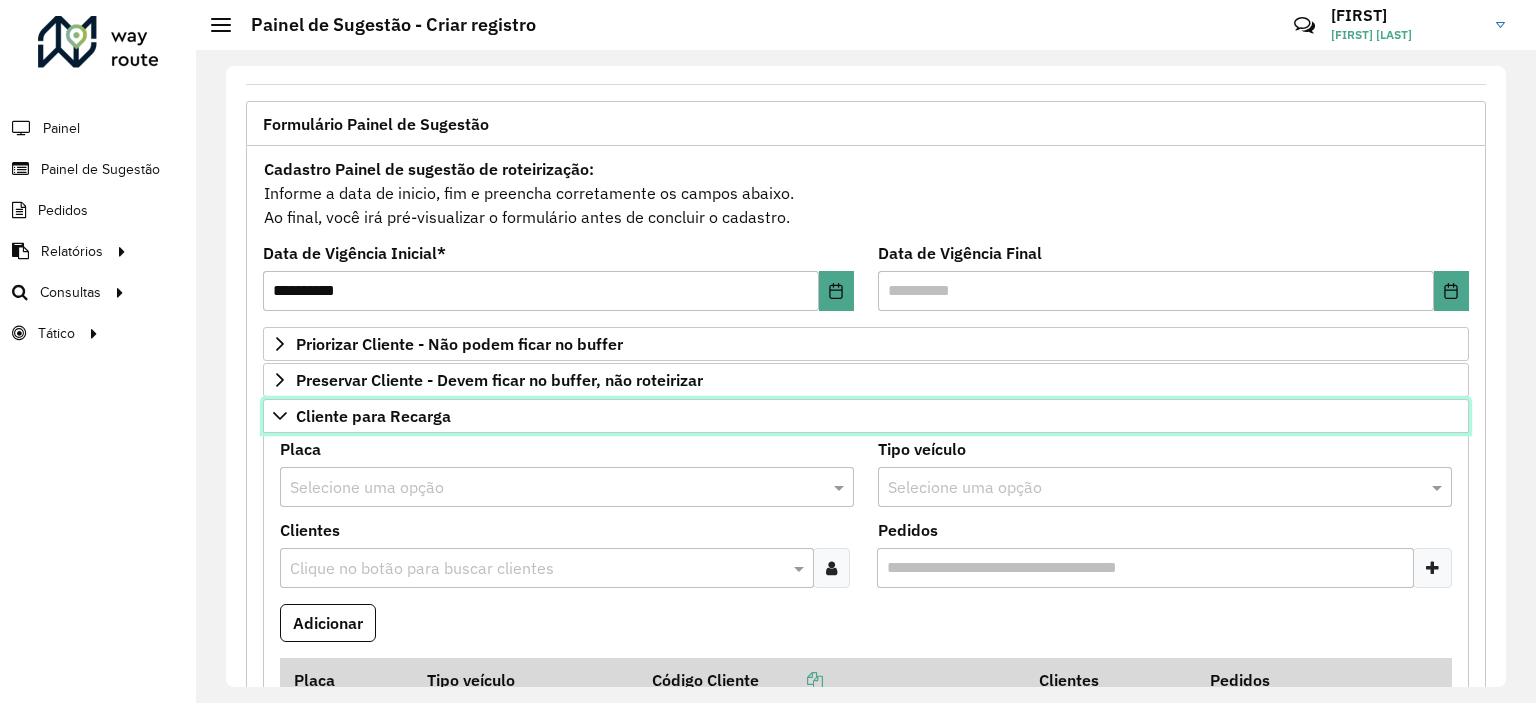 scroll, scrollTop: 300, scrollLeft: 0, axis: vertical 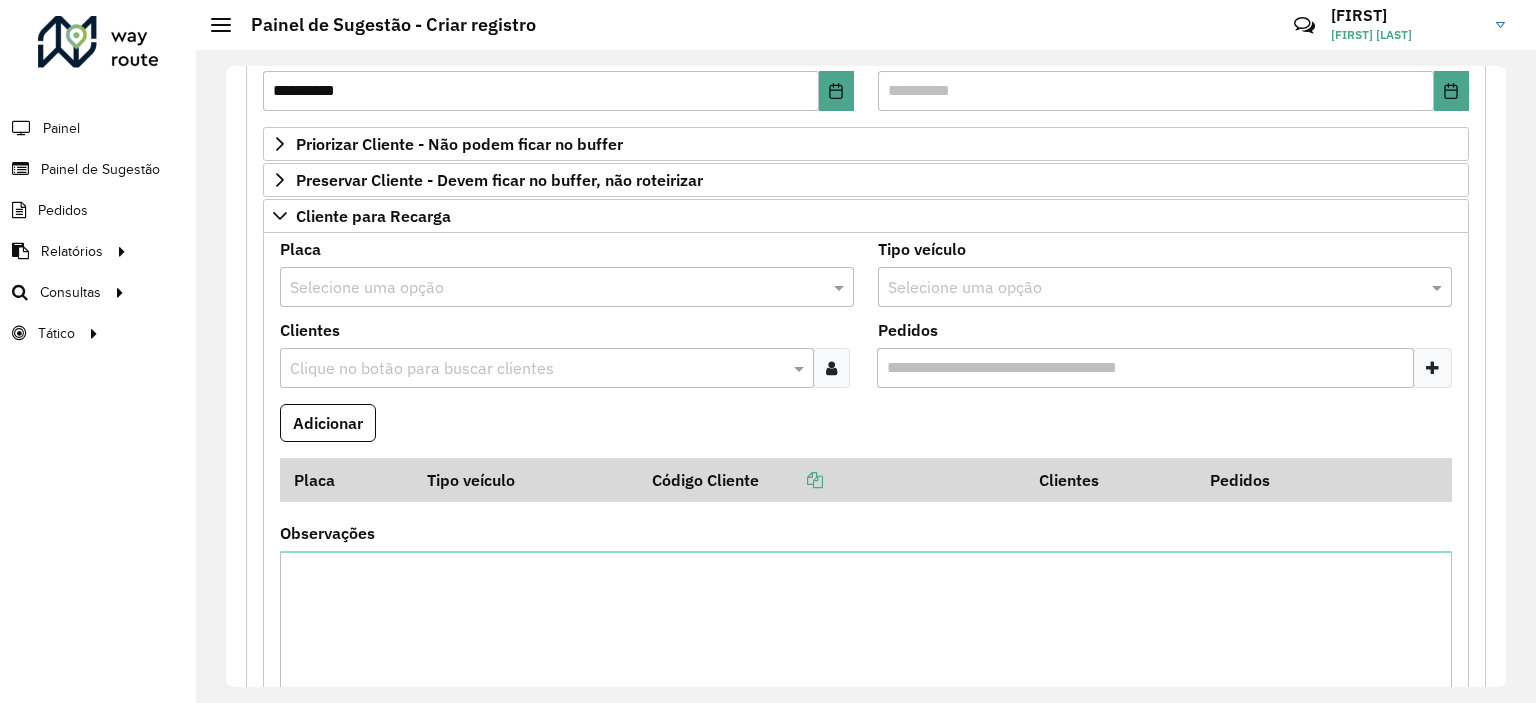 click at bounding box center (831, 368) 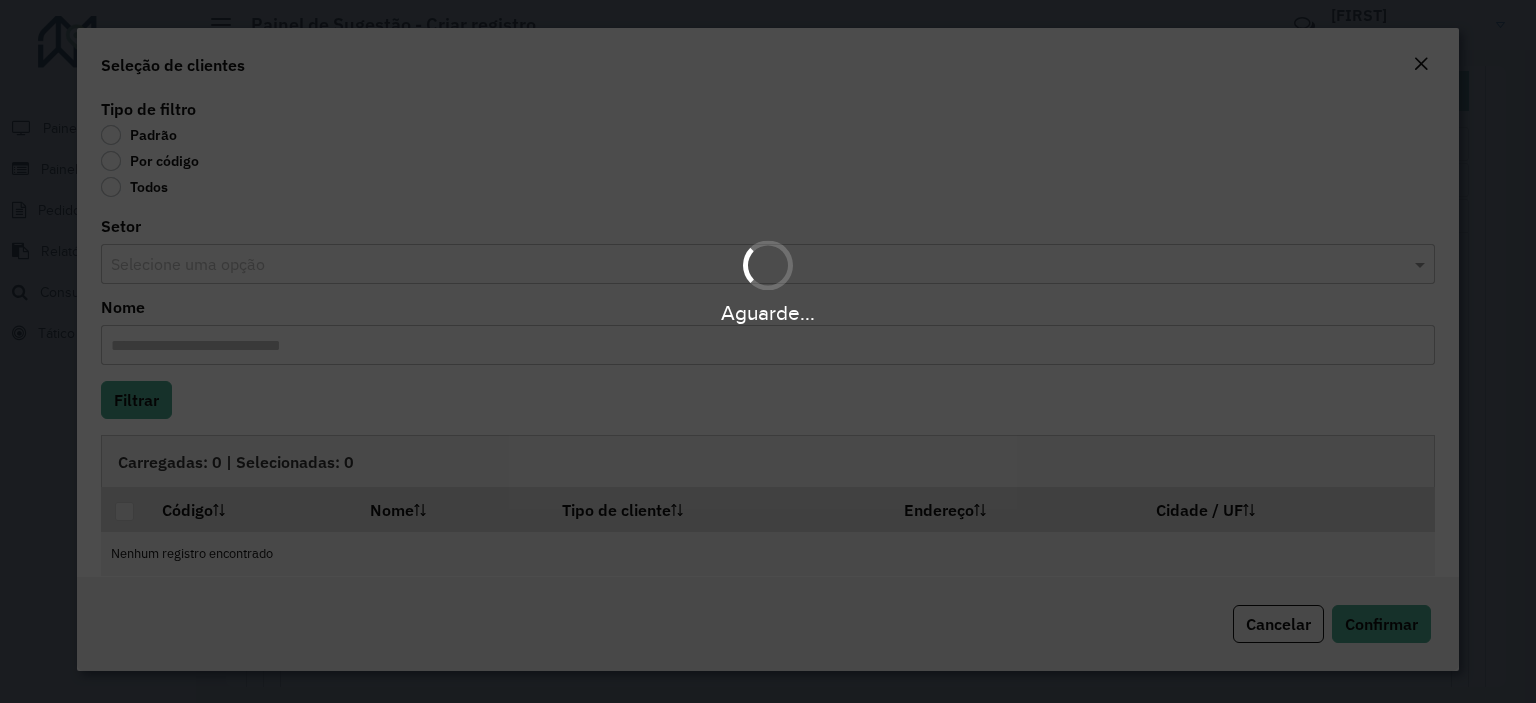 click on "**********" at bounding box center [768, 351] 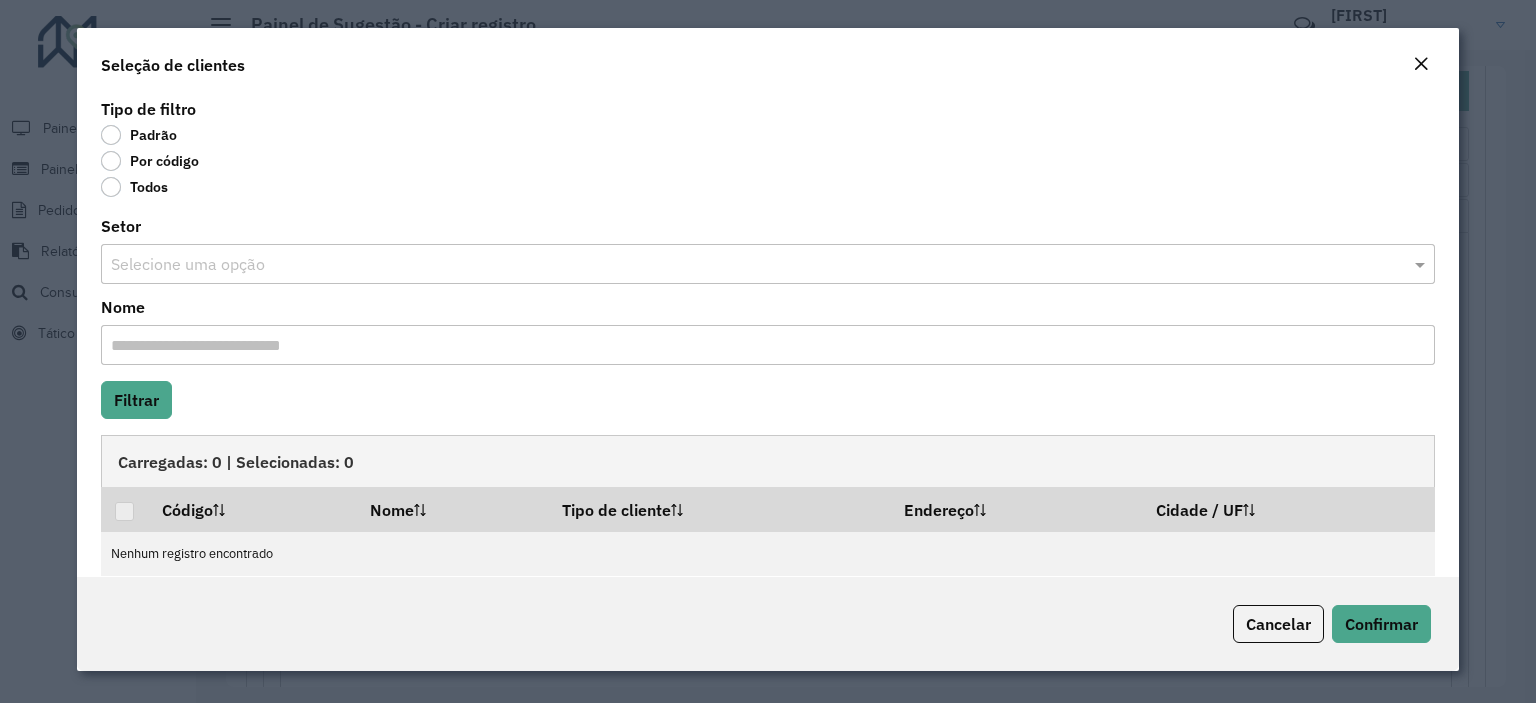 click on "Por código" 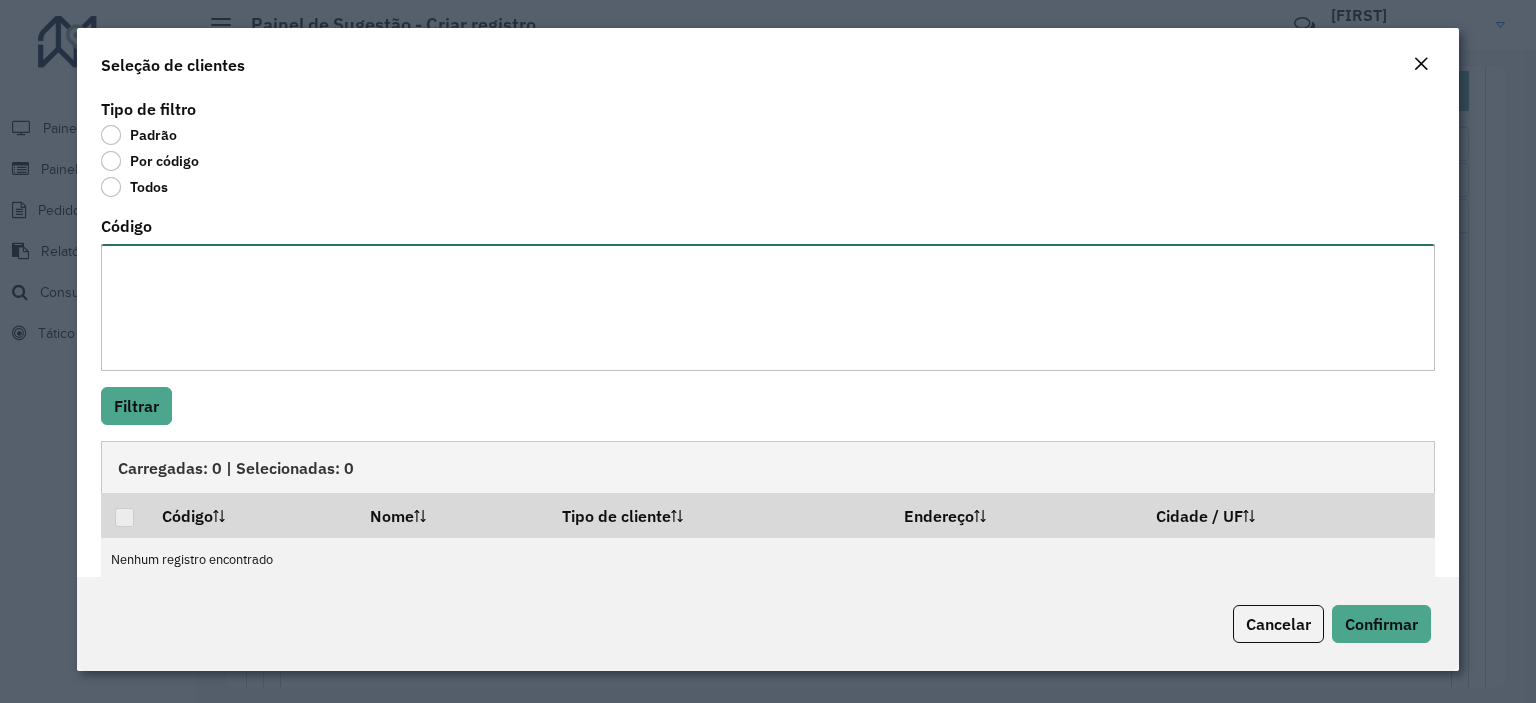 click on "Código" at bounding box center (768, 307) 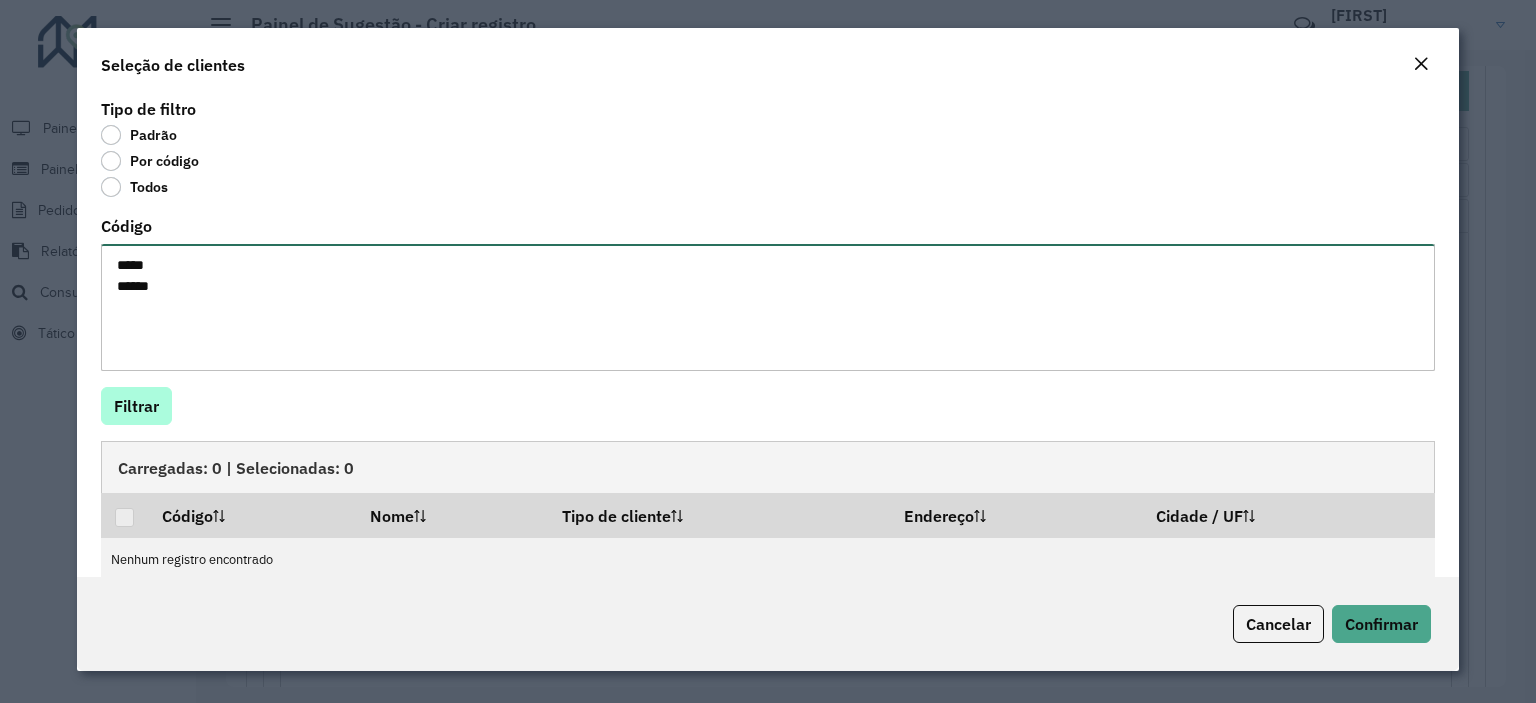 type on "*****
*****" 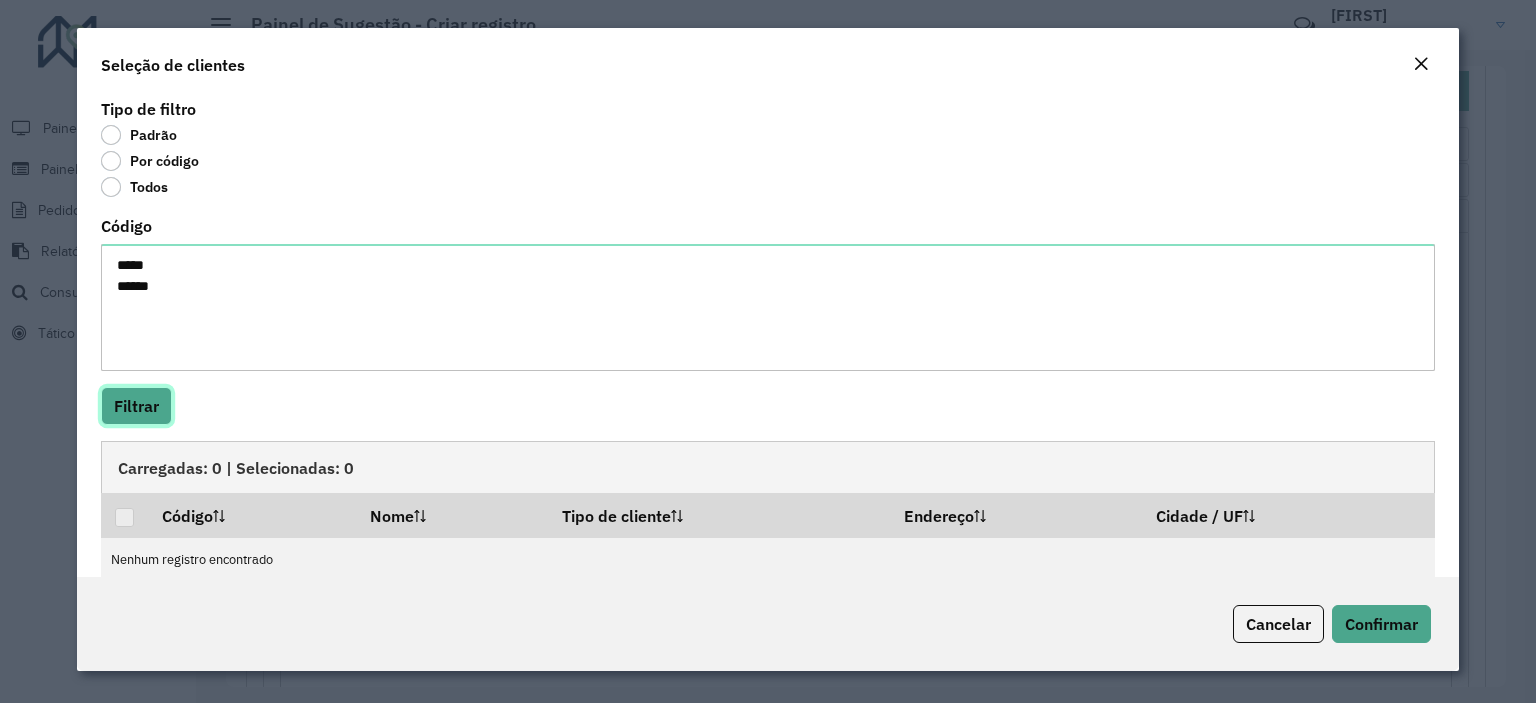 drag, startPoint x: 131, startPoint y: 411, endPoint x: 152, endPoint y: 415, distance: 21.377558 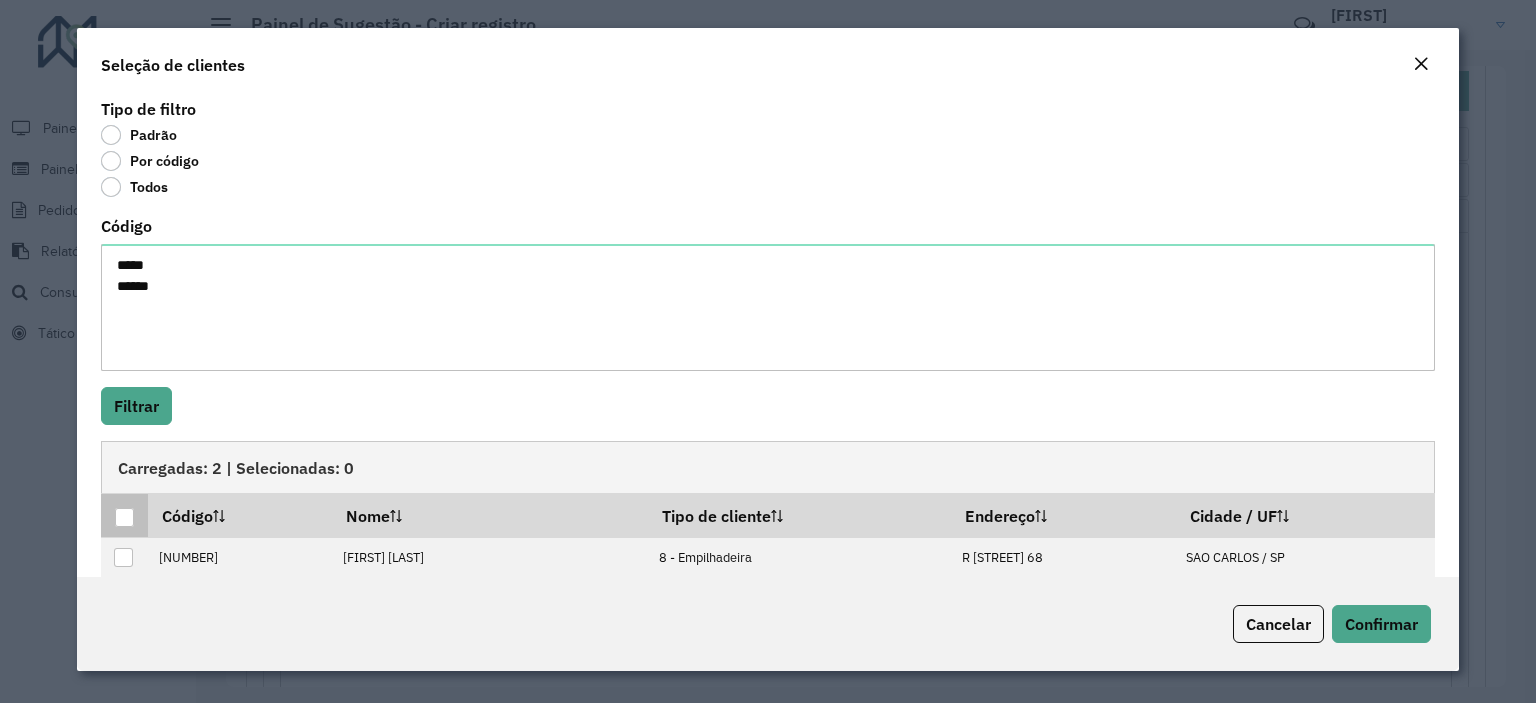 click at bounding box center (124, 517) 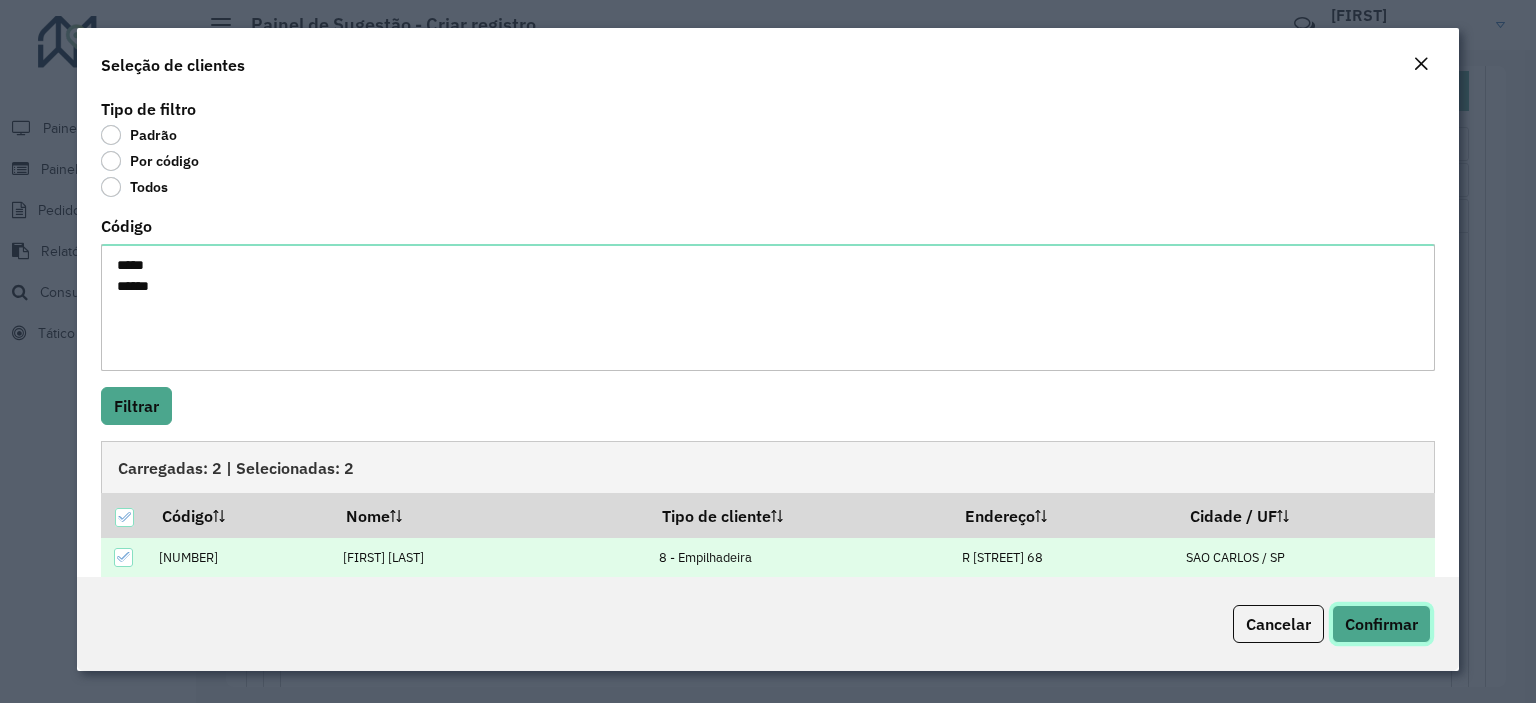 click on "Confirmar" 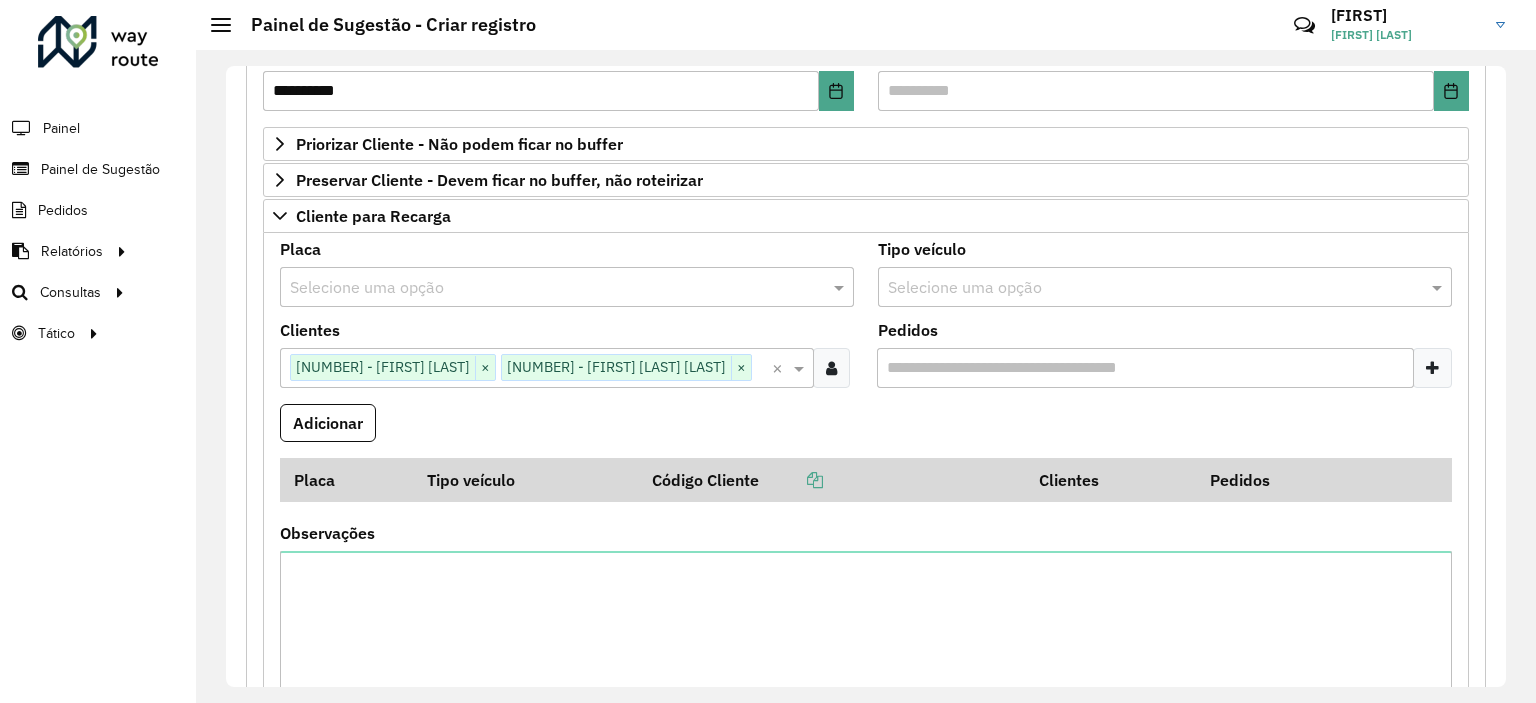 scroll, scrollTop: 500, scrollLeft: 0, axis: vertical 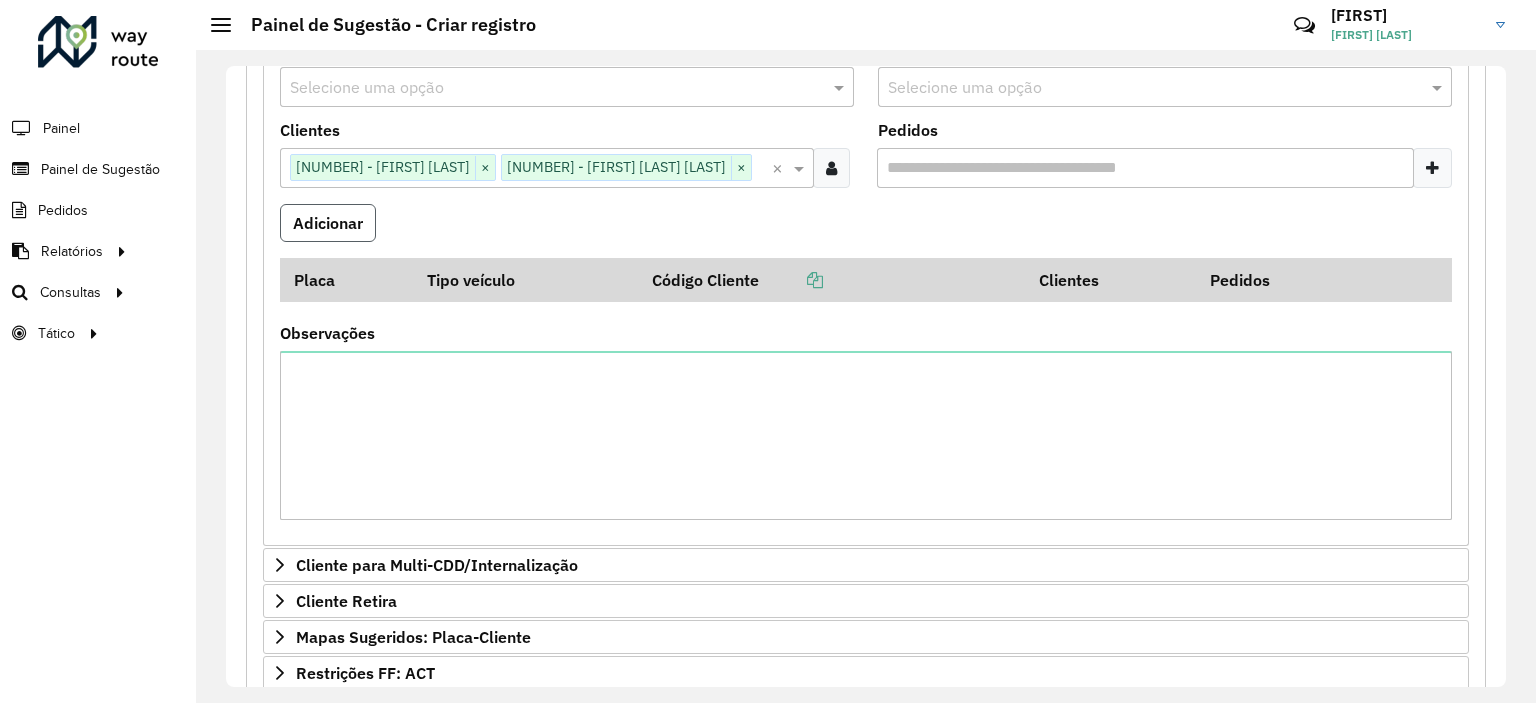 click on "Adicionar" at bounding box center [328, 223] 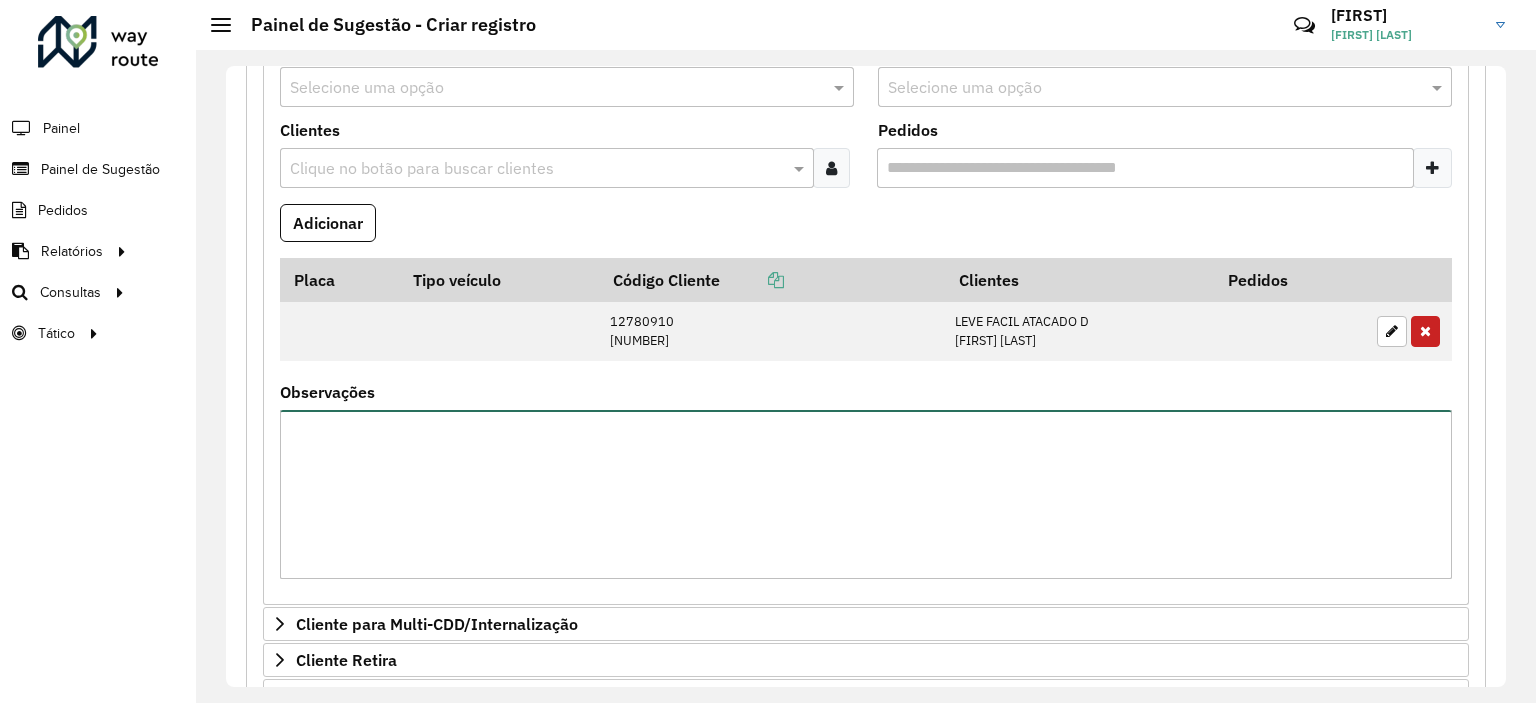 click on "Observações" at bounding box center (866, 494) 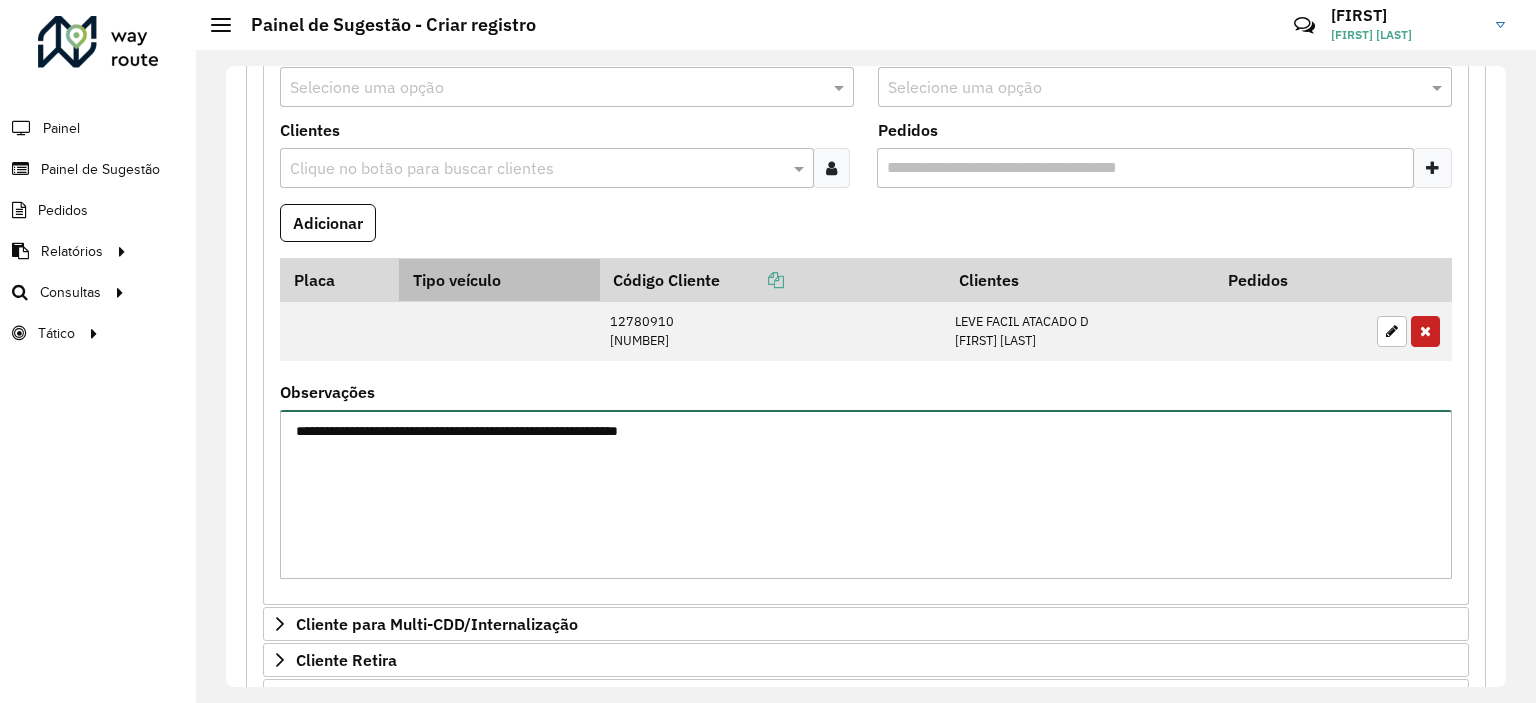 scroll, scrollTop: 100, scrollLeft: 0, axis: vertical 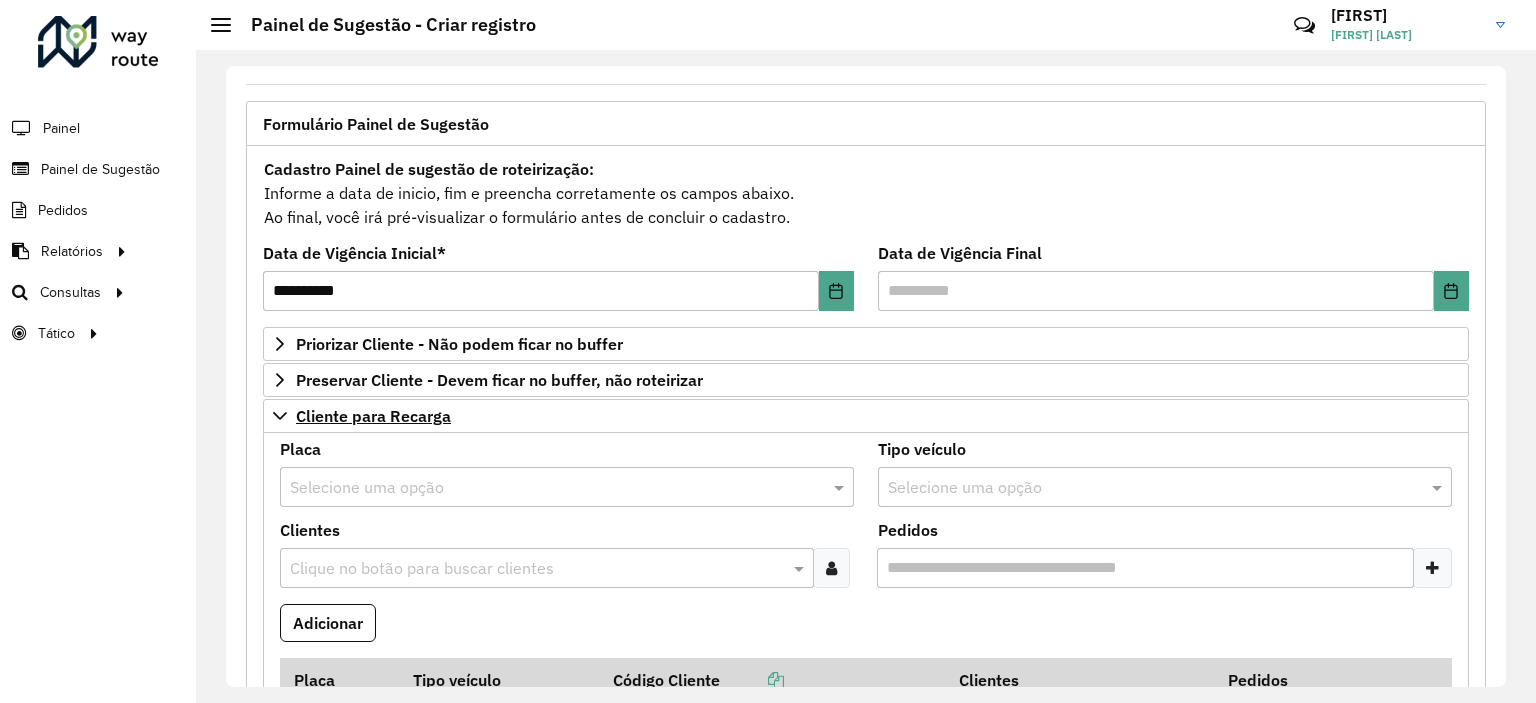 type on "**********" 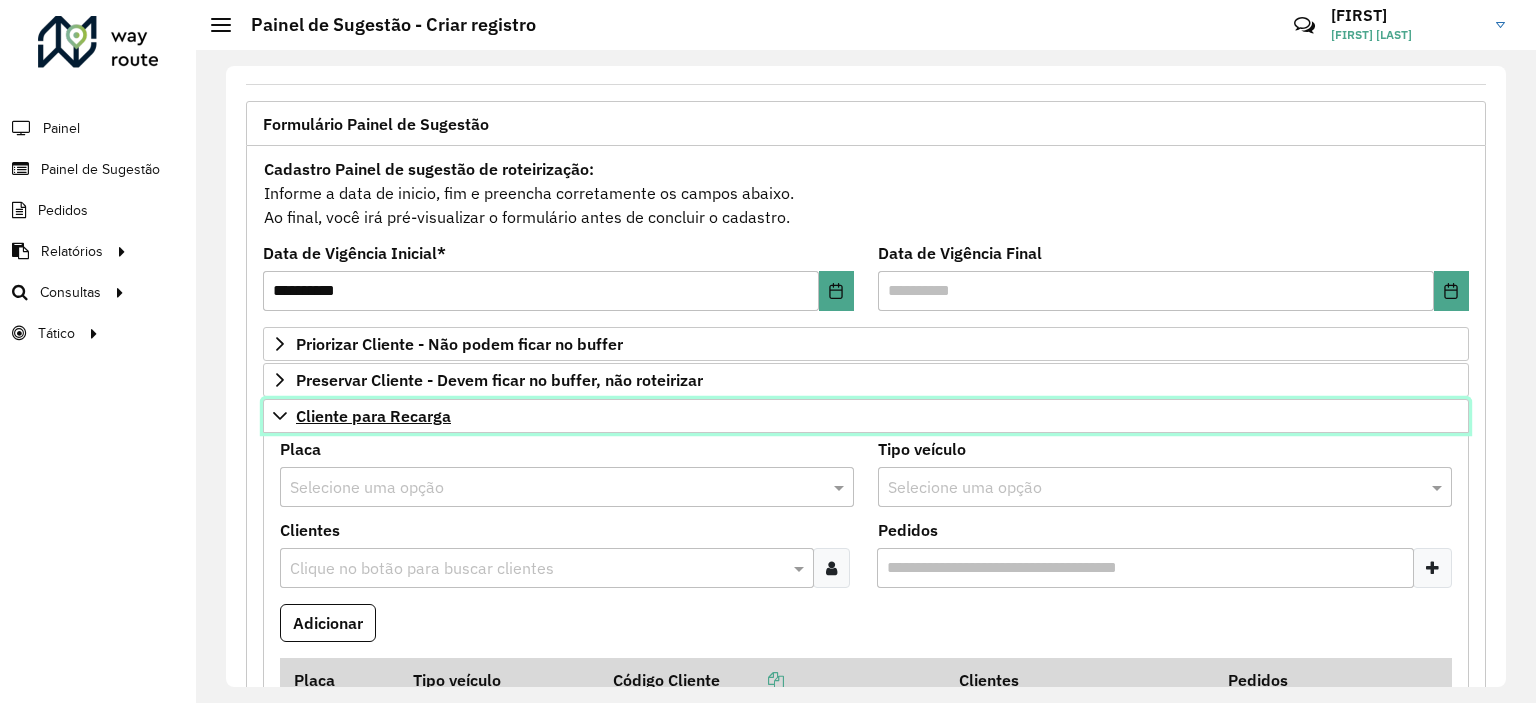 click on "Cliente para Recarga" at bounding box center [373, 416] 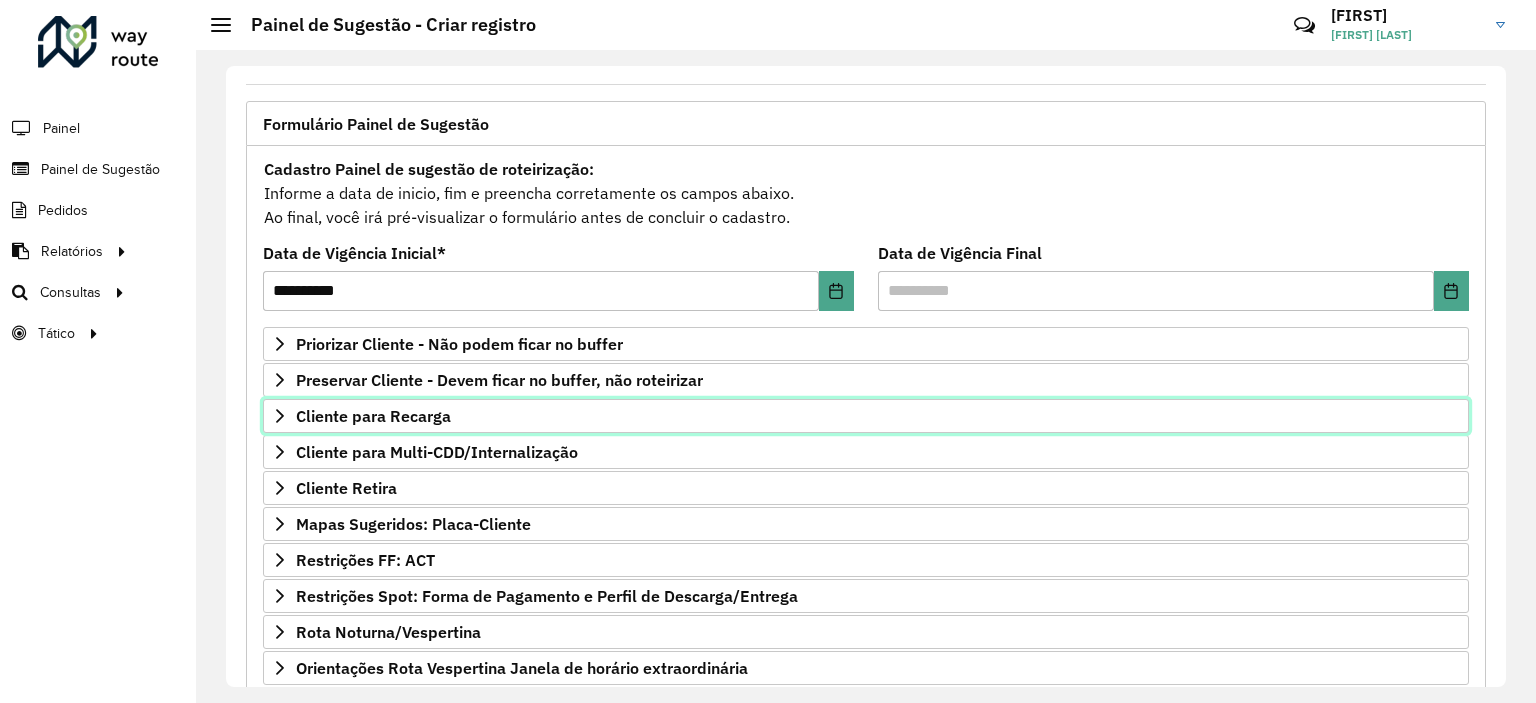 scroll, scrollTop: 286, scrollLeft: 0, axis: vertical 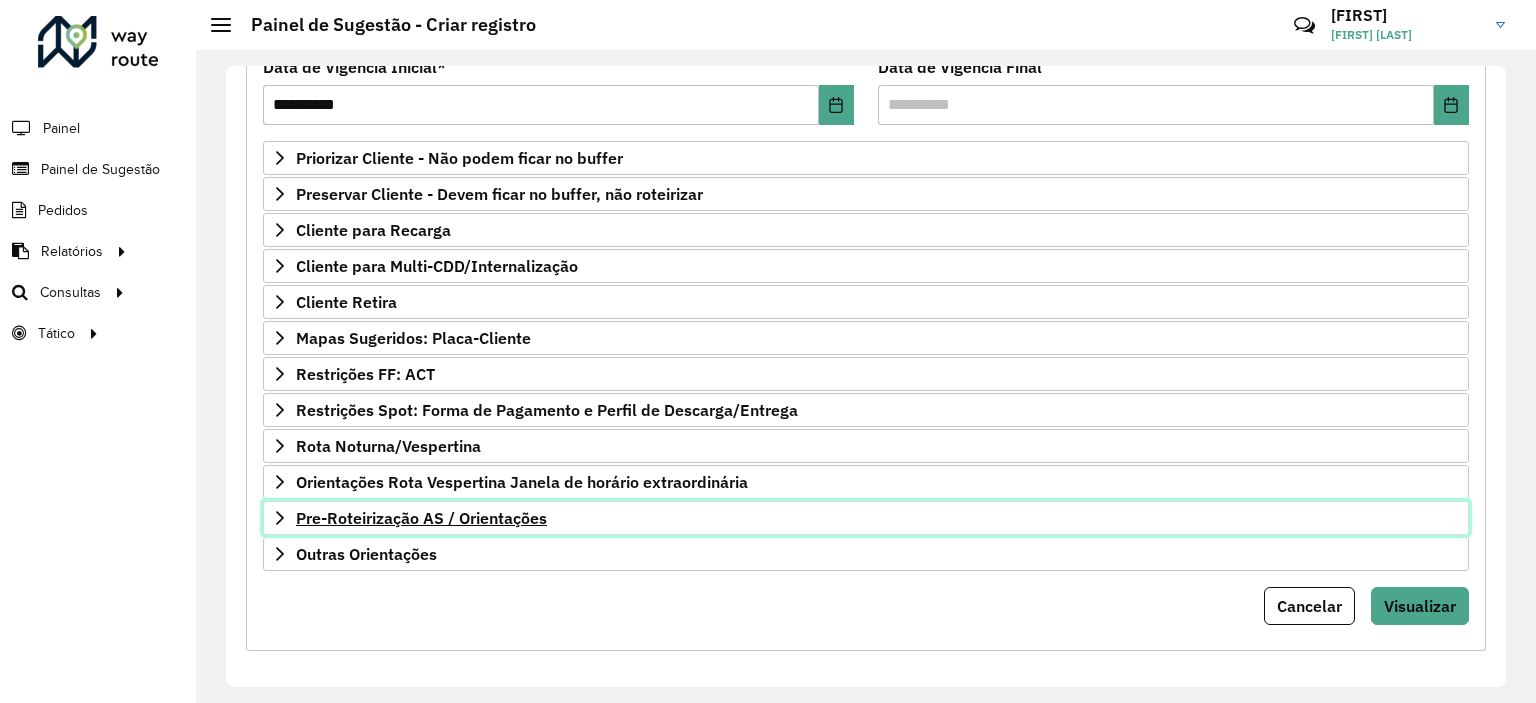 click on "Pre-Roteirização AS / Orientações" at bounding box center (421, 518) 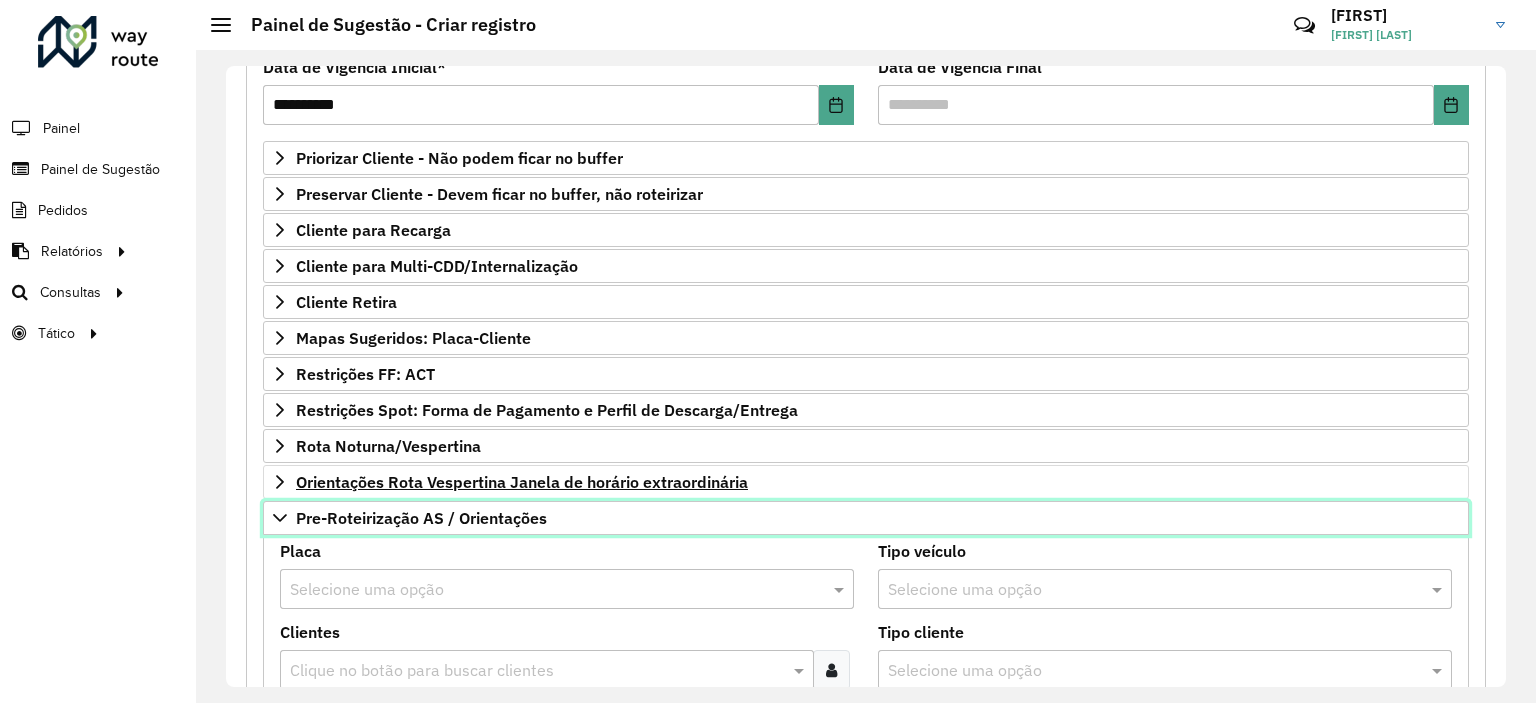 scroll, scrollTop: 486, scrollLeft: 0, axis: vertical 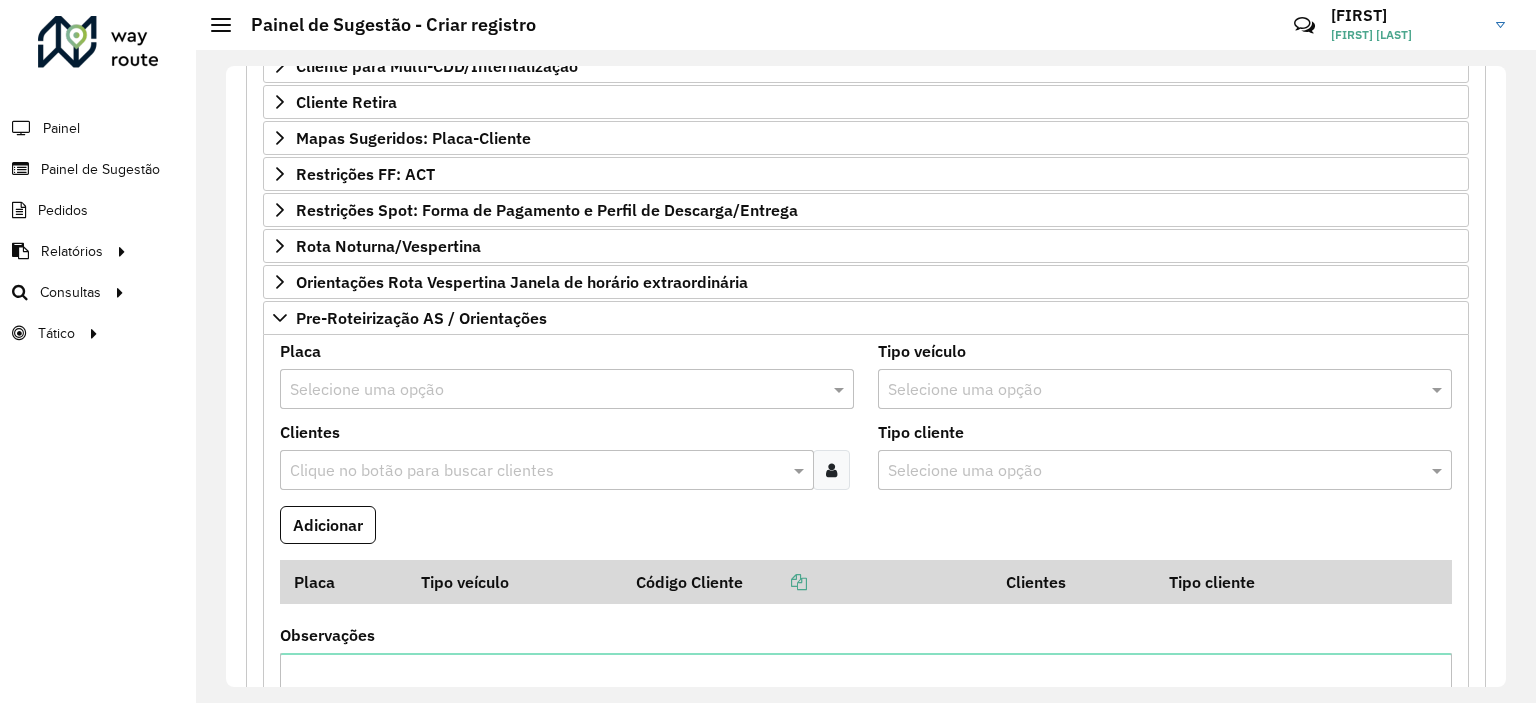 click at bounding box center [537, 471] 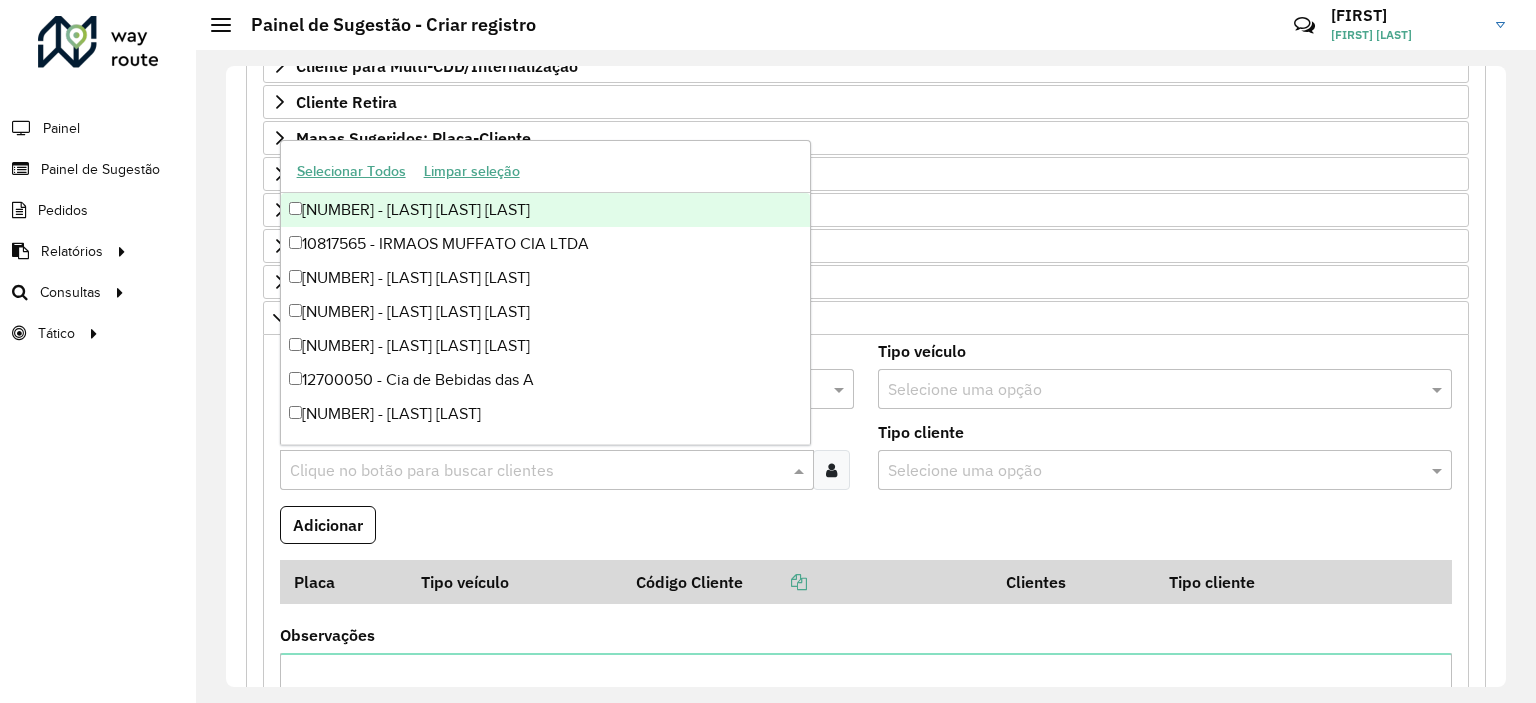 paste on "*****" 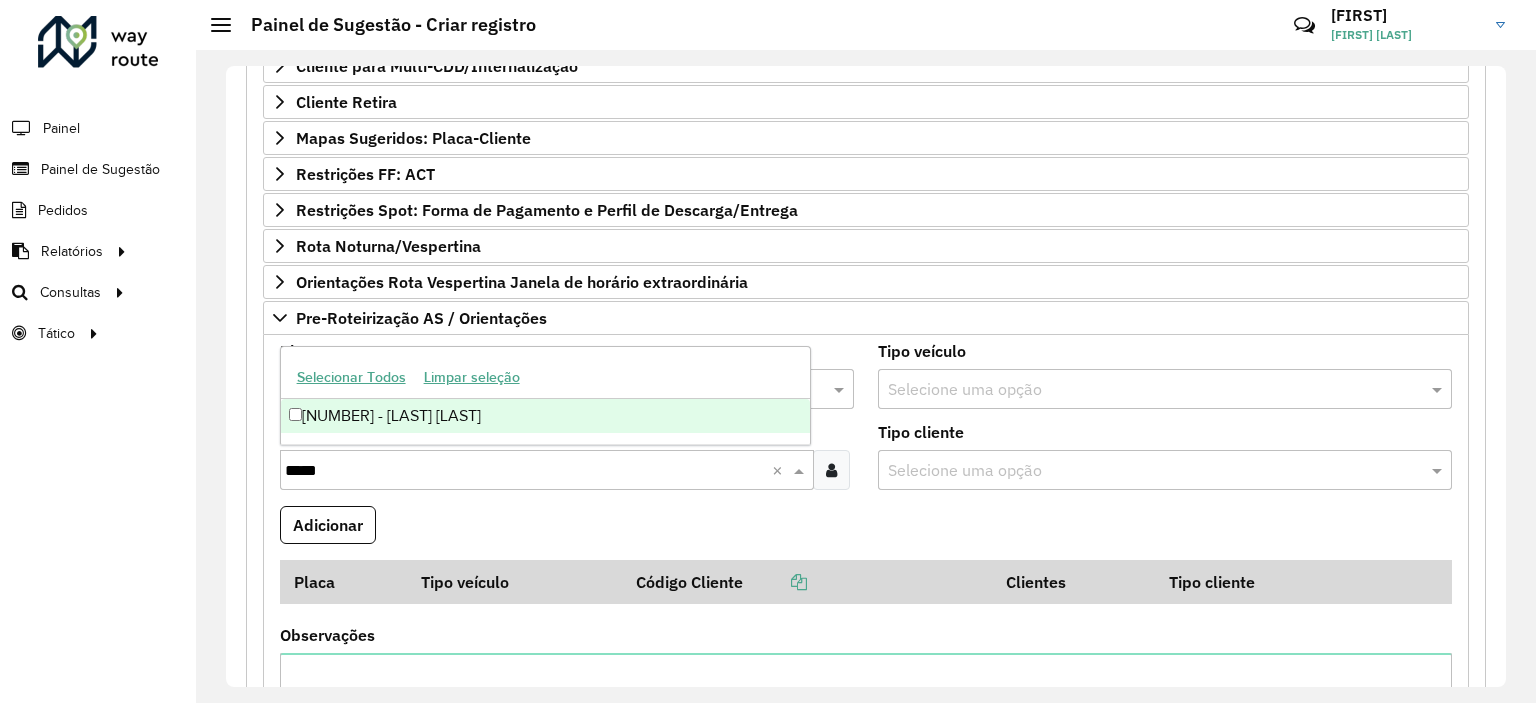 click on "[NUMBER] - [LAST] [LAST]" at bounding box center [546, 416] 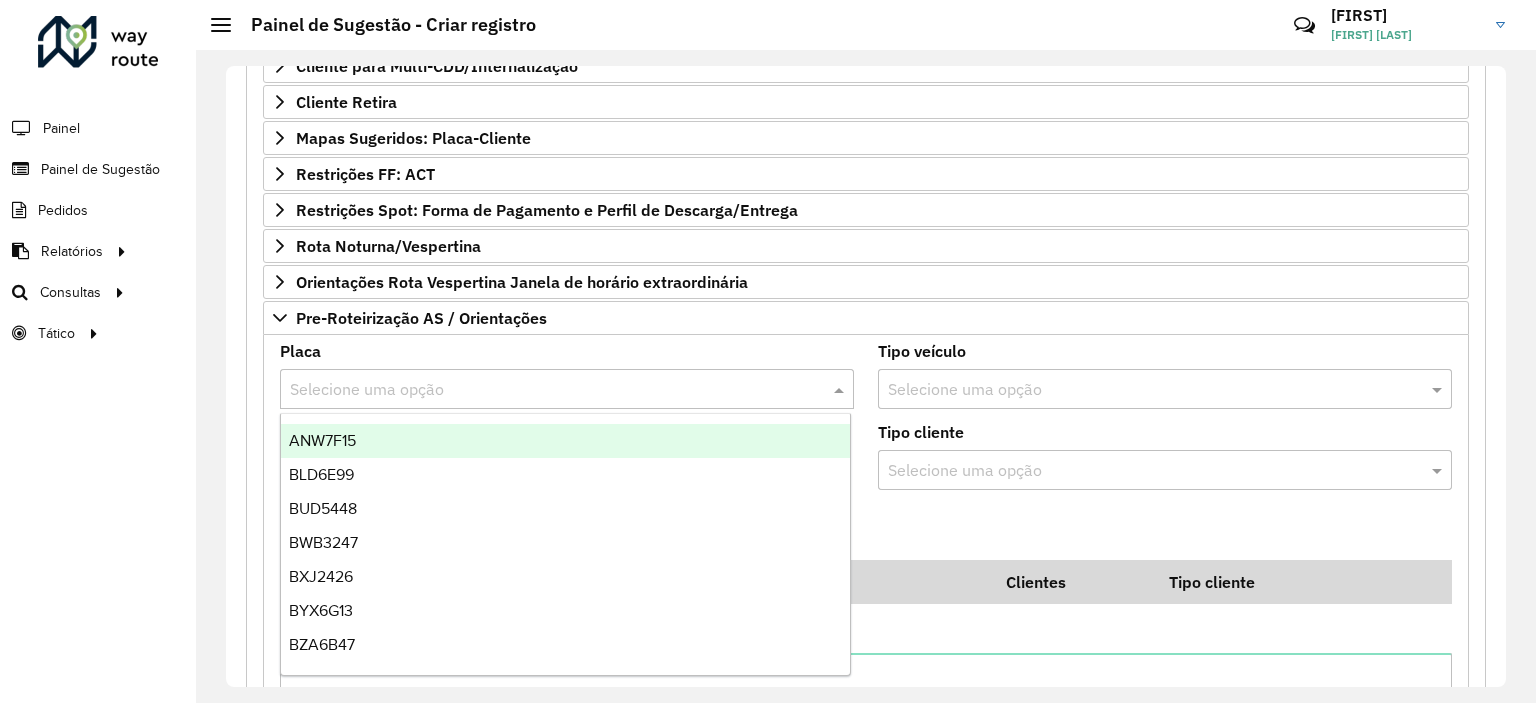 click at bounding box center [547, 390] 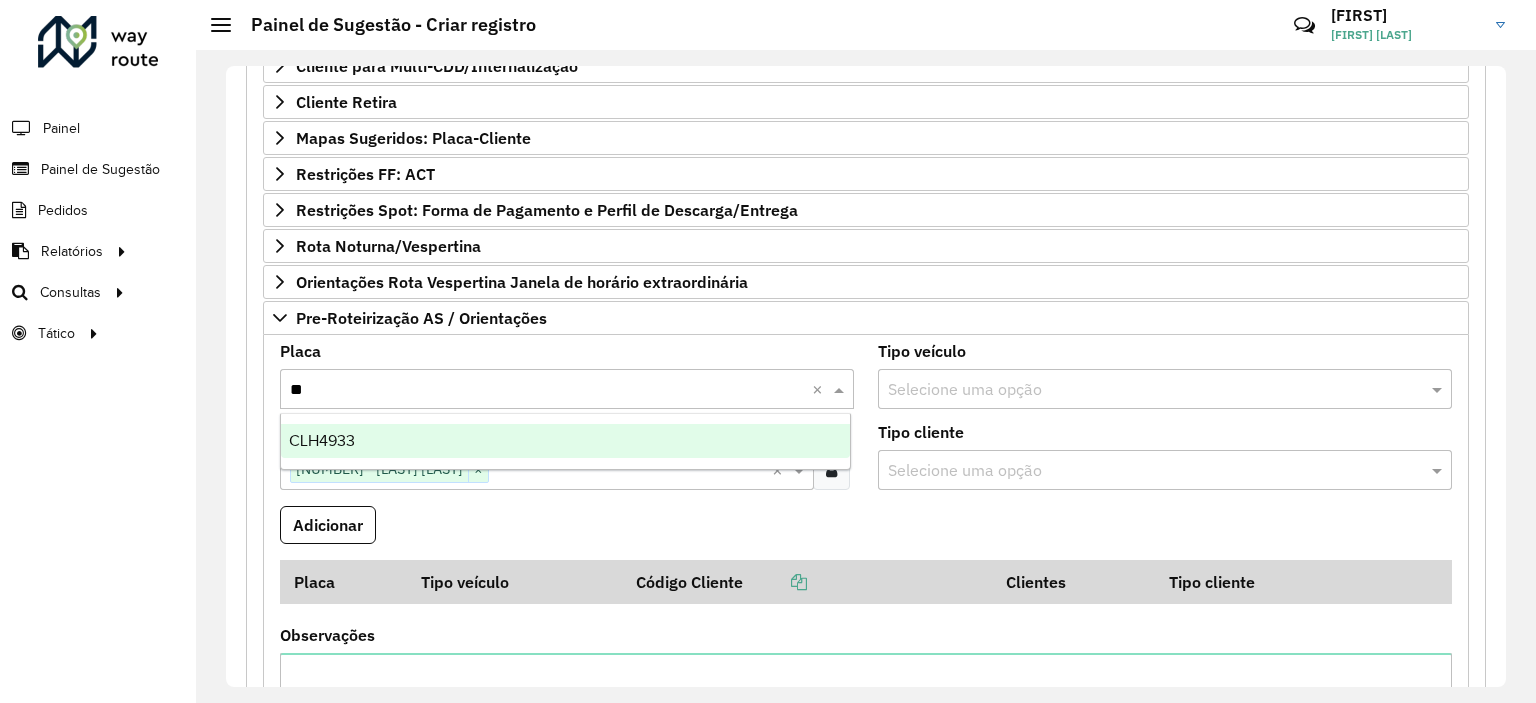 type on "***" 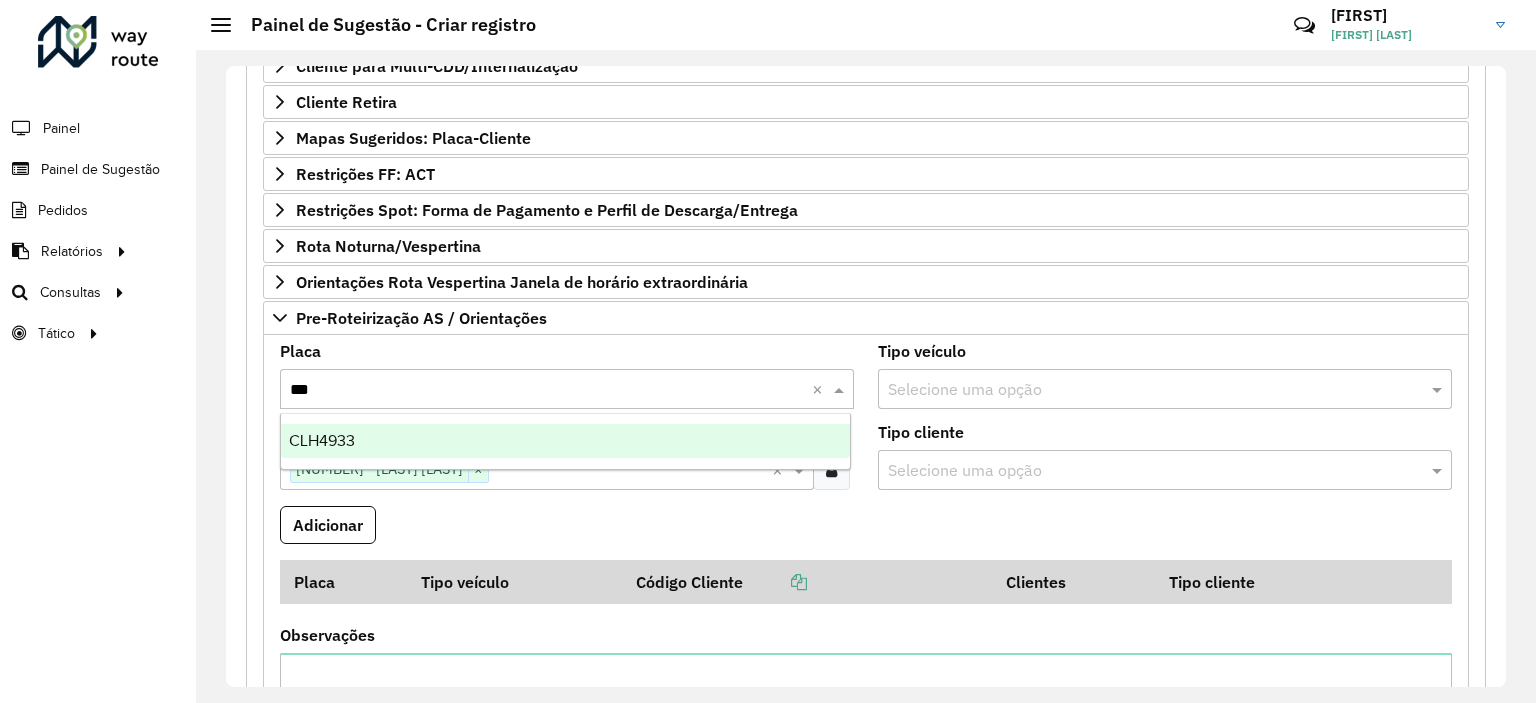 click on "CLH4933" at bounding box center (566, 441) 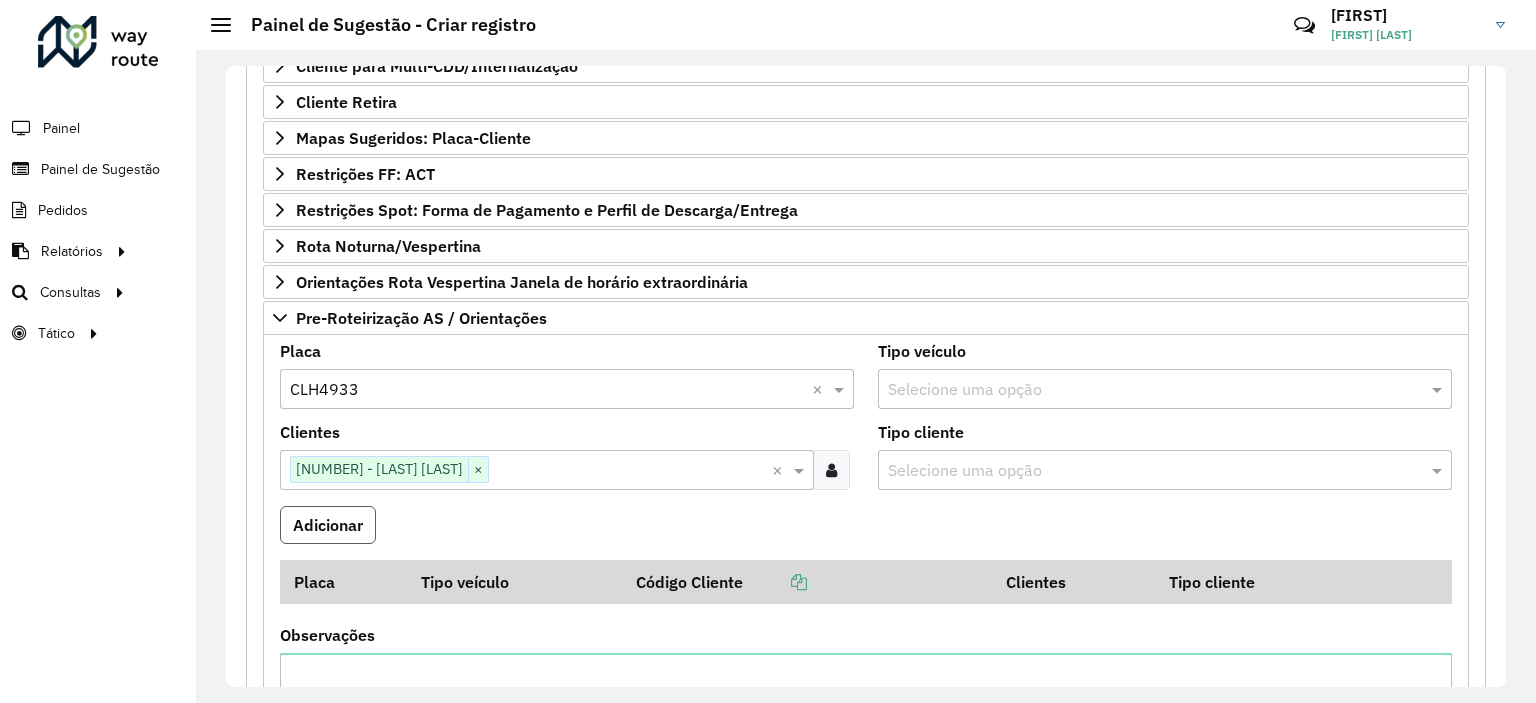 click on "Adicionar" at bounding box center [328, 525] 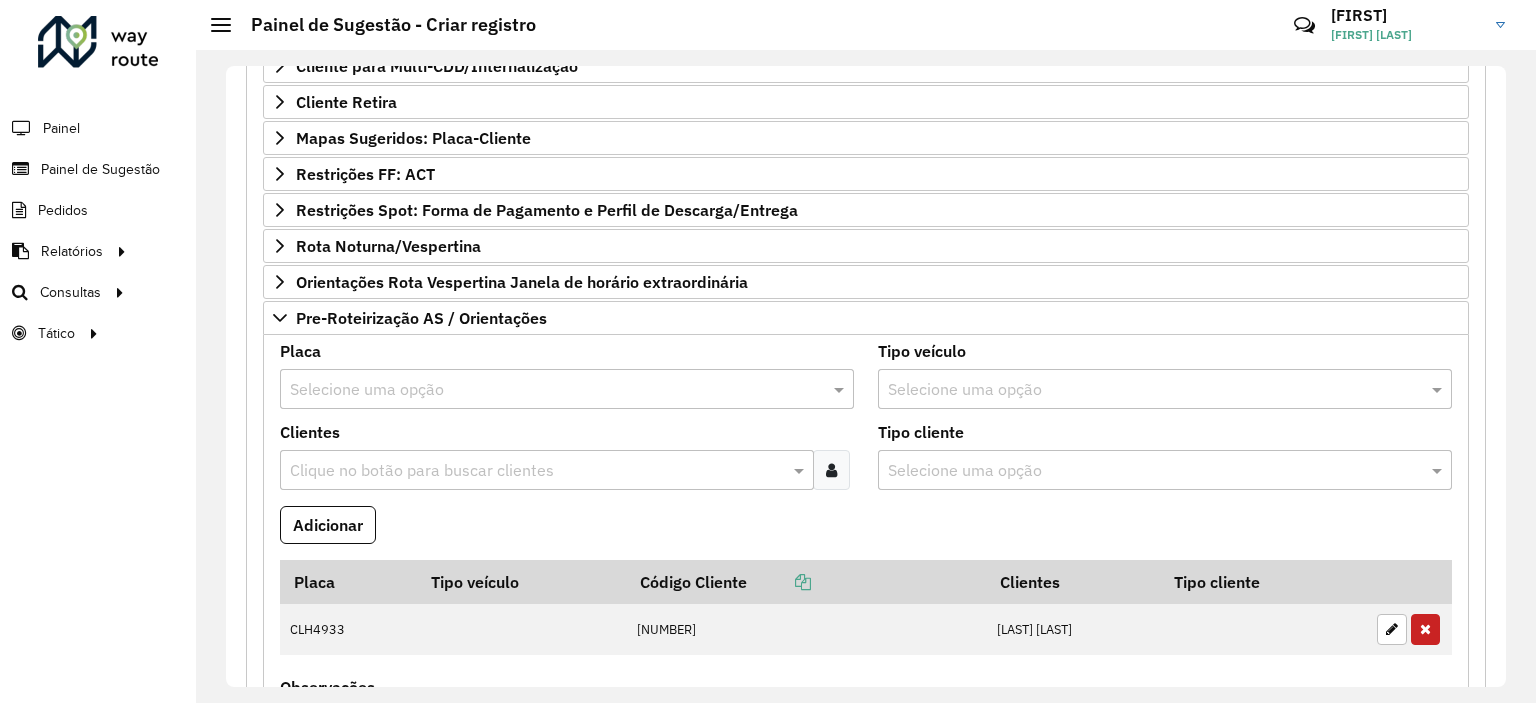scroll, scrollTop: 786, scrollLeft: 0, axis: vertical 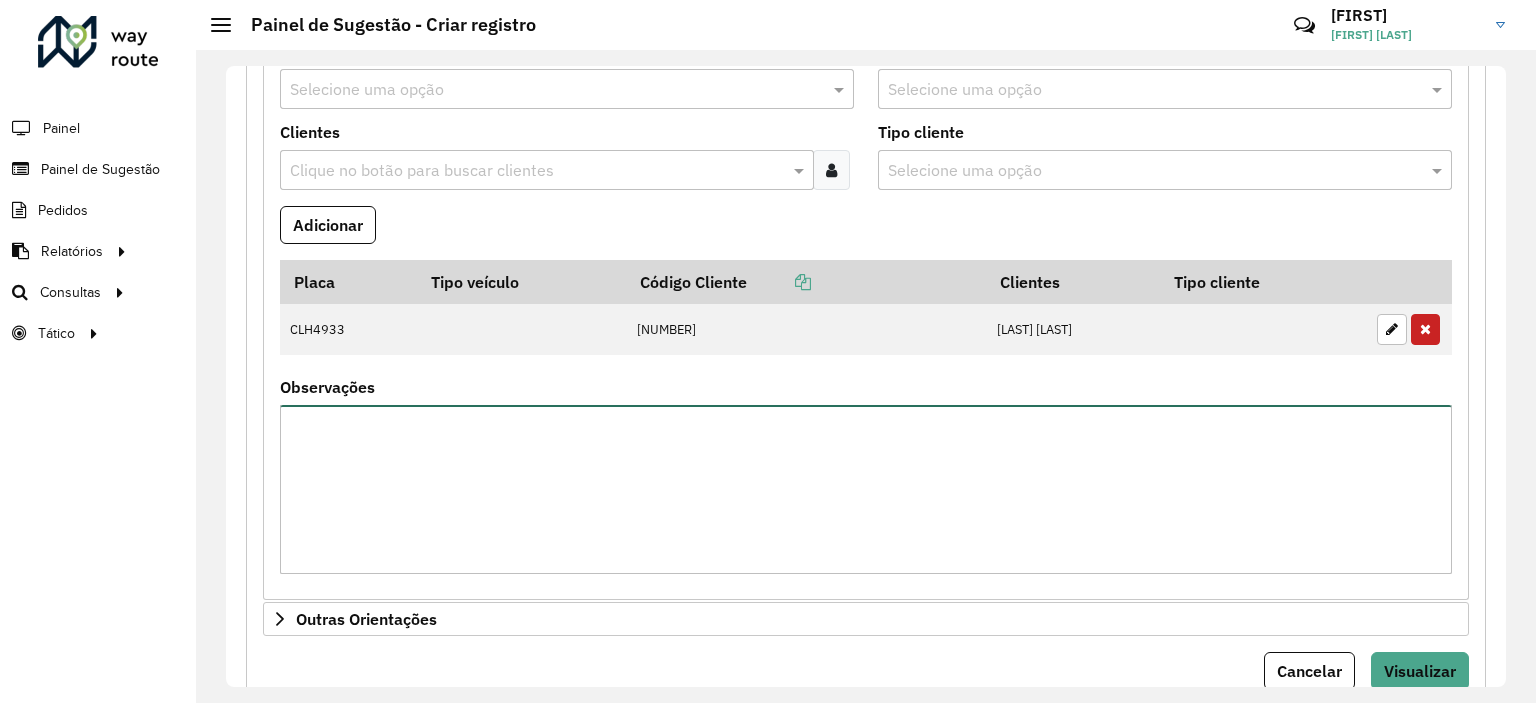 click on "Observações" at bounding box center [866, 489] 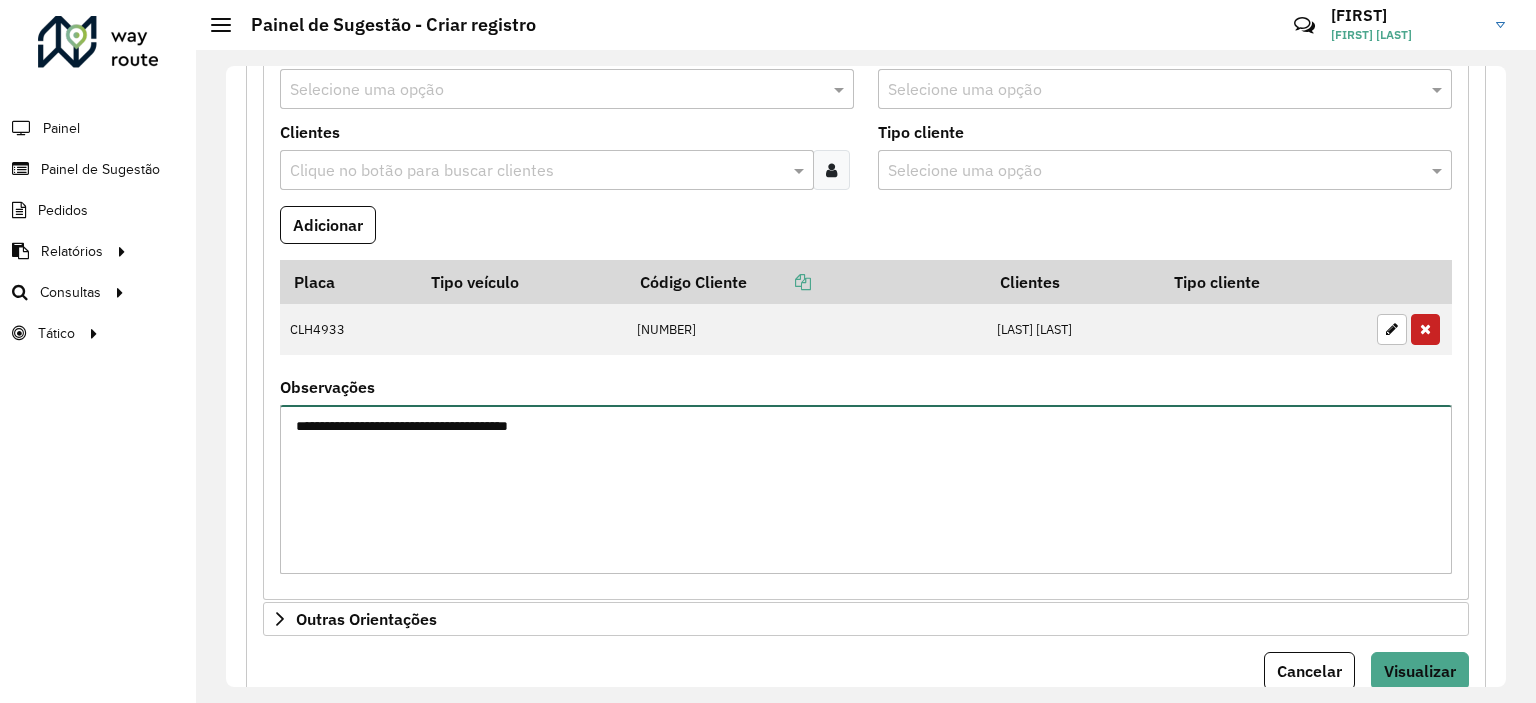 scroll, scrollTop: 586, scrollLeft: 0, axis: vertical 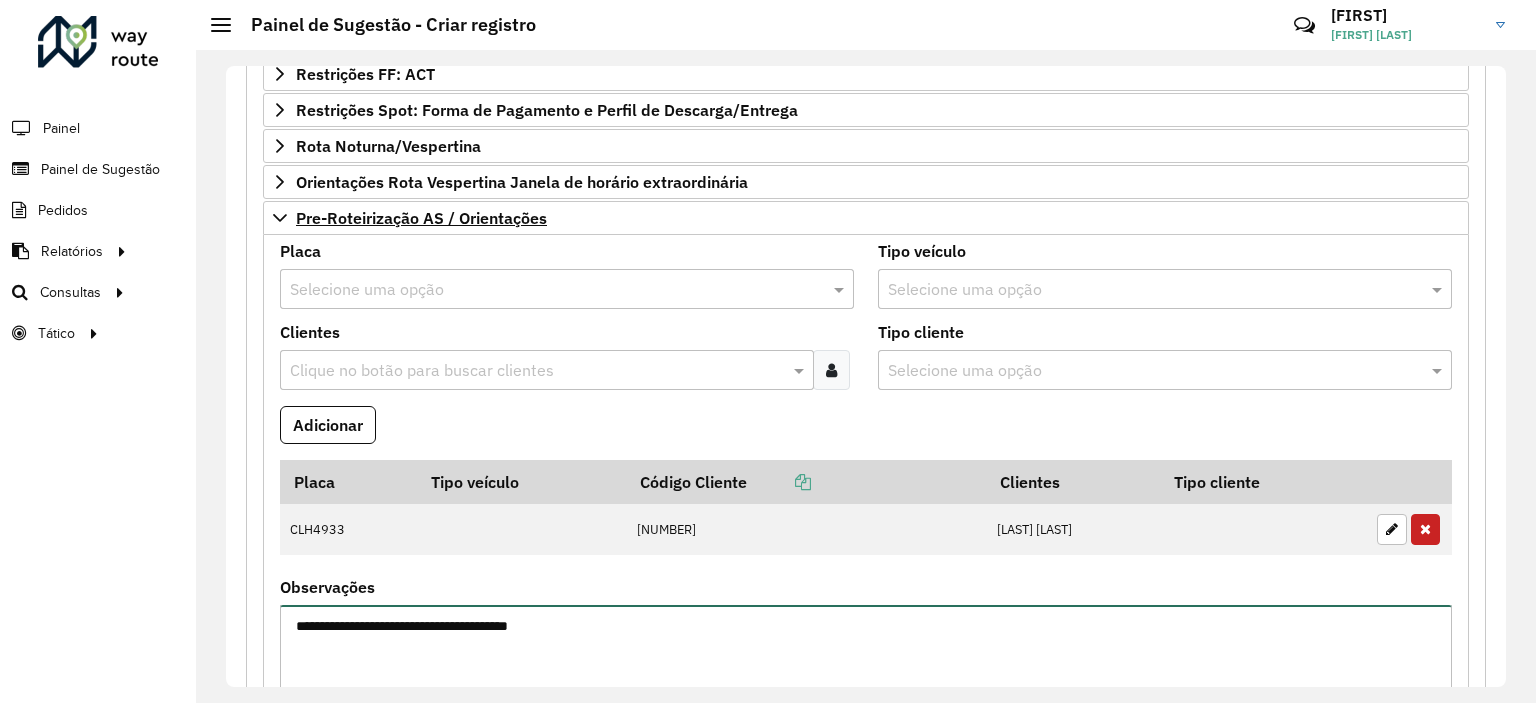 type on "**********" 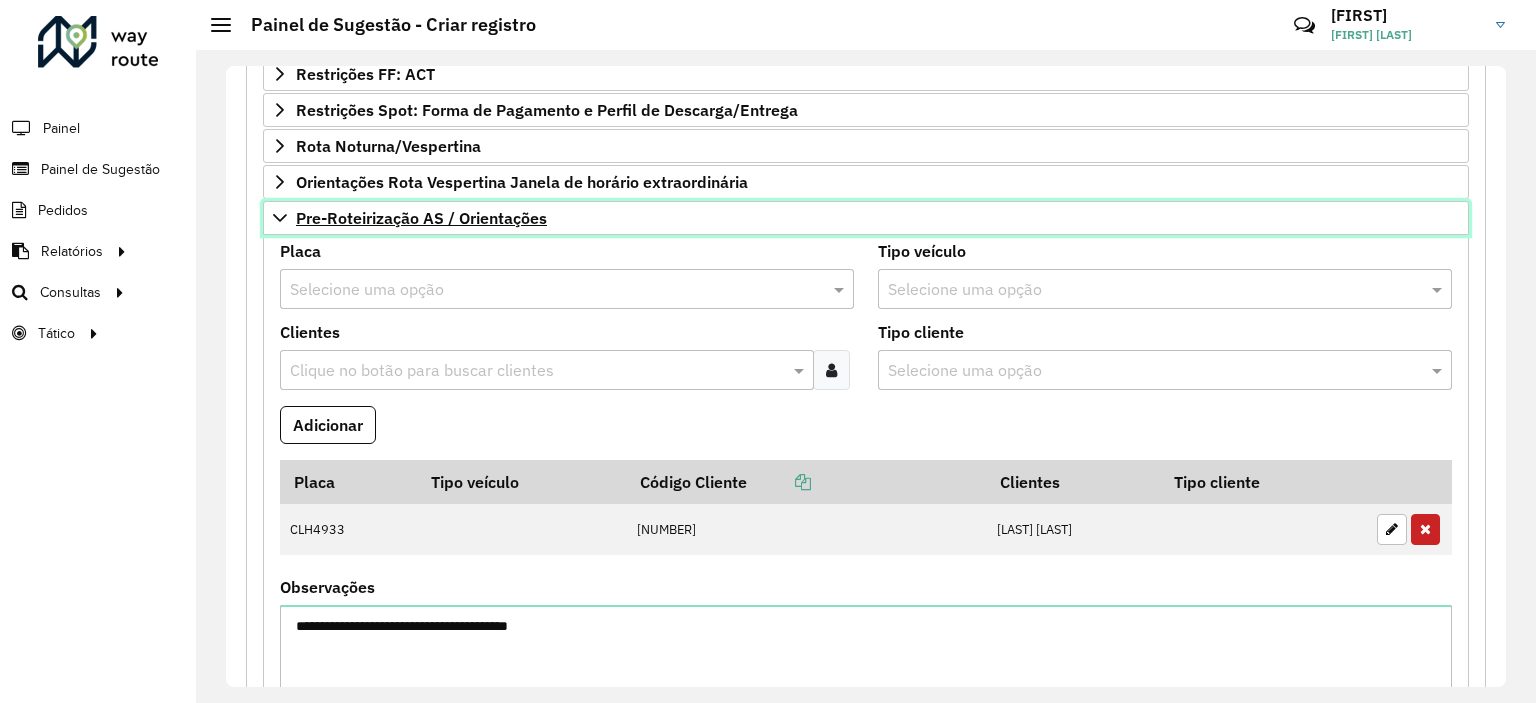 click on "Pre-Roteirização AS / Orientações" at bounding box center (421, 218) 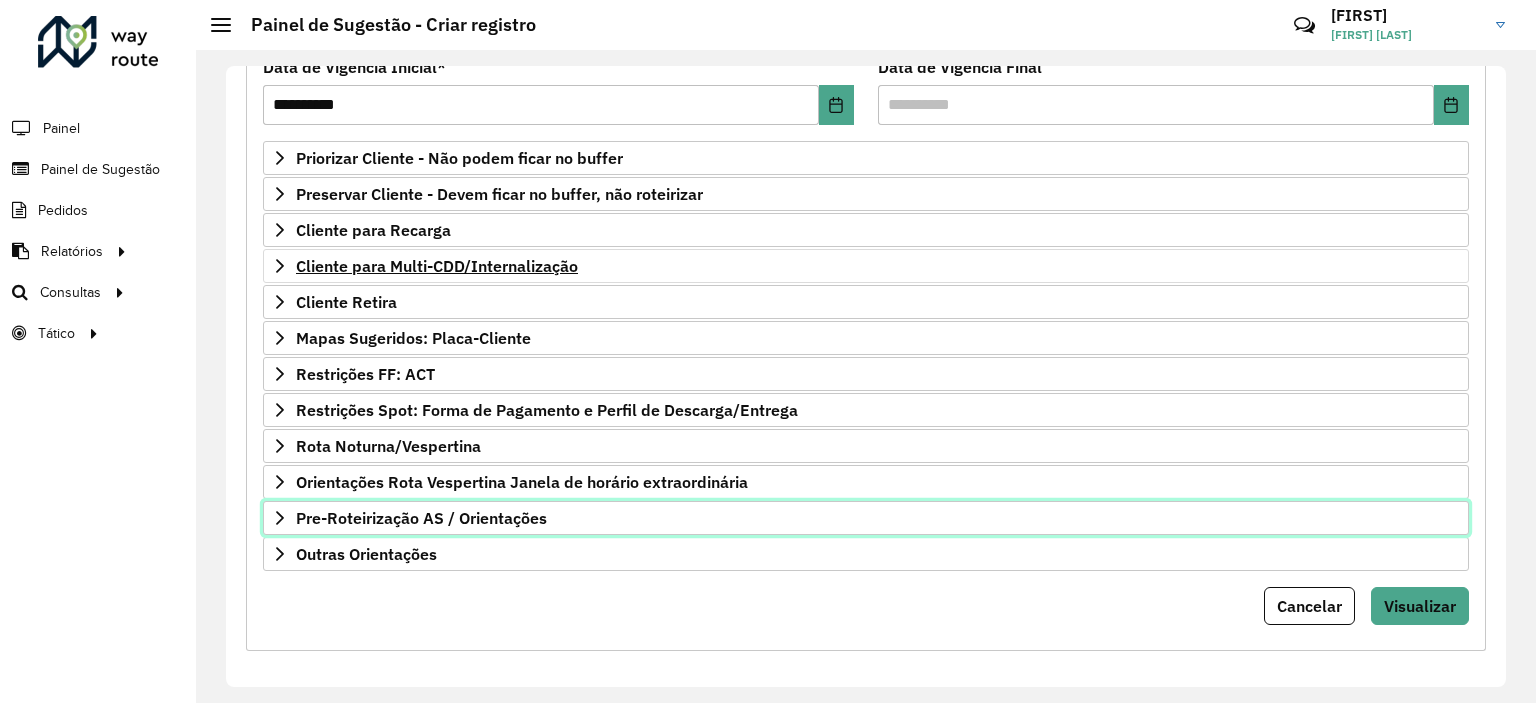 scroll, scrollTop: 86, scrollLeft: 0, axis: vertical 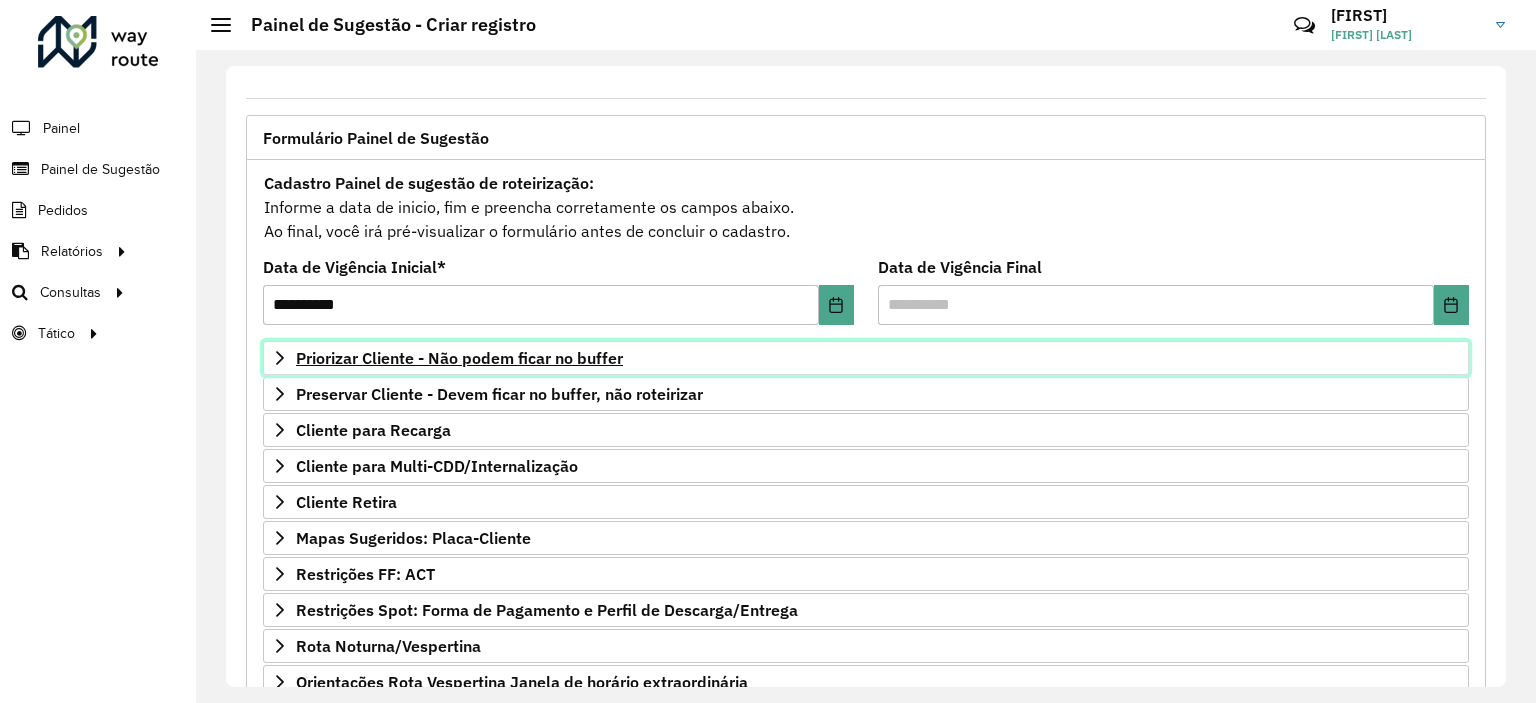 click on "Priorizar Cliente - Não podem ficar no buffer" at bounding box center (866, 358) 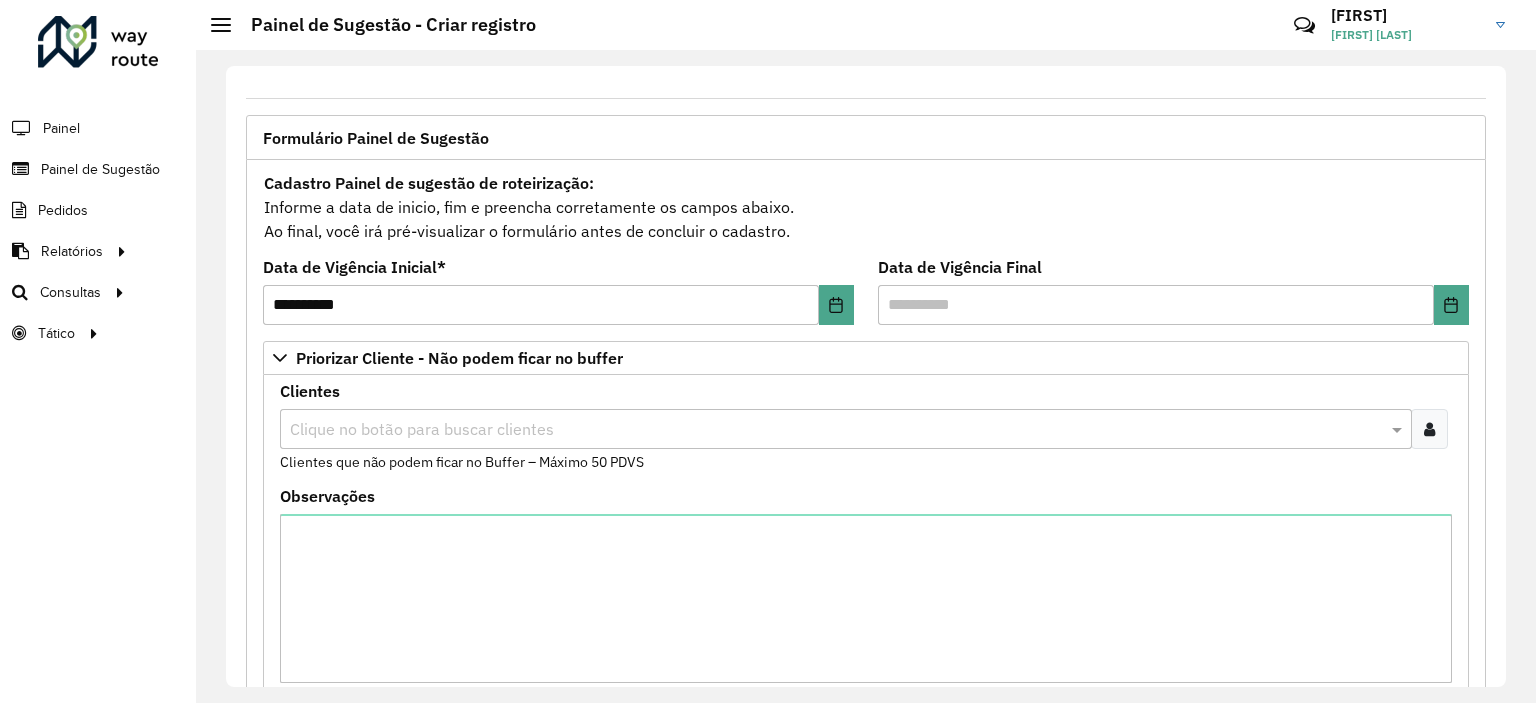click at bounding box center [1429, 429] 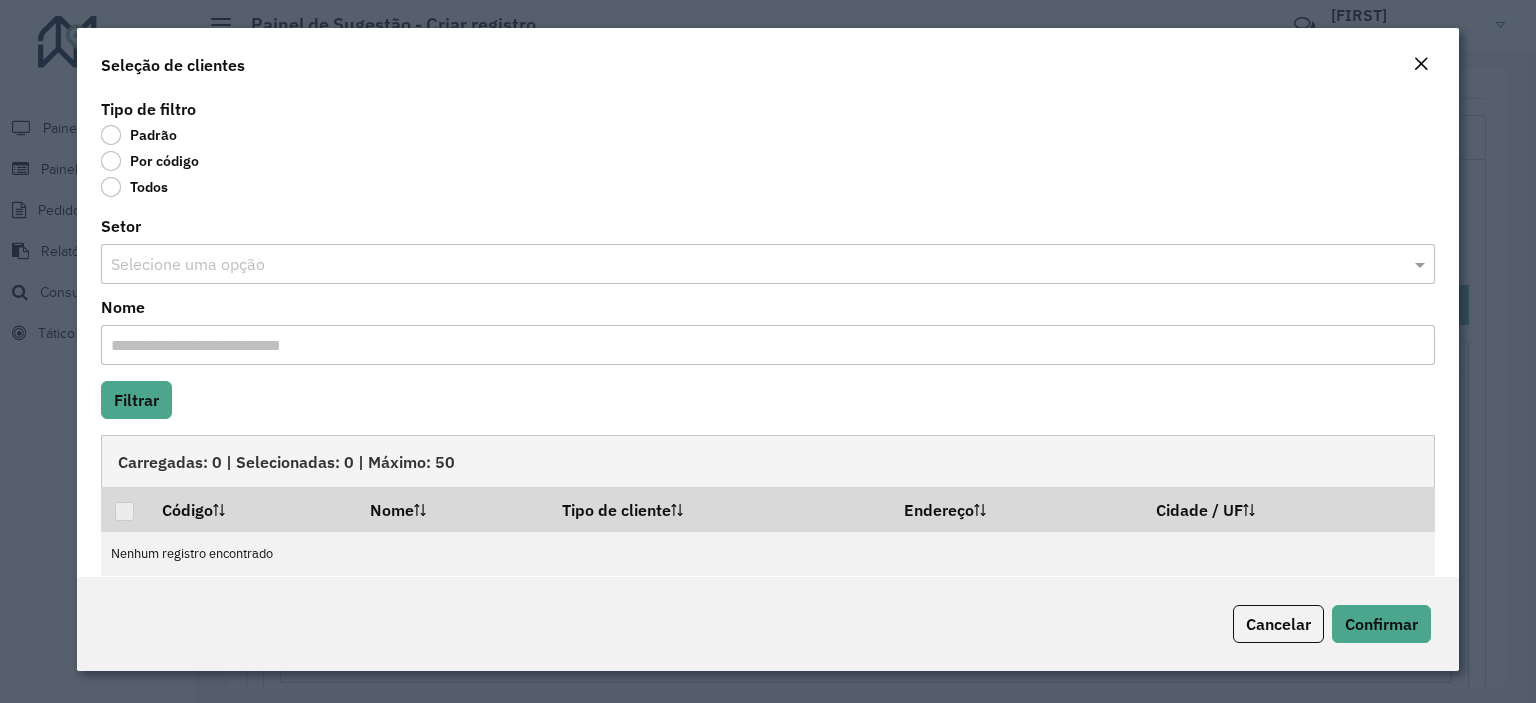 click on "Por código" 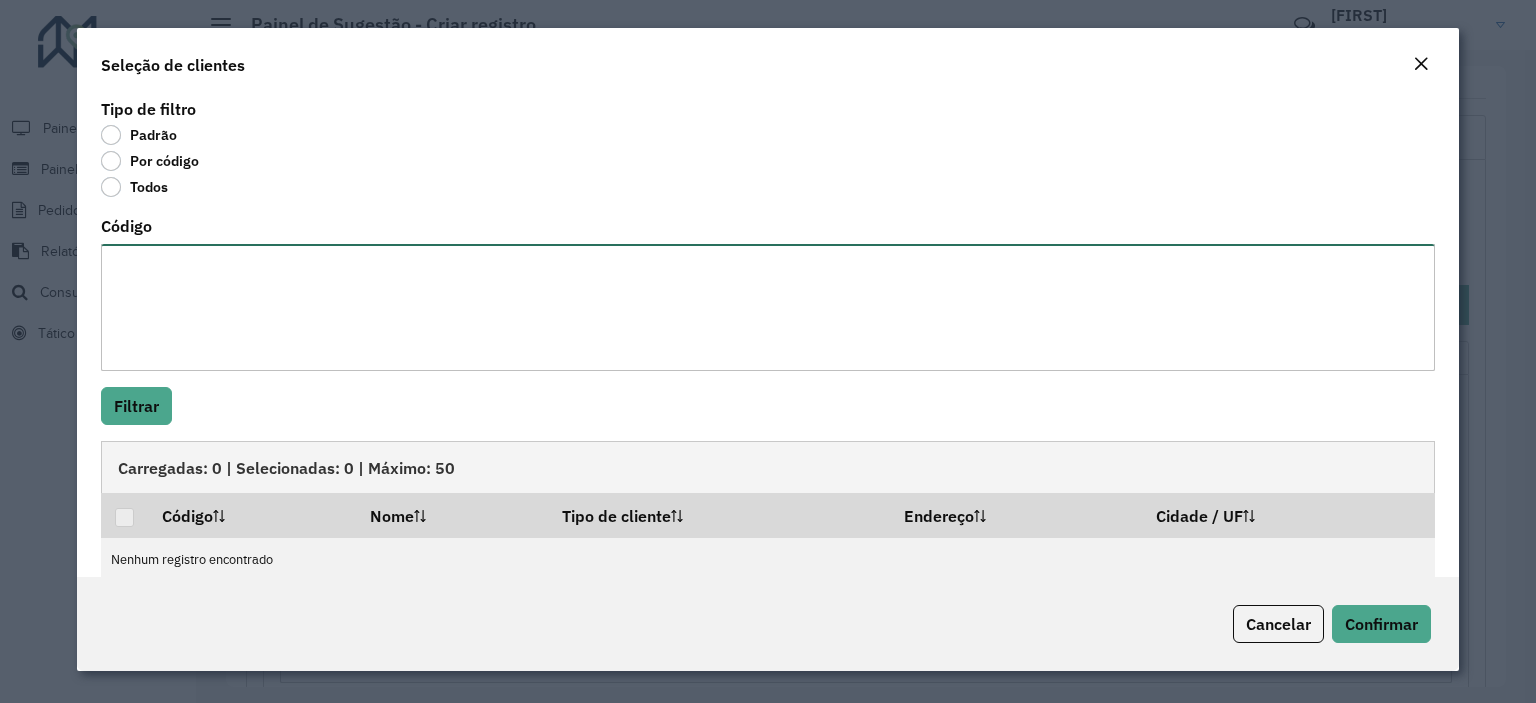 click on "Código" at bounding box center (768, 307) 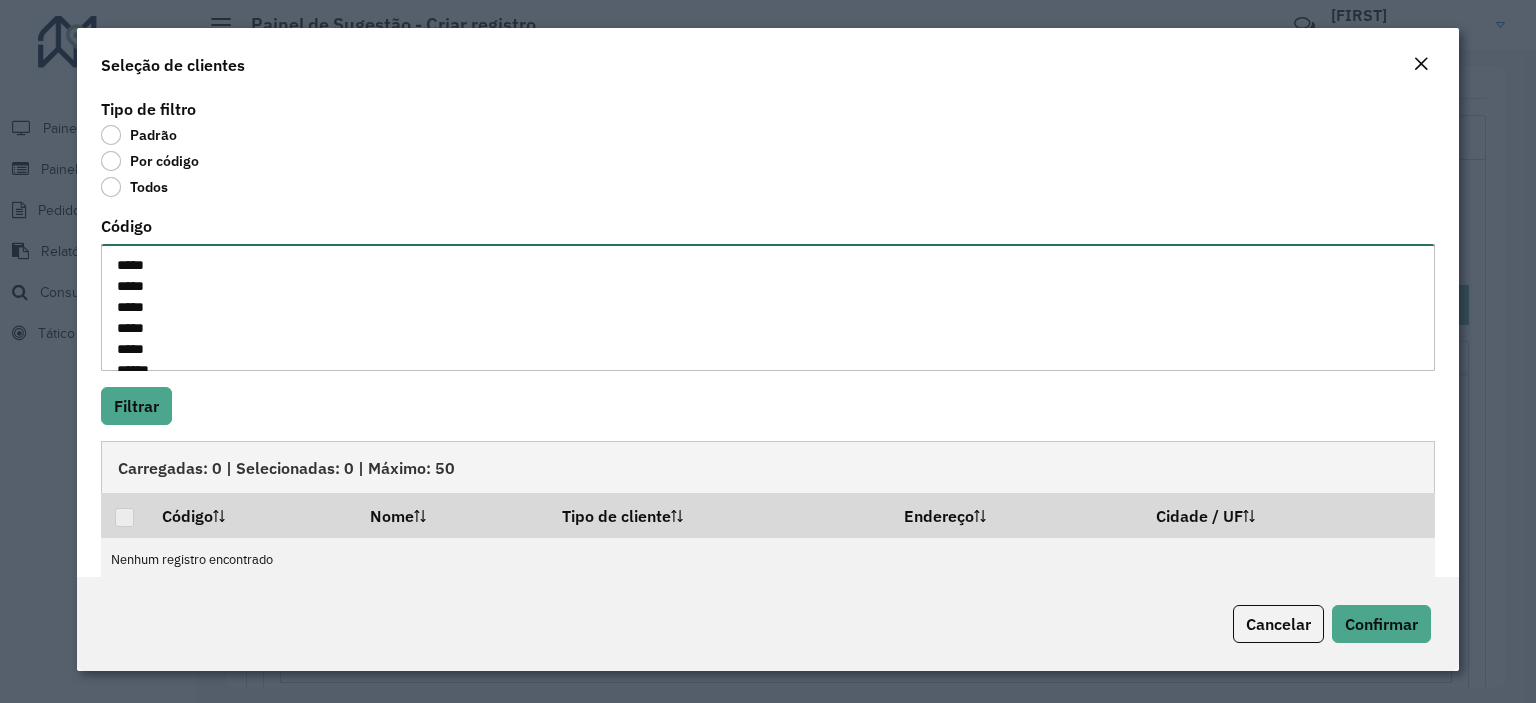 scroll, scrollTop: 29, scrollLeft: 0, axis: vertical 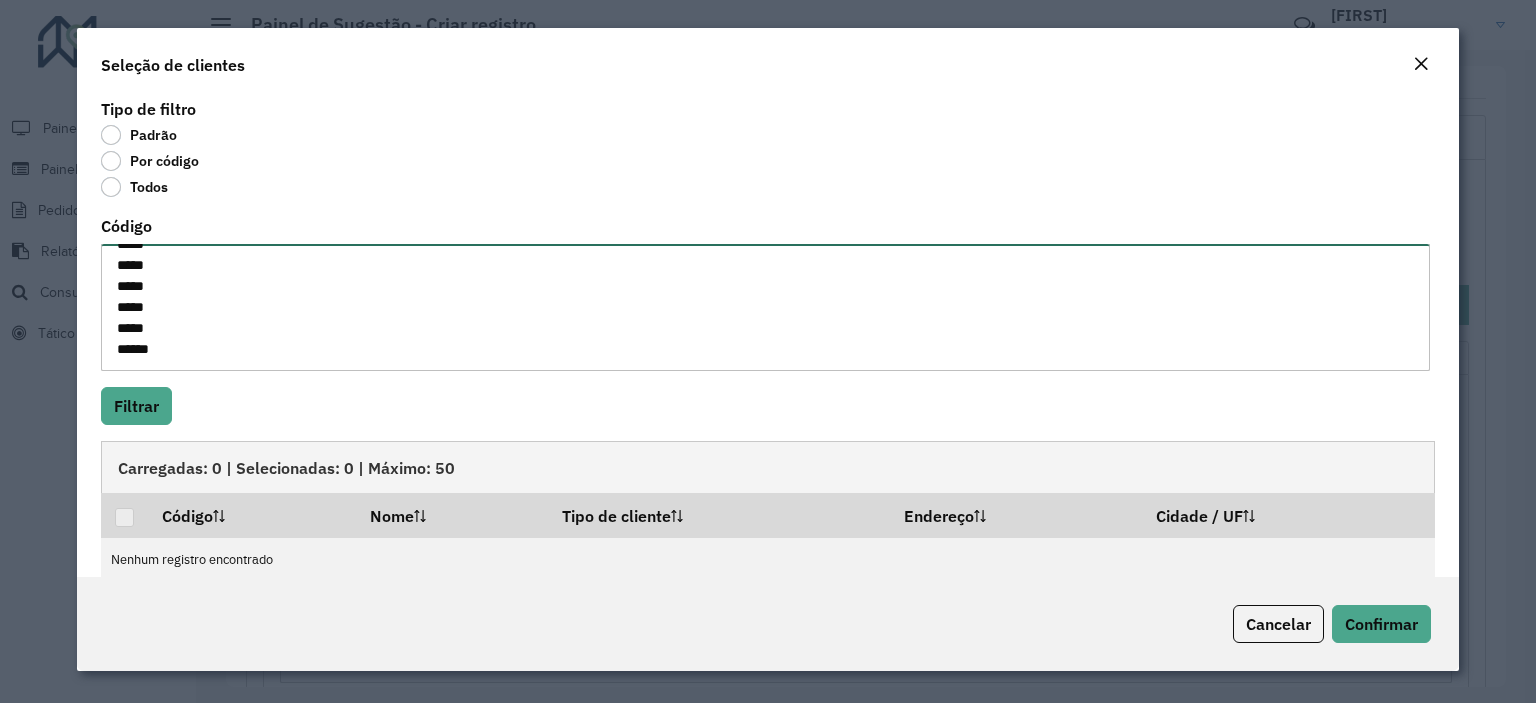 paste on "*****
*****" 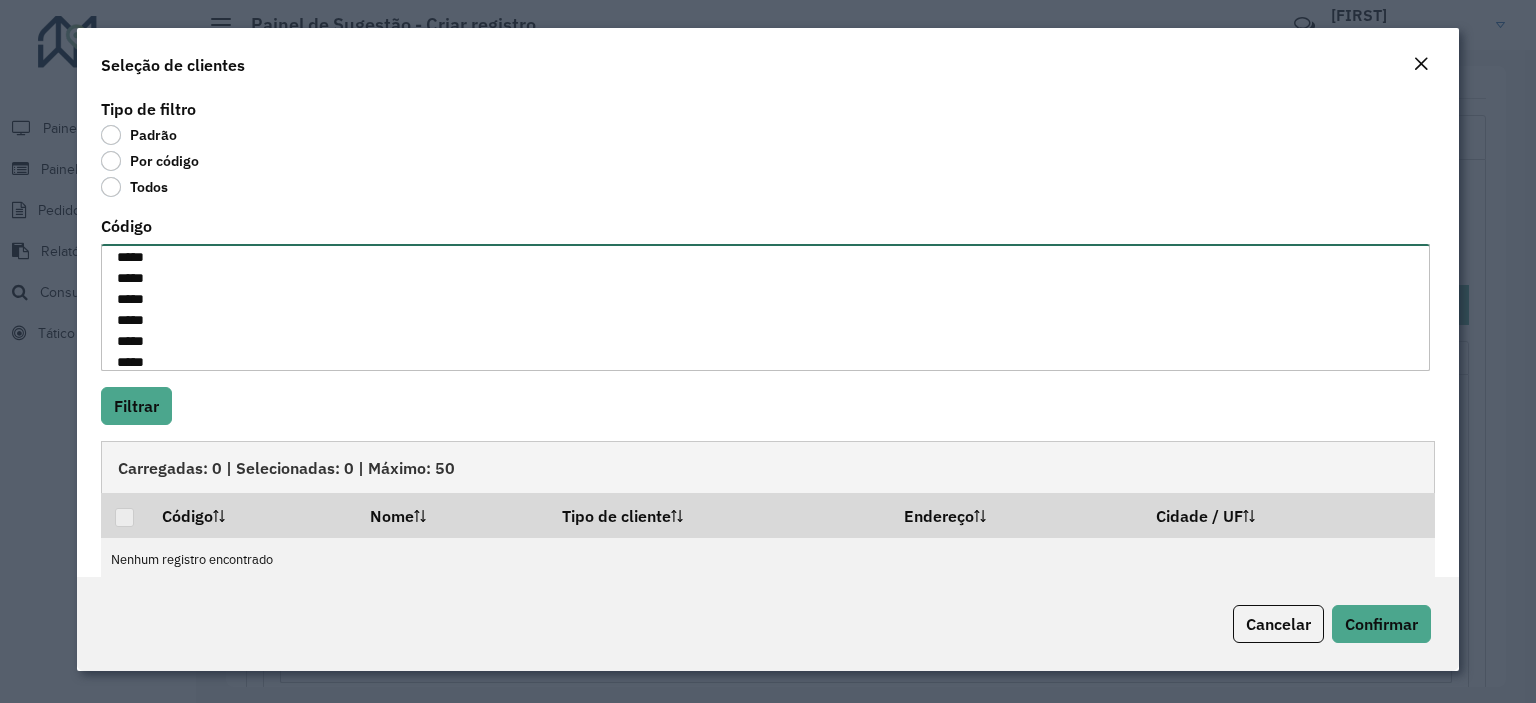 scroll, scrollTop: 71, scrollLeft: 0, axis: vertical 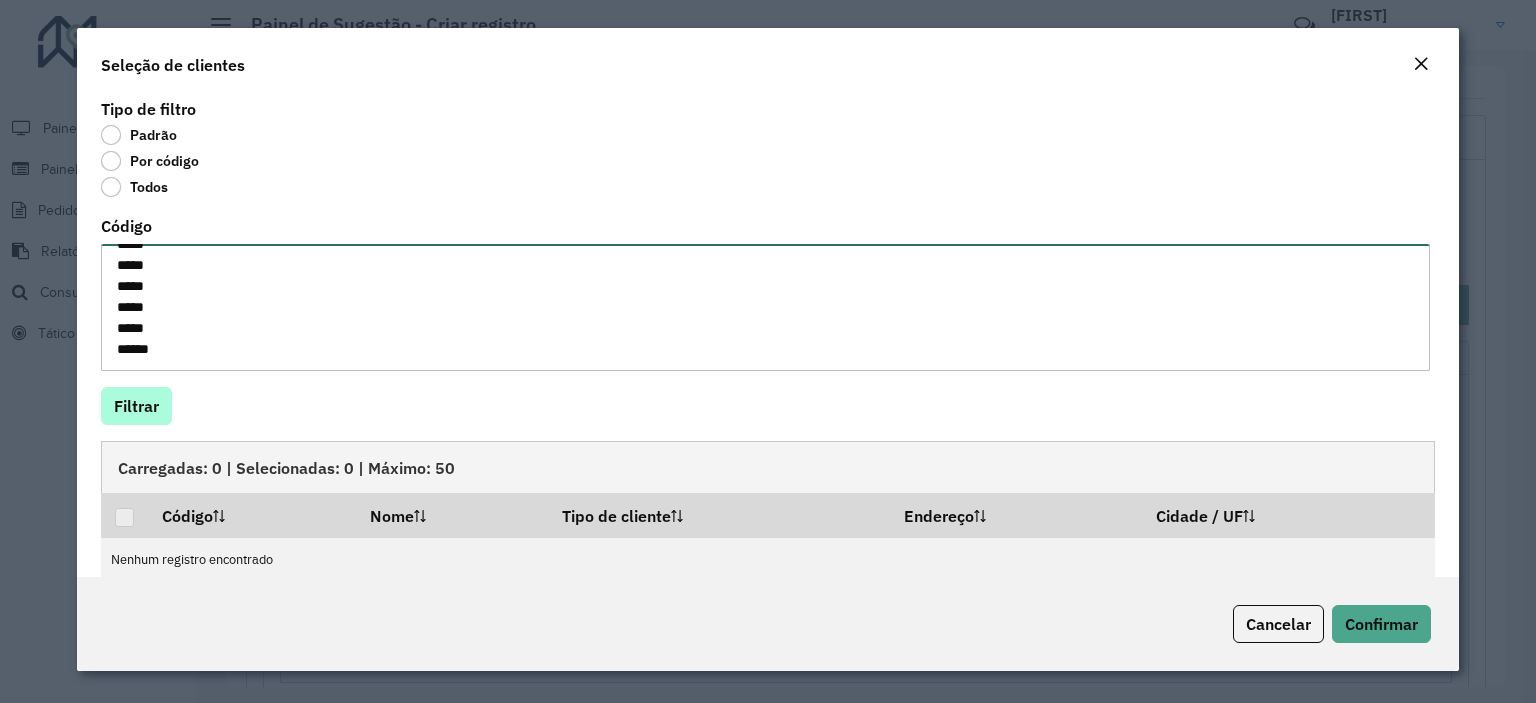 type on "*****
*****
*****
*****
*****
*****
*****
*****" 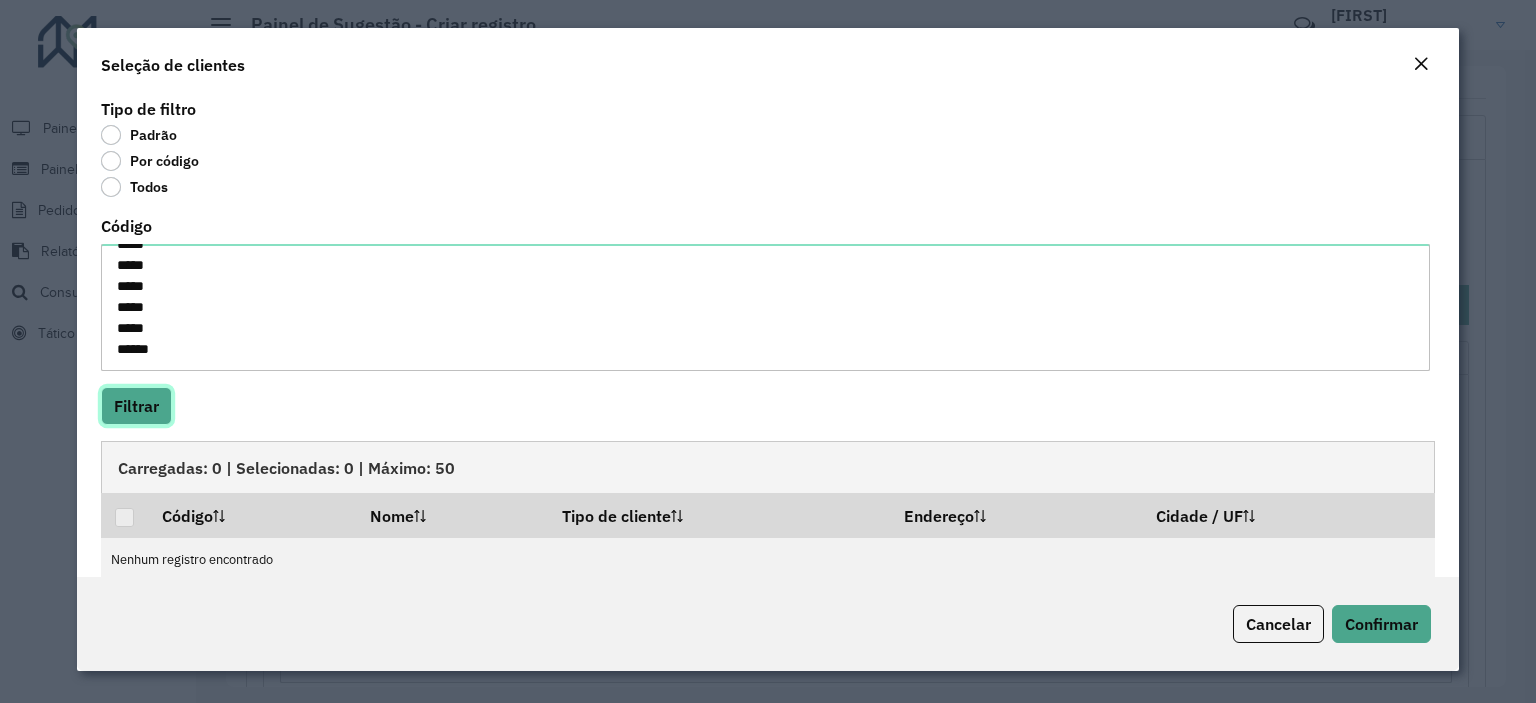 click on "Filtrar" 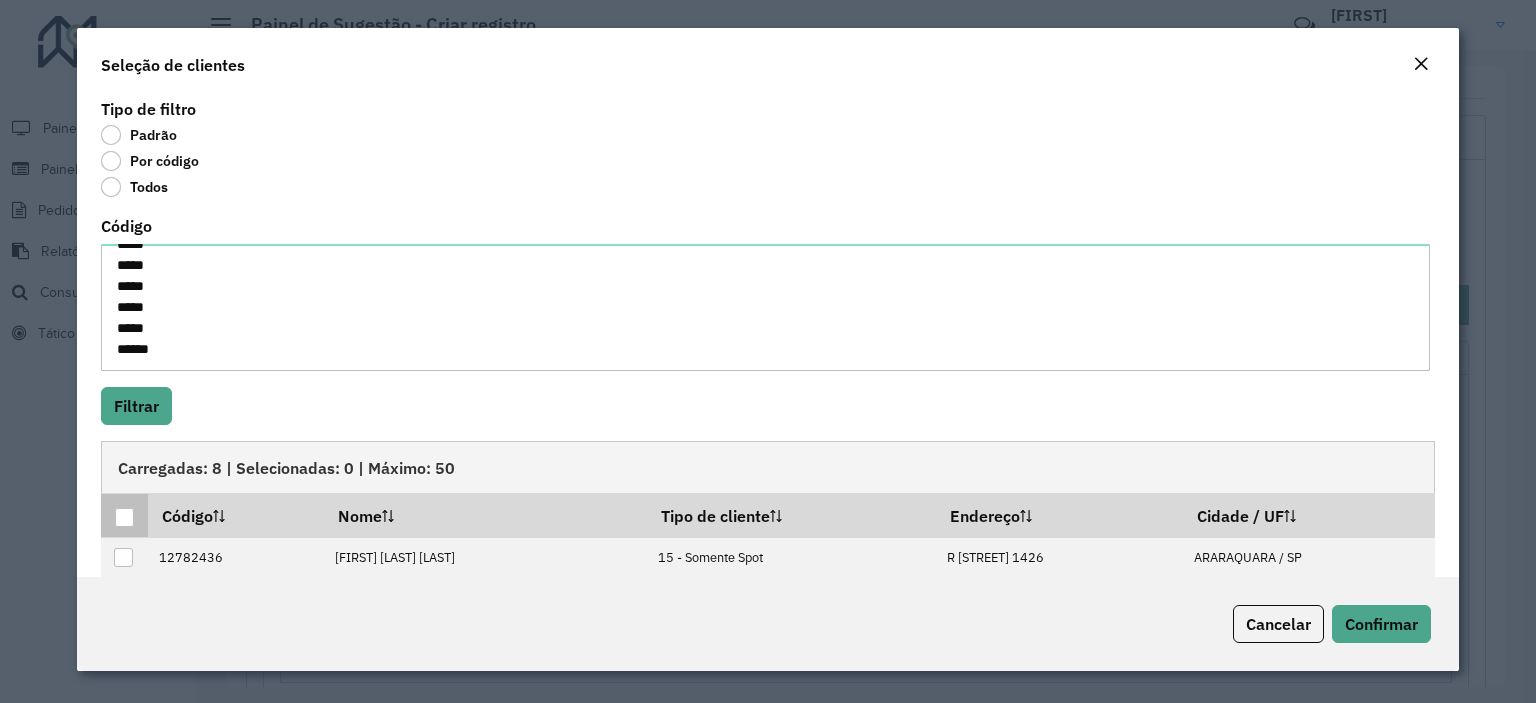 click at bounding box center [124, 517] 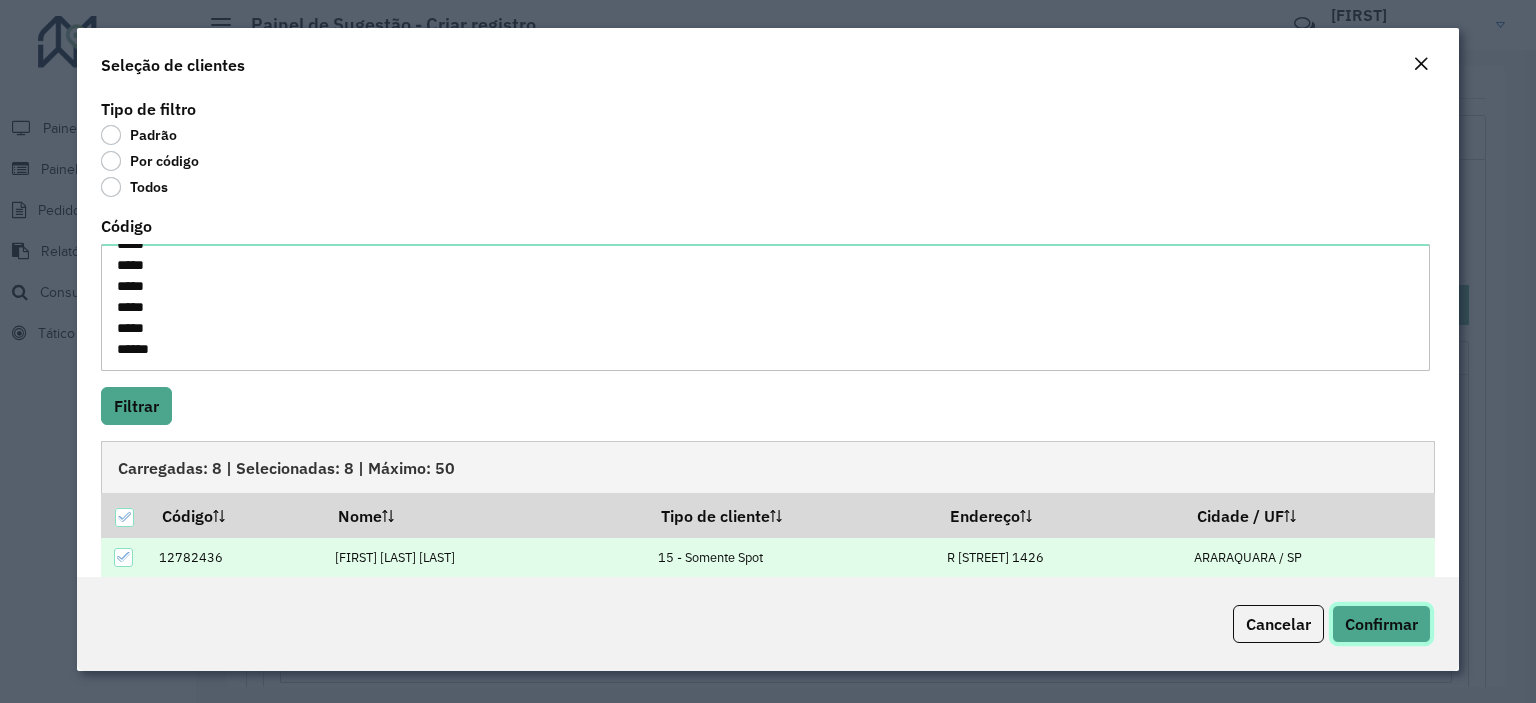 click on "Confirmar" 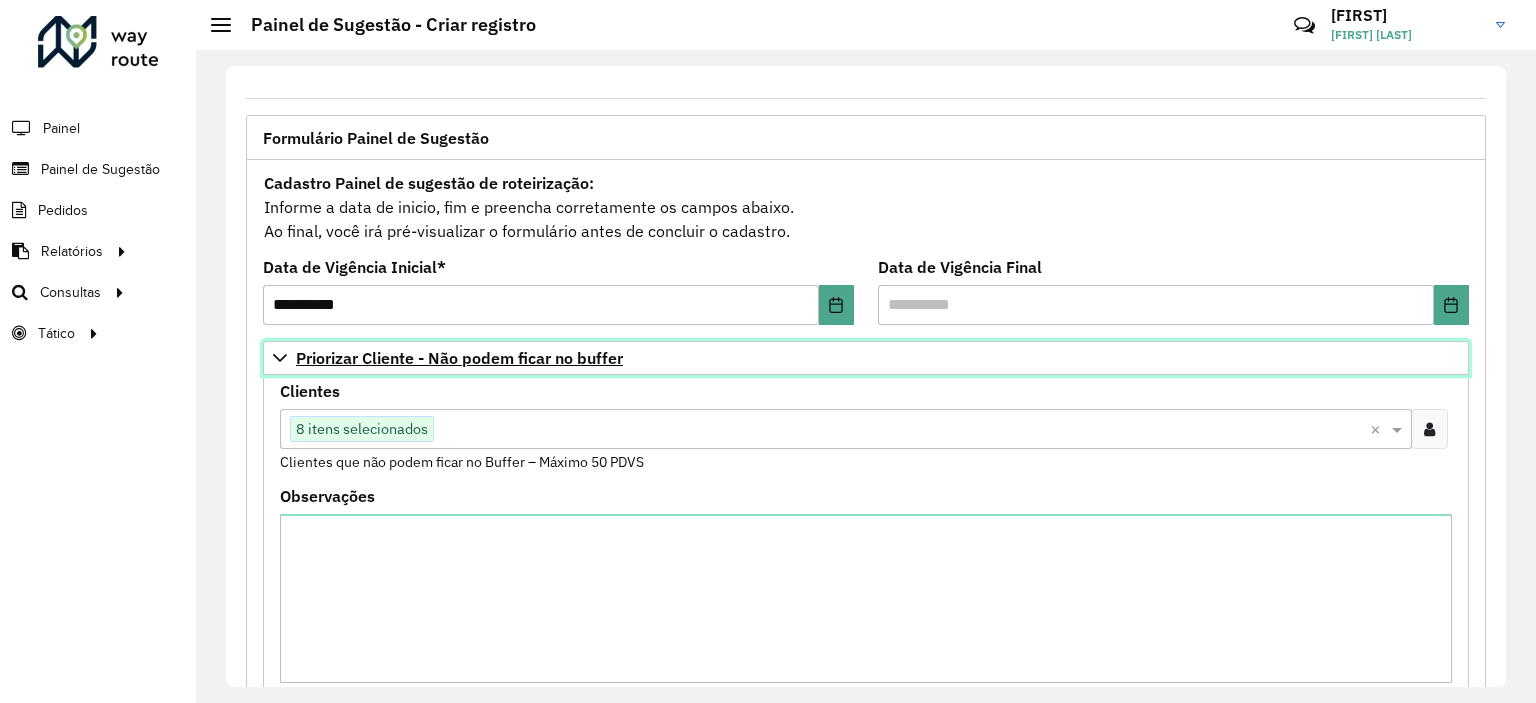 click on "Priorizar Cliente - Não podem ficar no buffer" at bounding box center (866, 358) 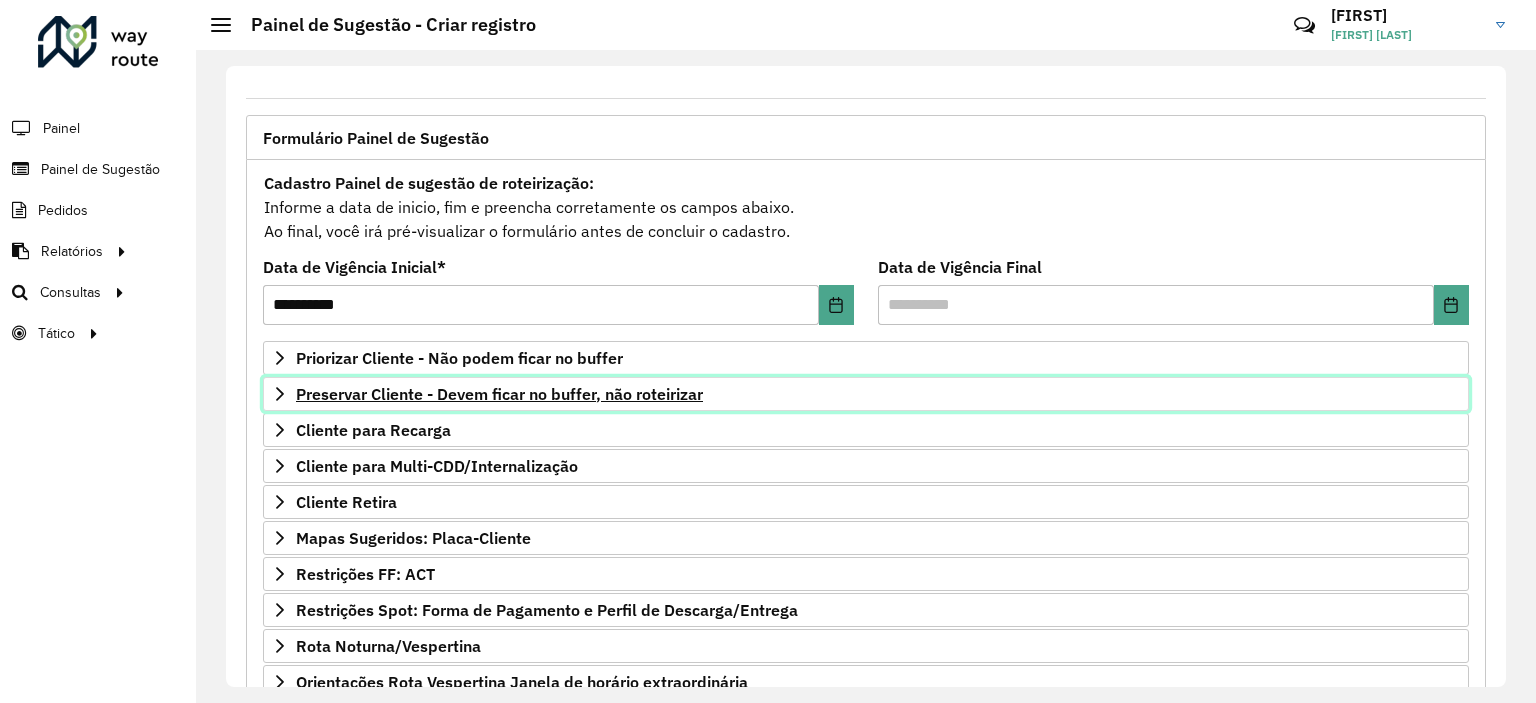 click on "Preservar Cliente - Devem ficar no buffer, não roteirizar" at bounding box center [499, 394] 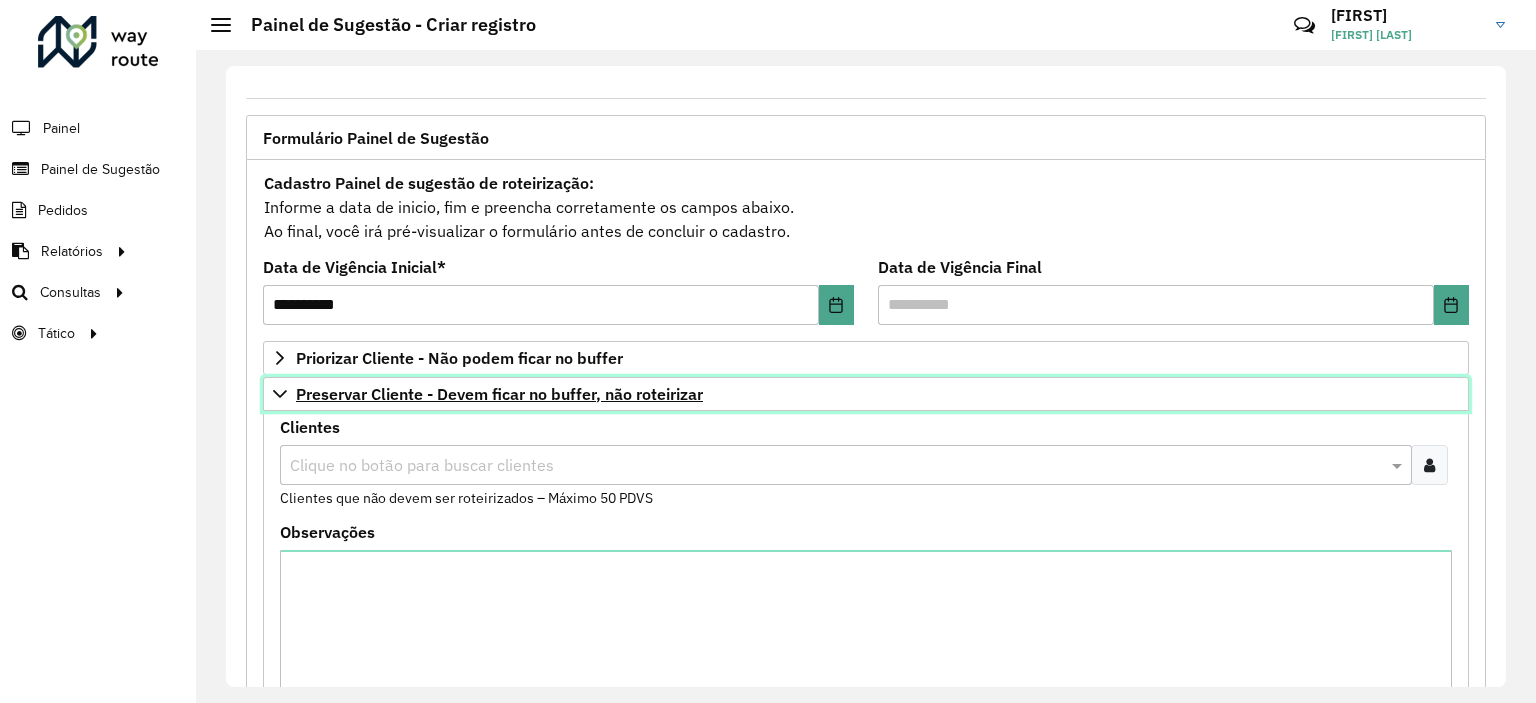 scroll, scrollTop: 286, scrollLeft: 0, axis: vertical 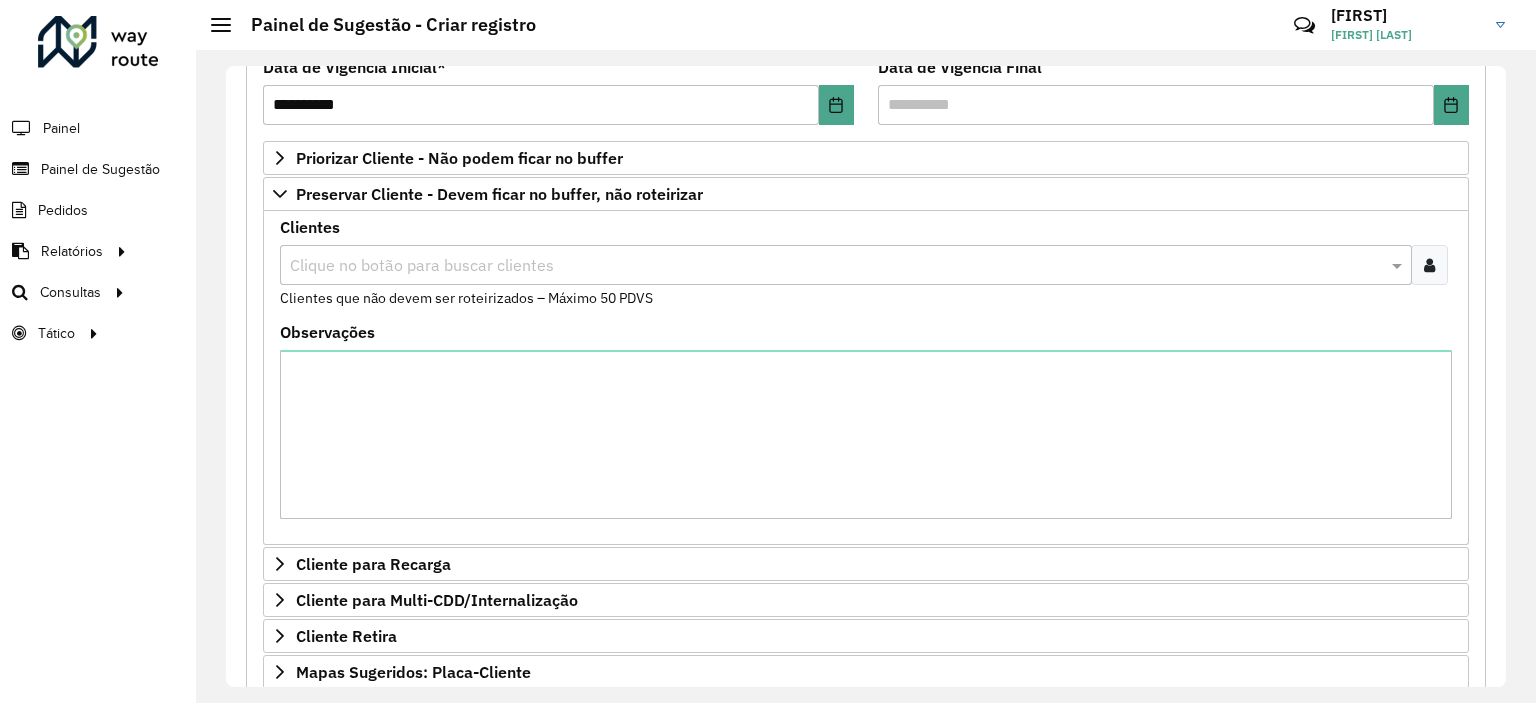 click at bounding box center [836, 266] 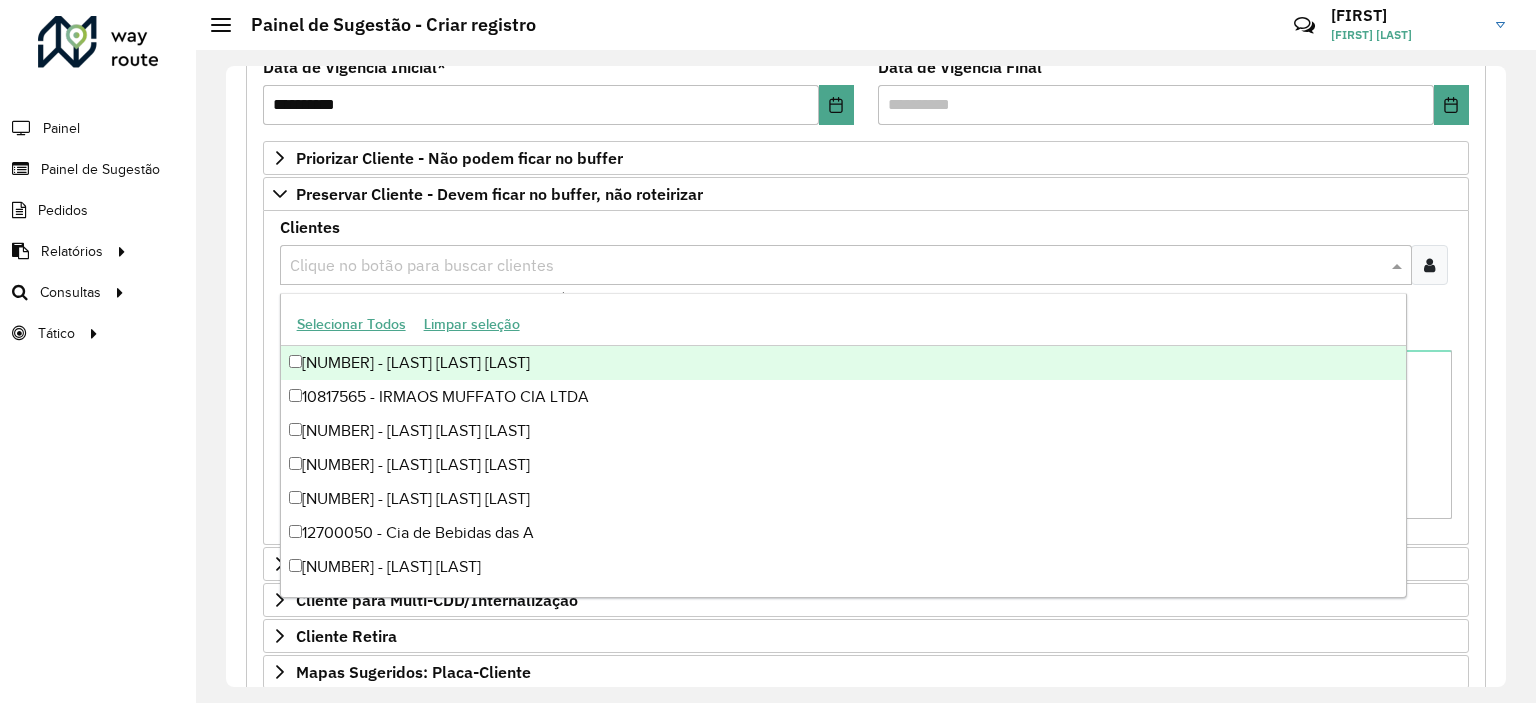 paste on "*****" 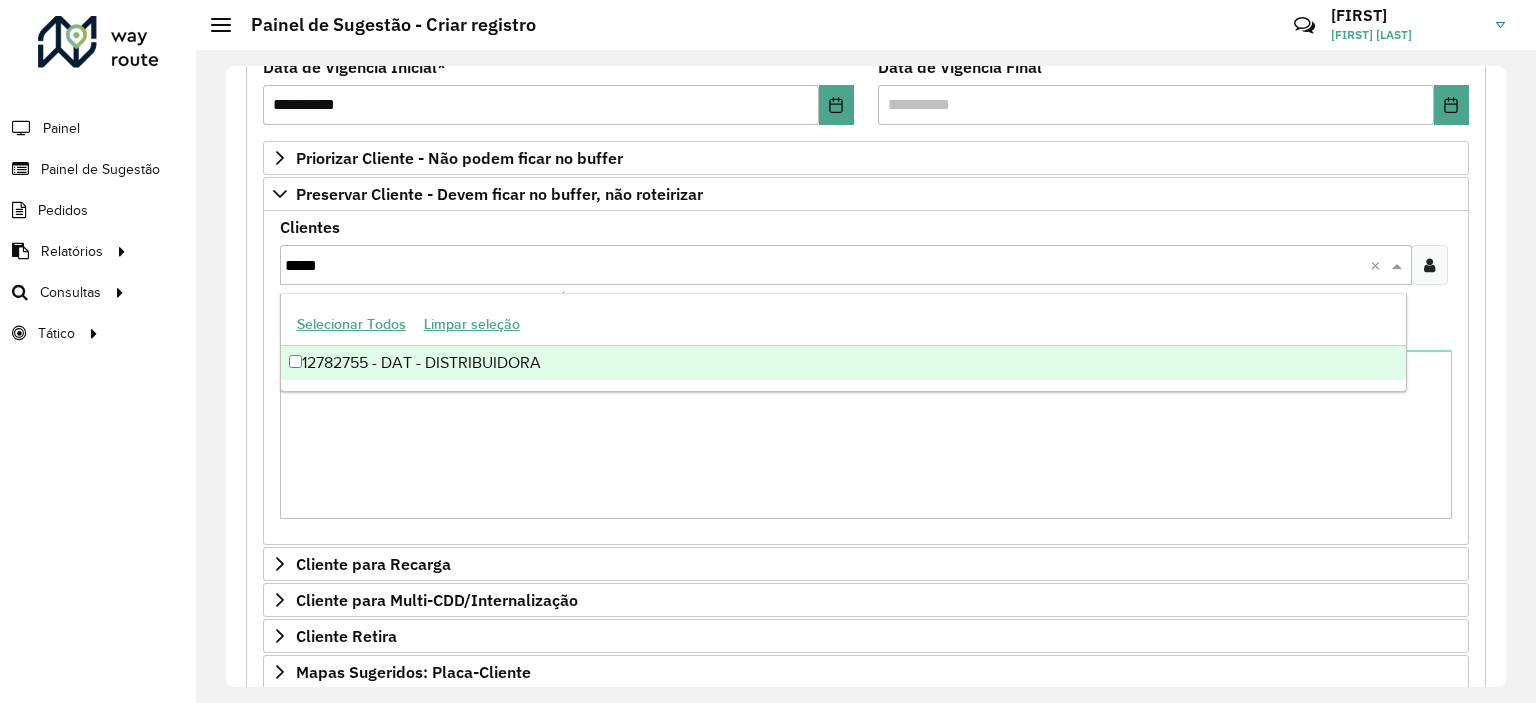 click on "12782755 - DAT - DISTRIBUIDORA" at bounding box center [843, 363] 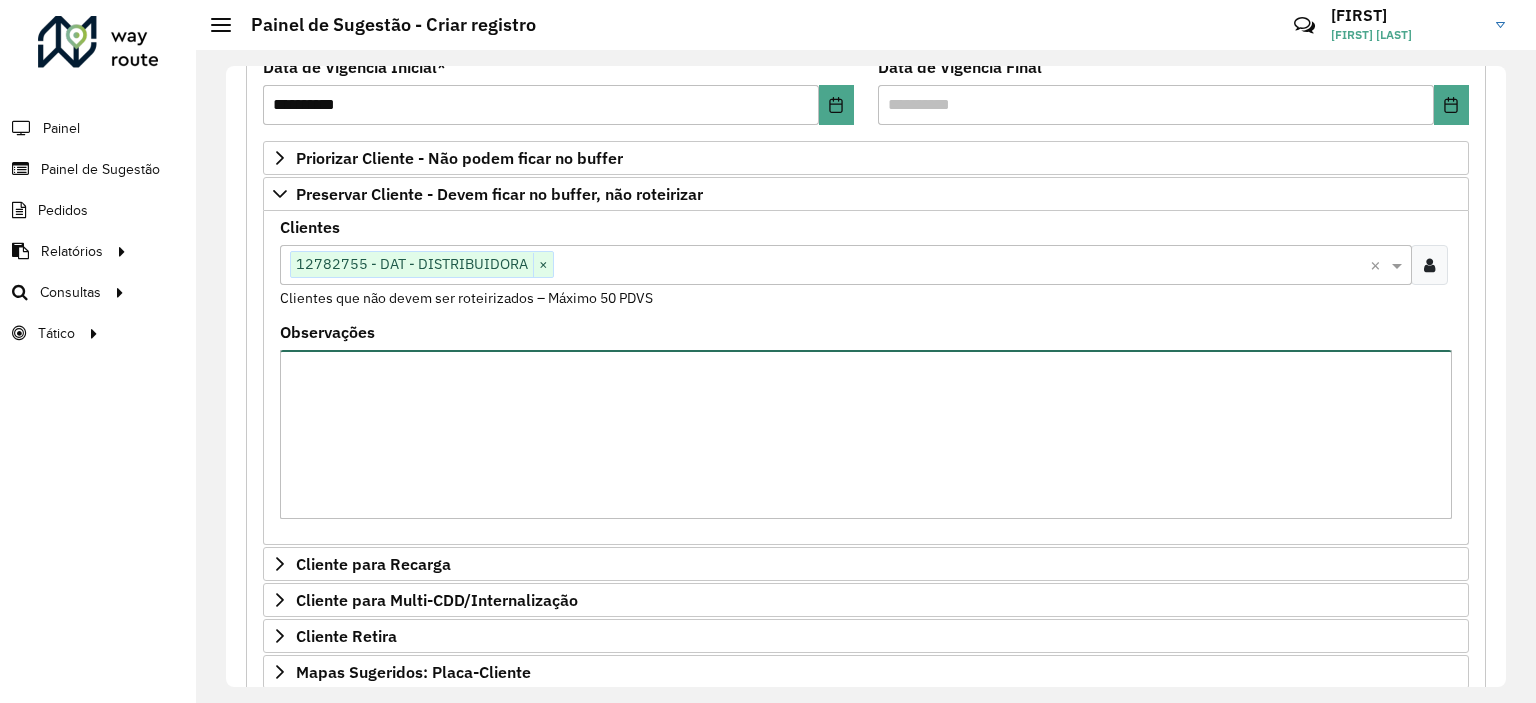 click on "Observações" at bounding box center [866, 434] 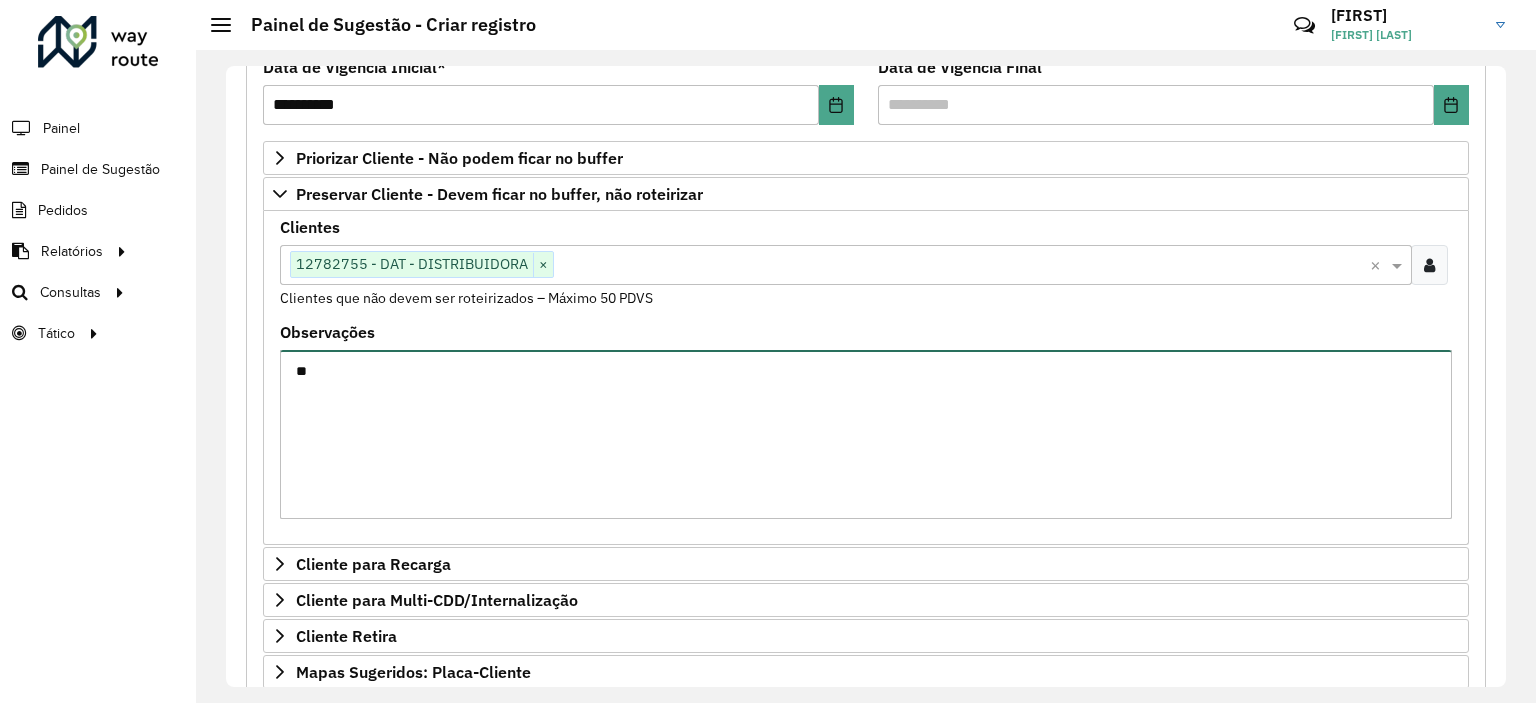 type on "*" 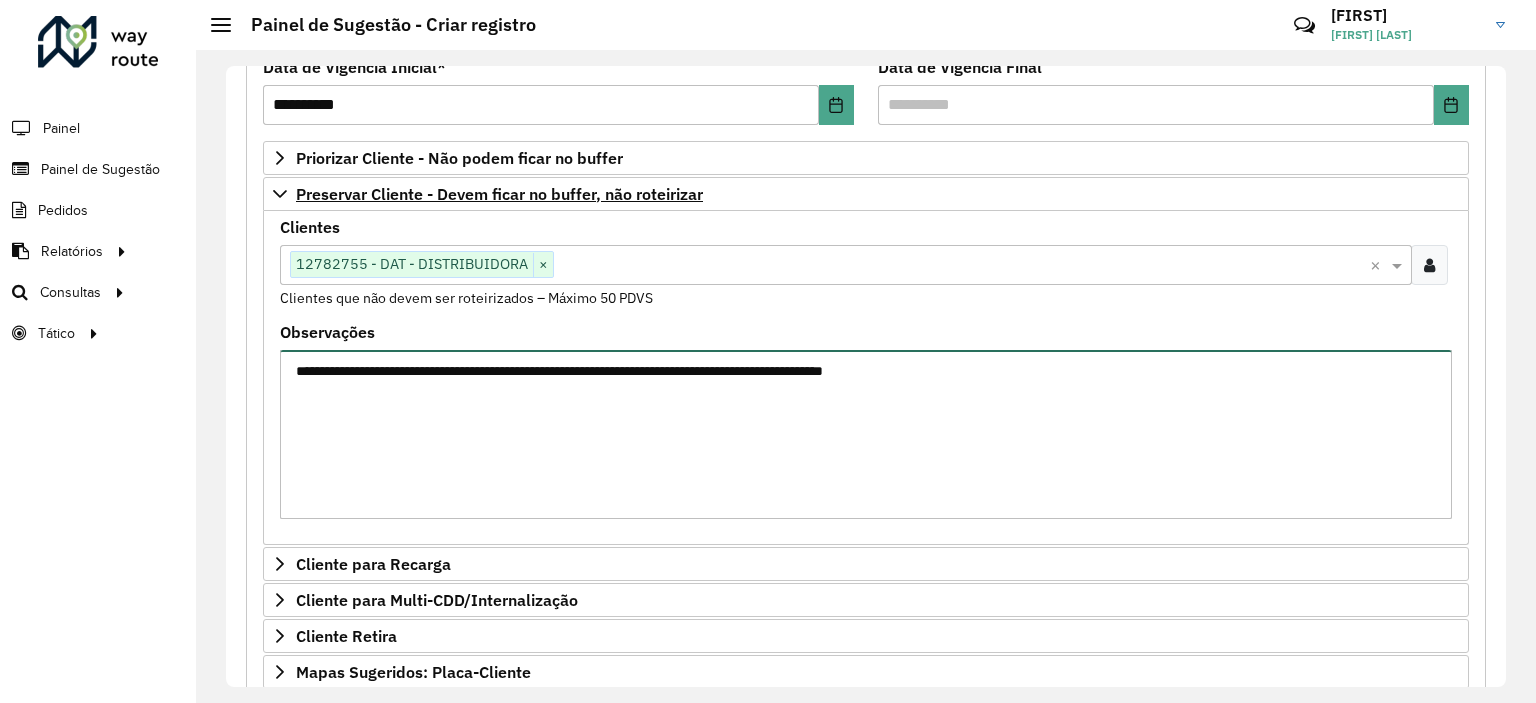 type on "**********" 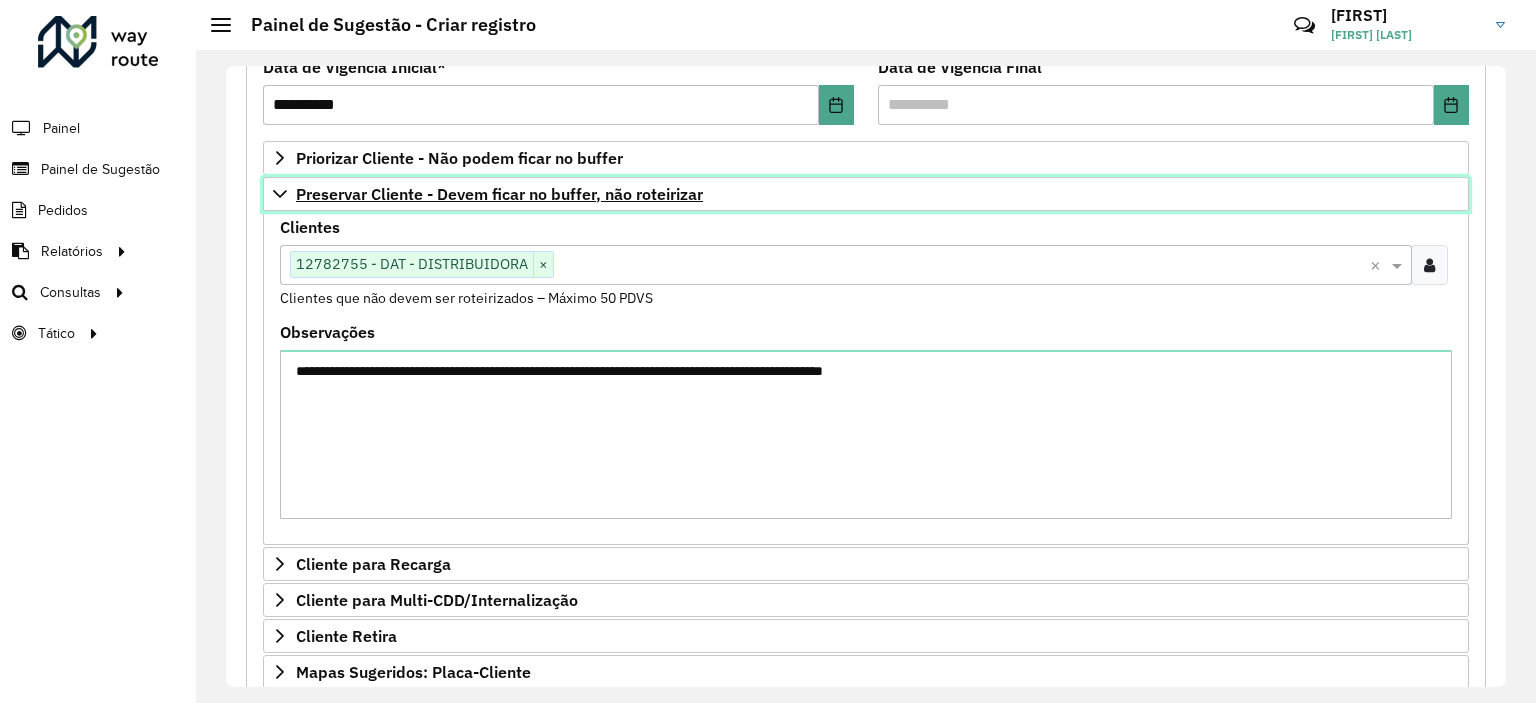 click on "Preservar Cliente - Devem ficar no buffer, não roteirizar" at bounding box center [499, 194] 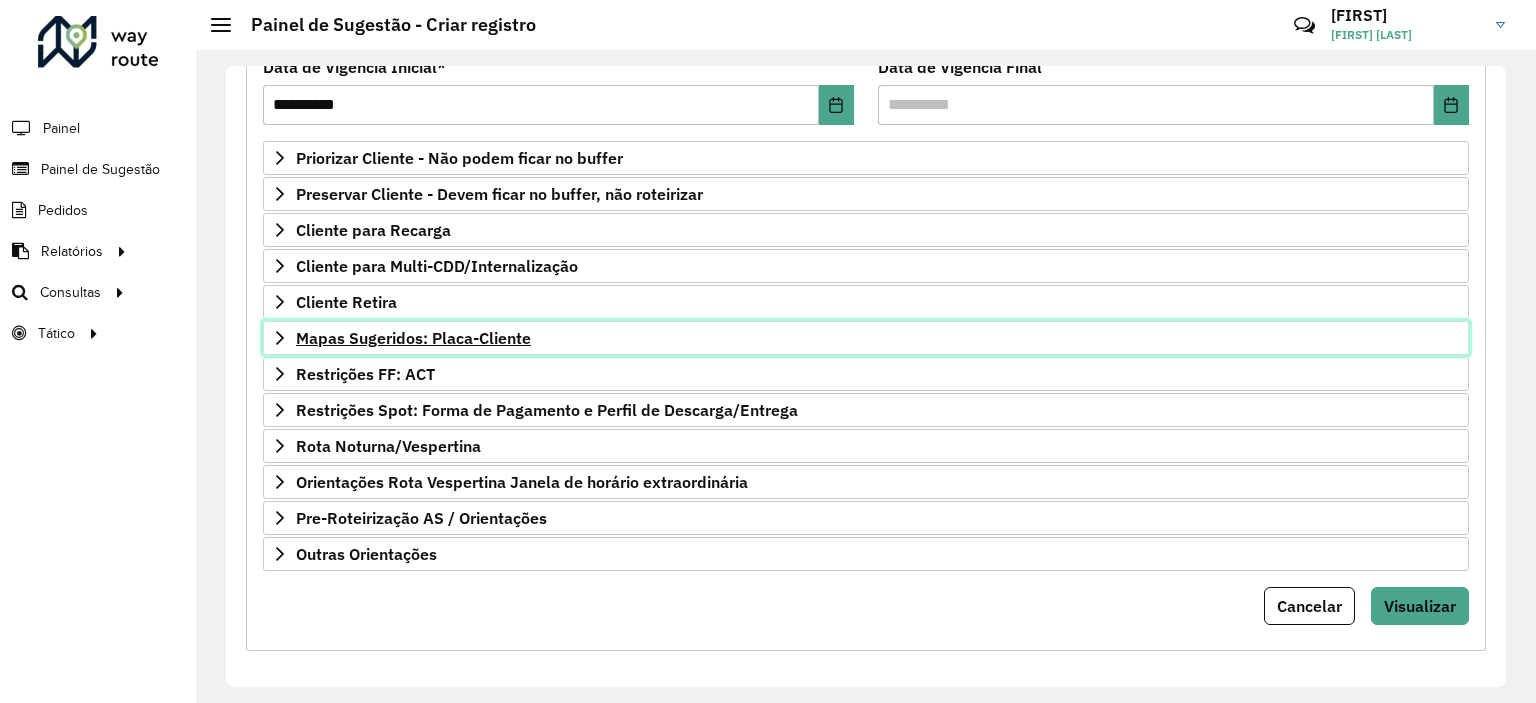 click on "Mapas Sugeridos: Placa-Cliente" at bounding box center (413, 338) 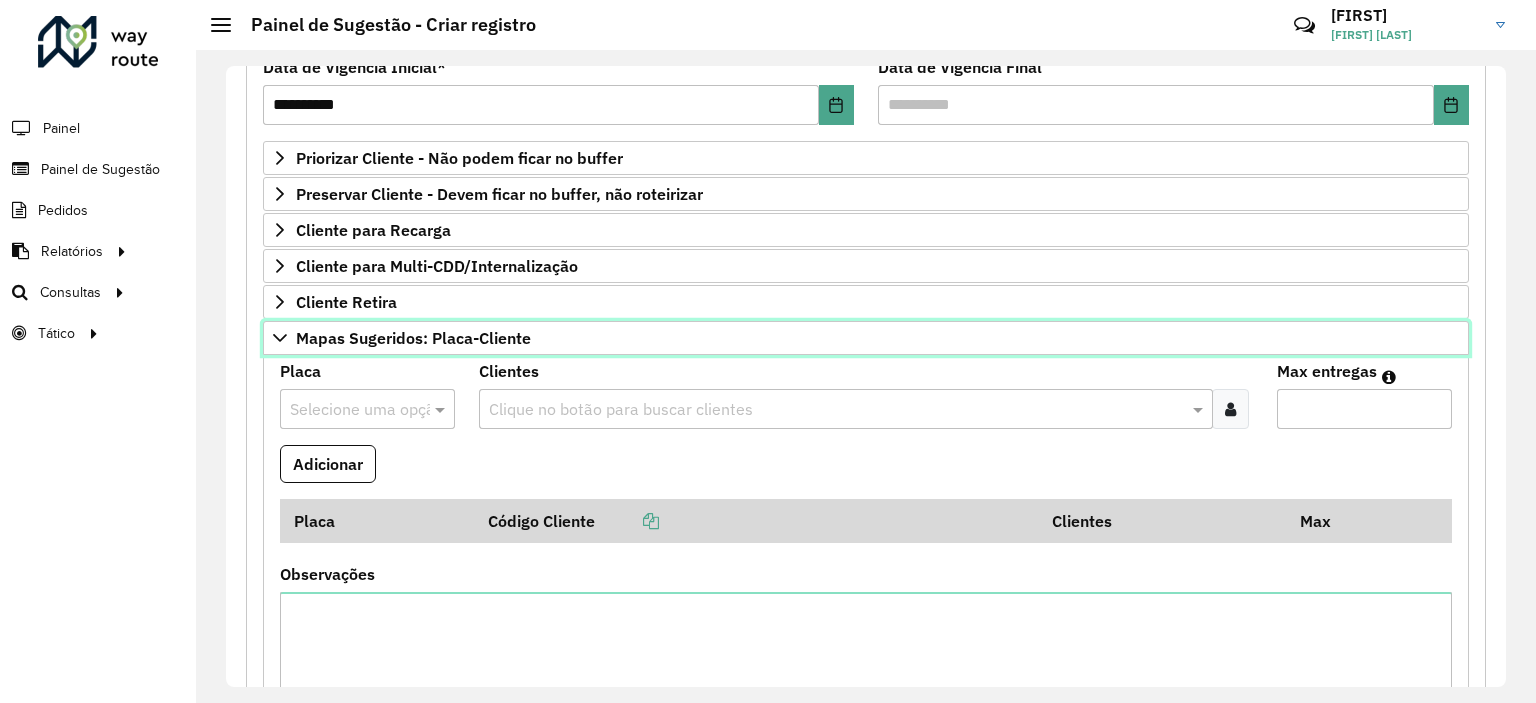 scroll, scrollTop: 486, scrollLeft: 0, axis: vertical 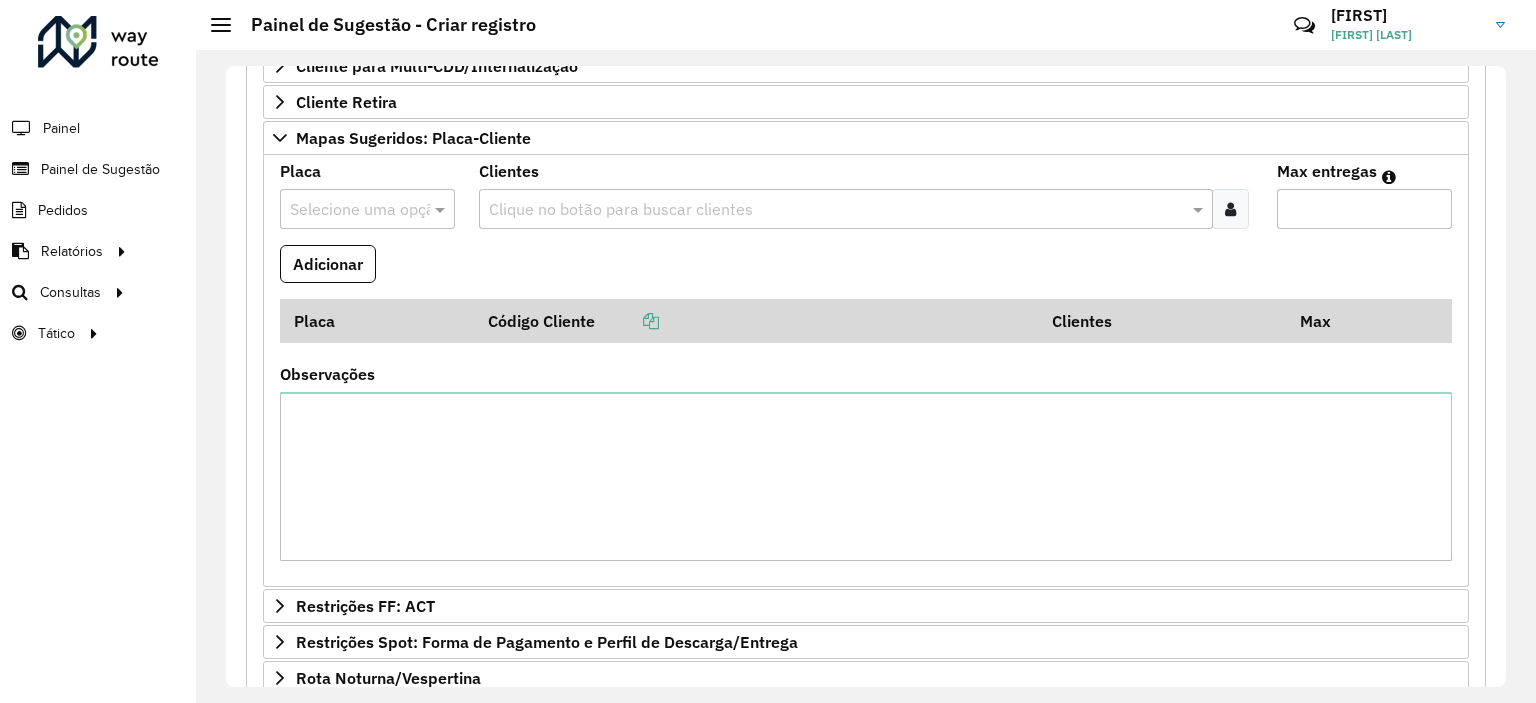 click at bounding box center [1230, 209] 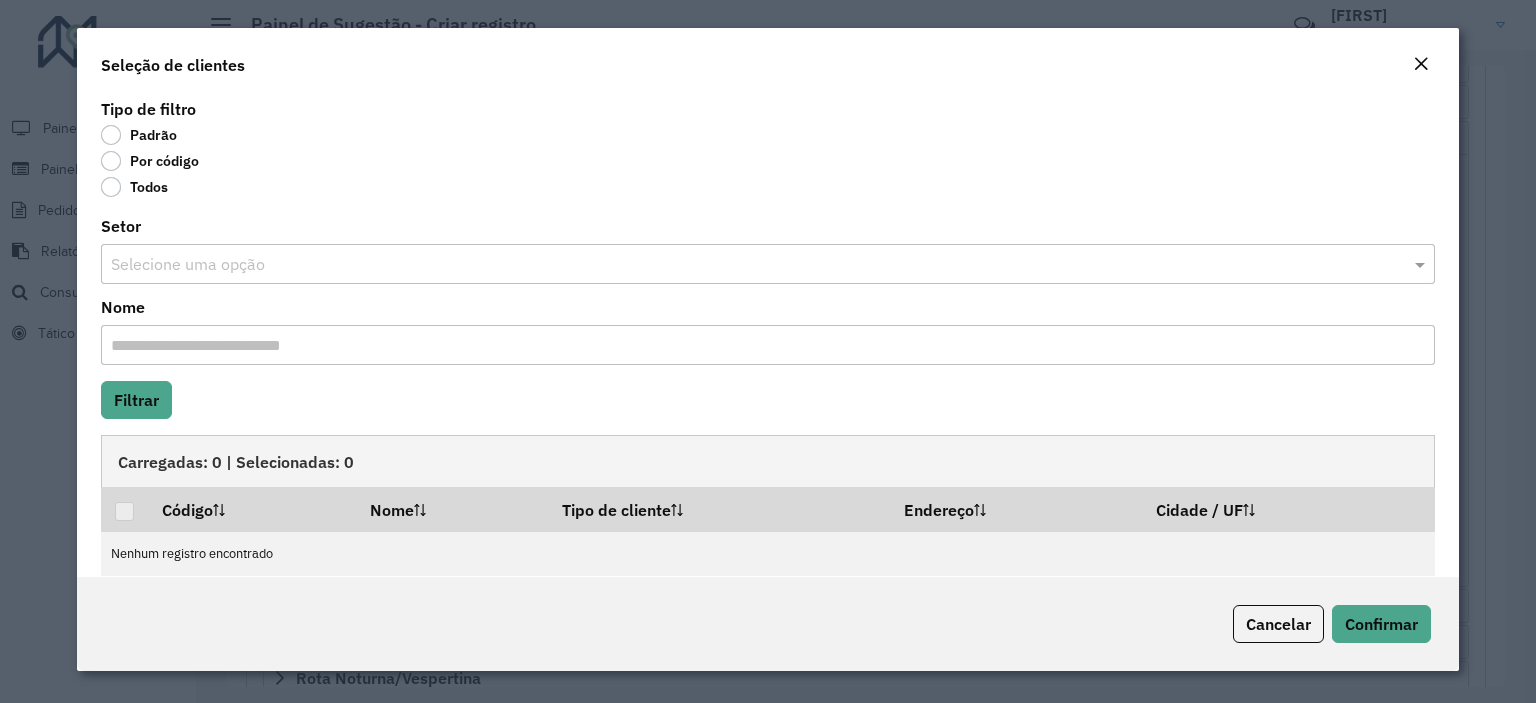 click on "Por código" 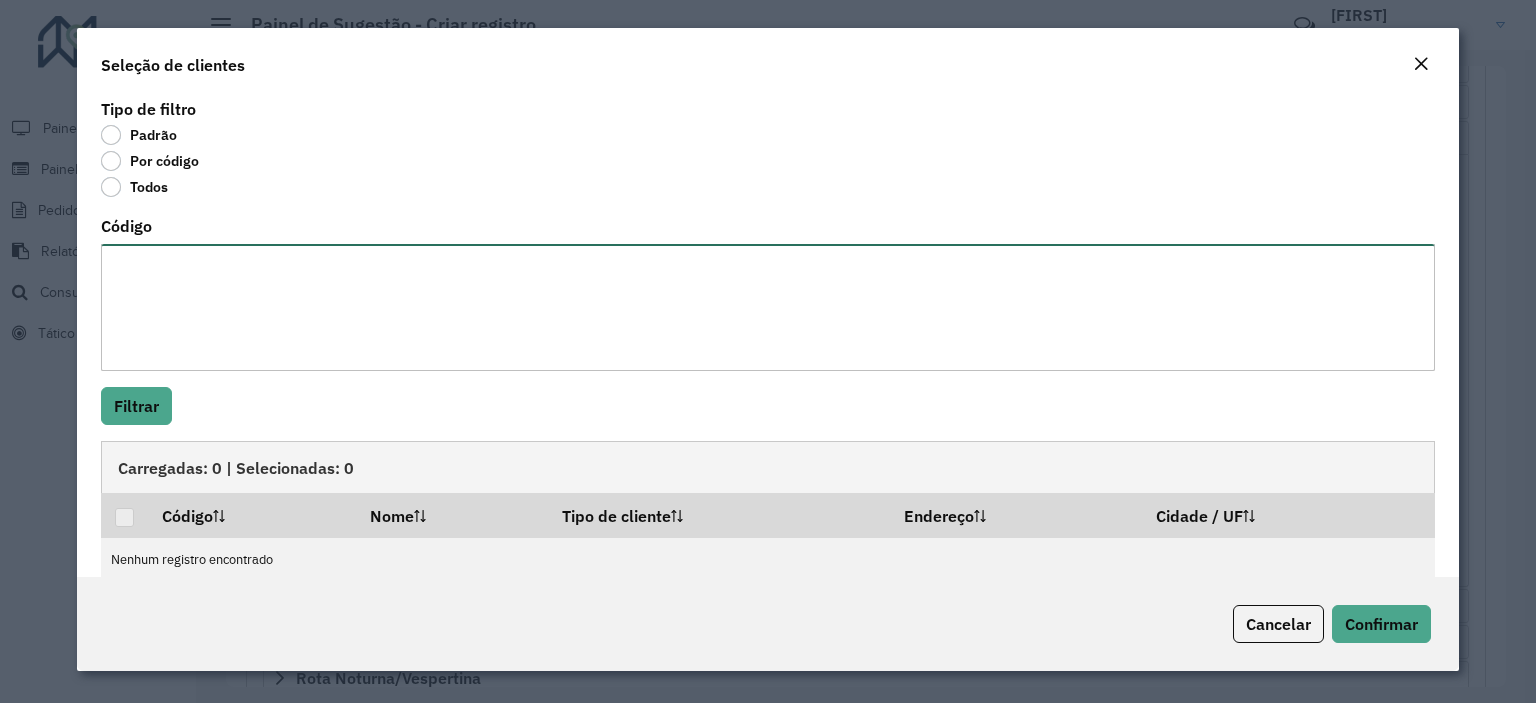 click on "Código" at bounding box center (768, 307) 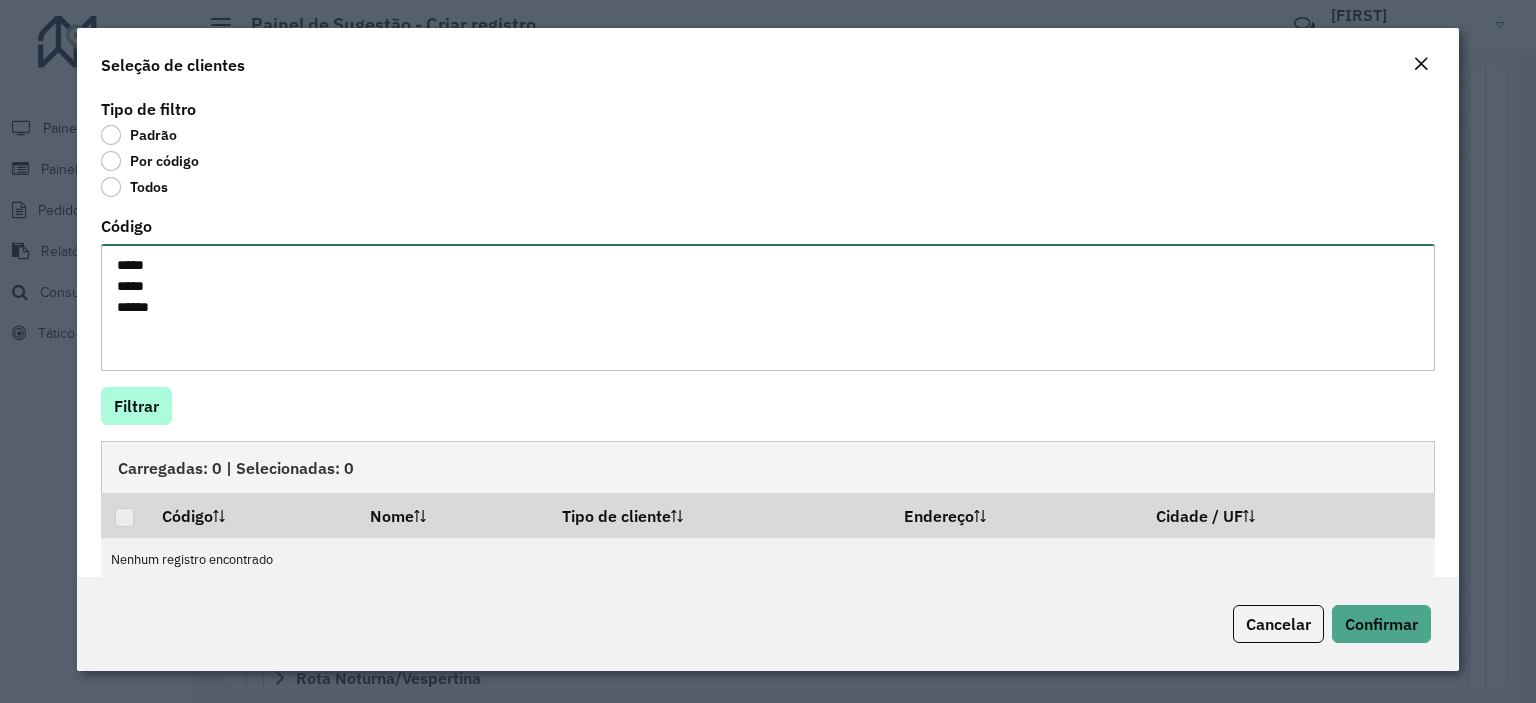 type on "*****
*****
*****" 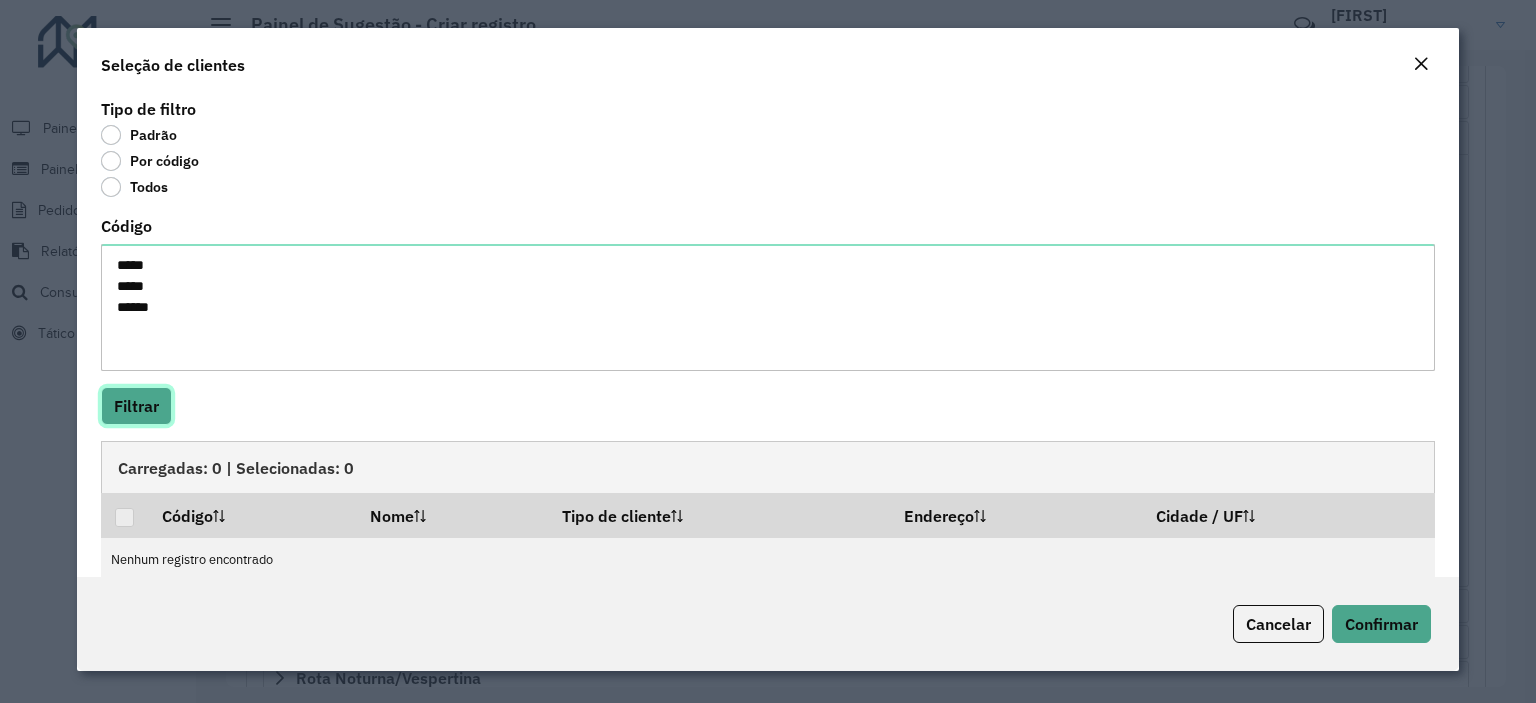 click on "Filtrar" 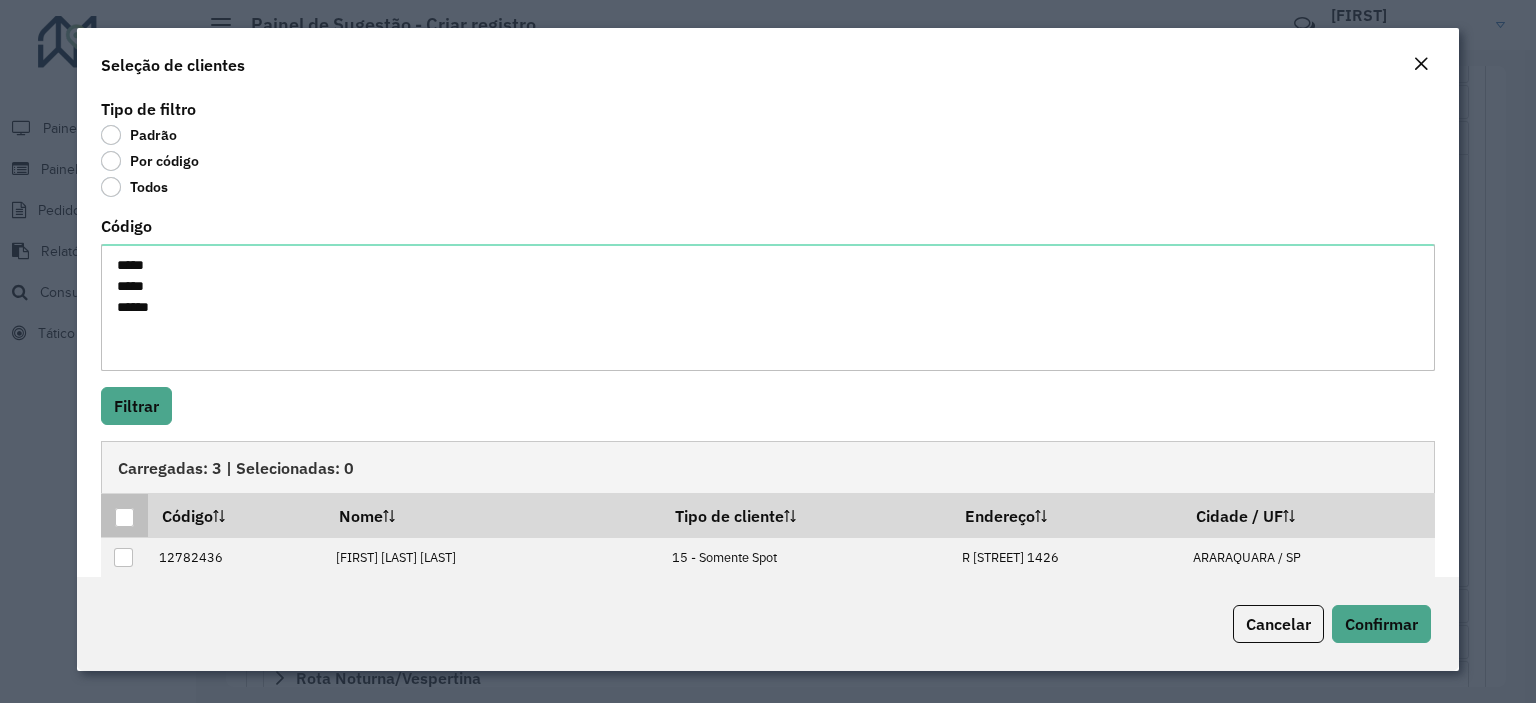click at bounding box center (124, 517) 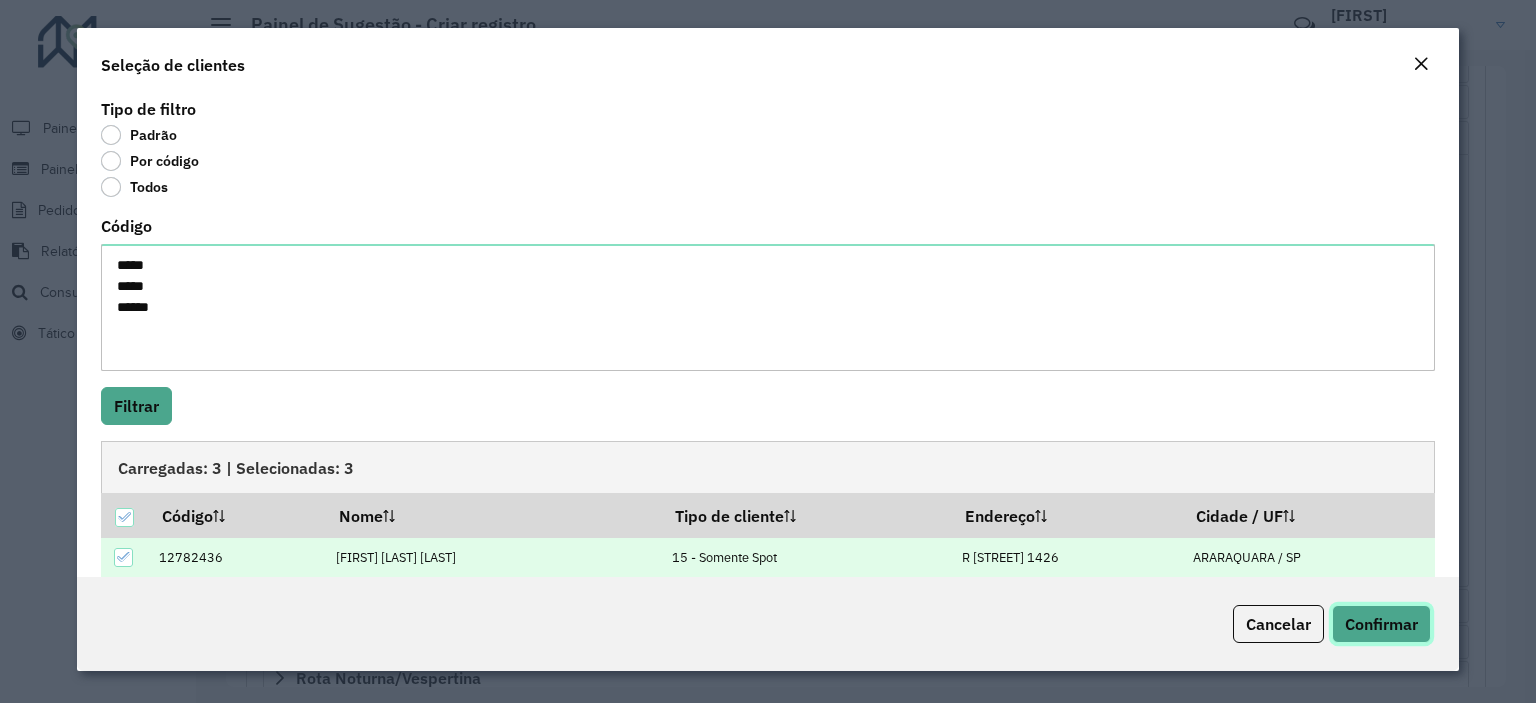 click on "Confirmar" 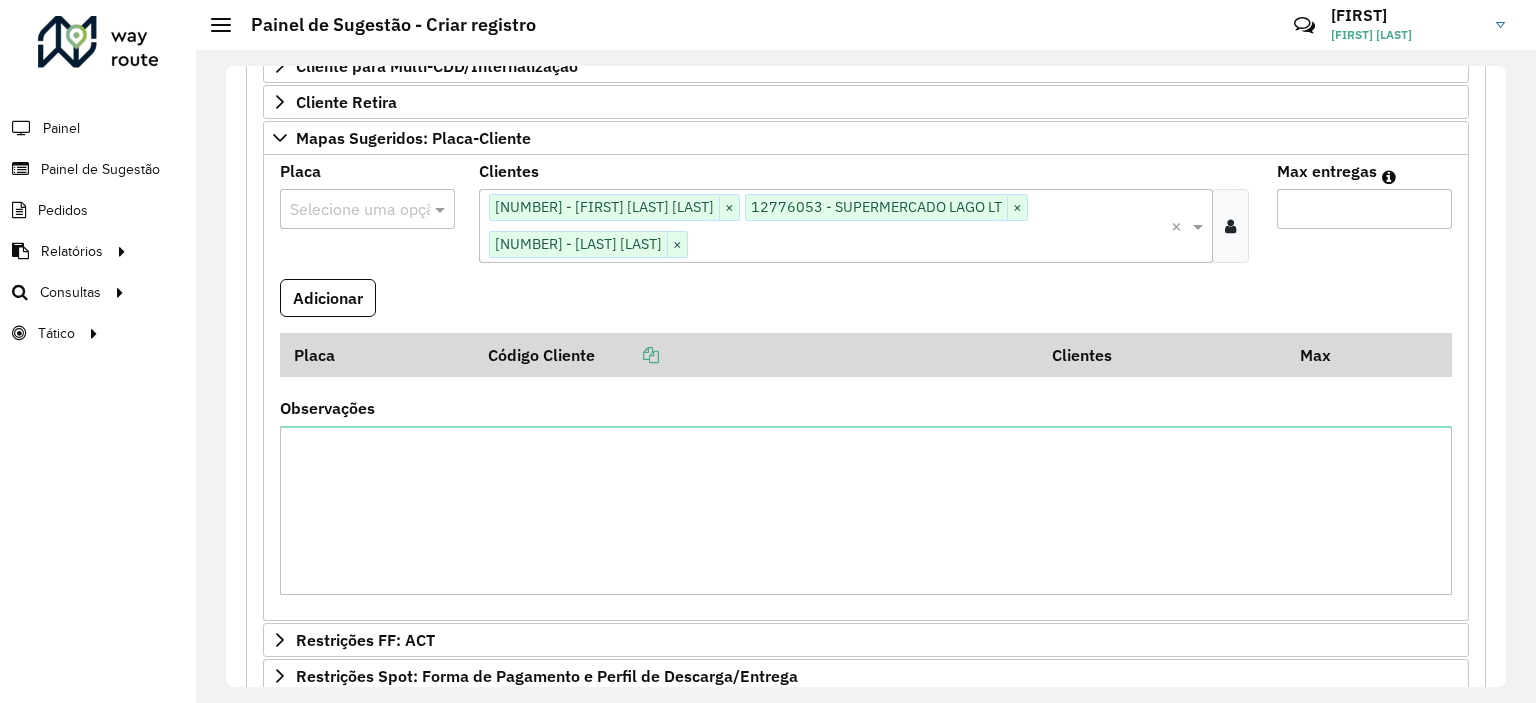 click at bounding box center [347, 210] 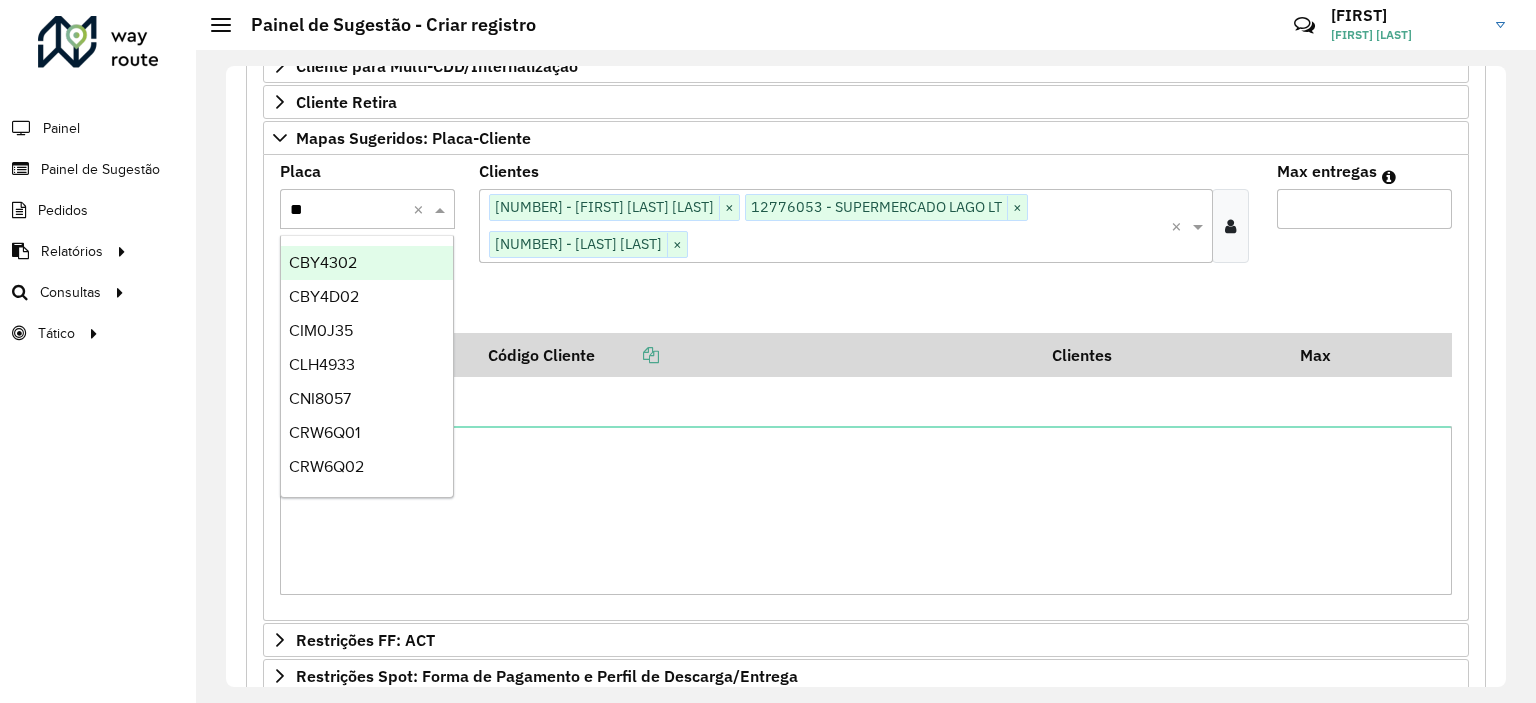 type on "***" 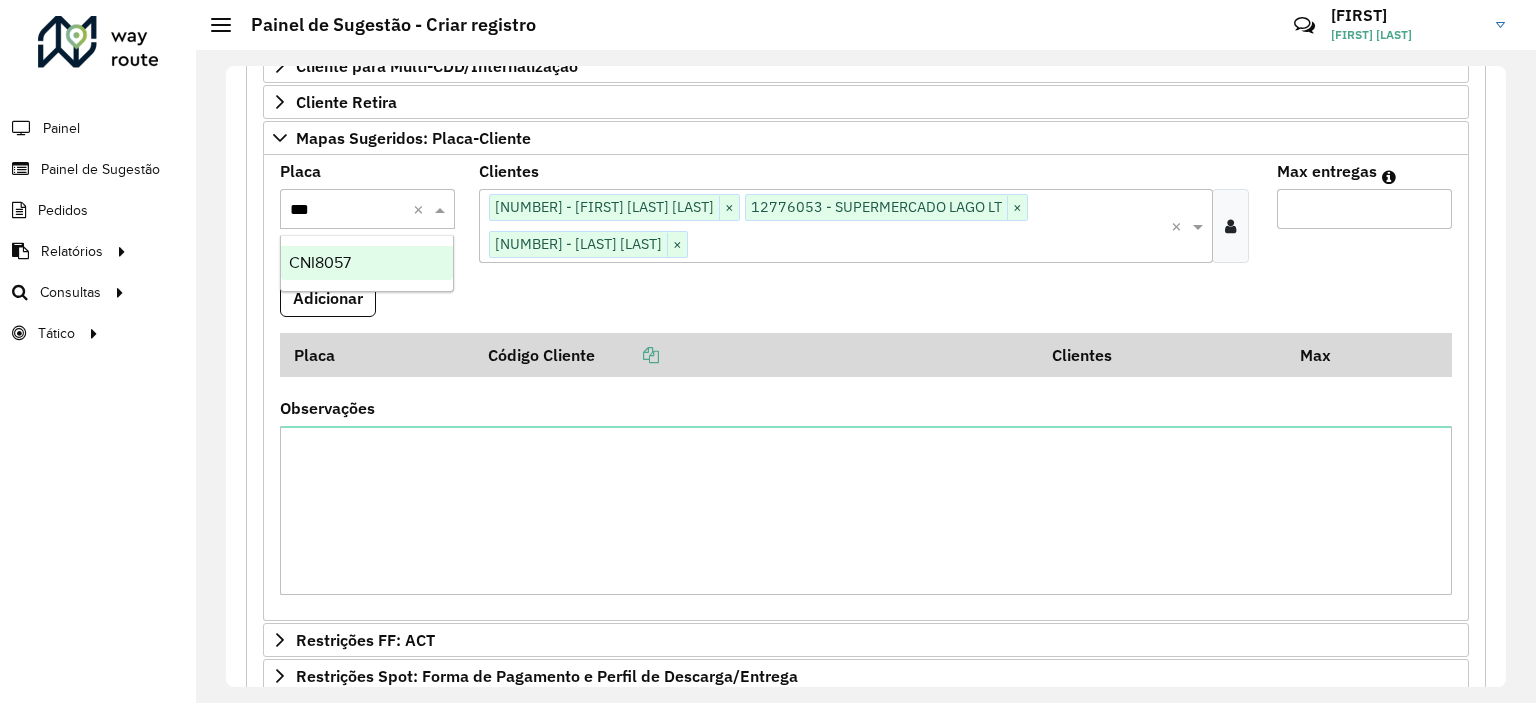 click on "CNI8057" at bounding box center (367, 263) 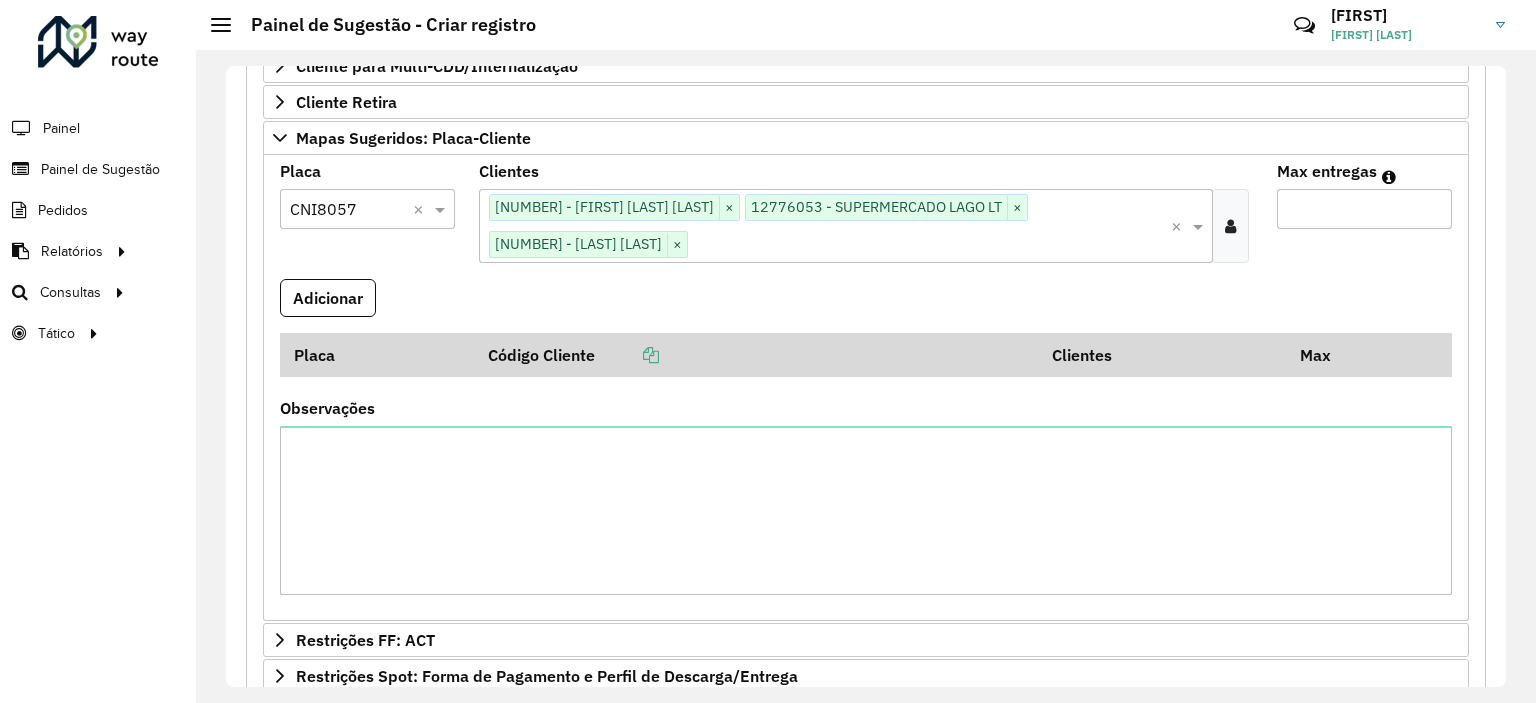 click on "Max entregas" at bounding box center (1364, 209) 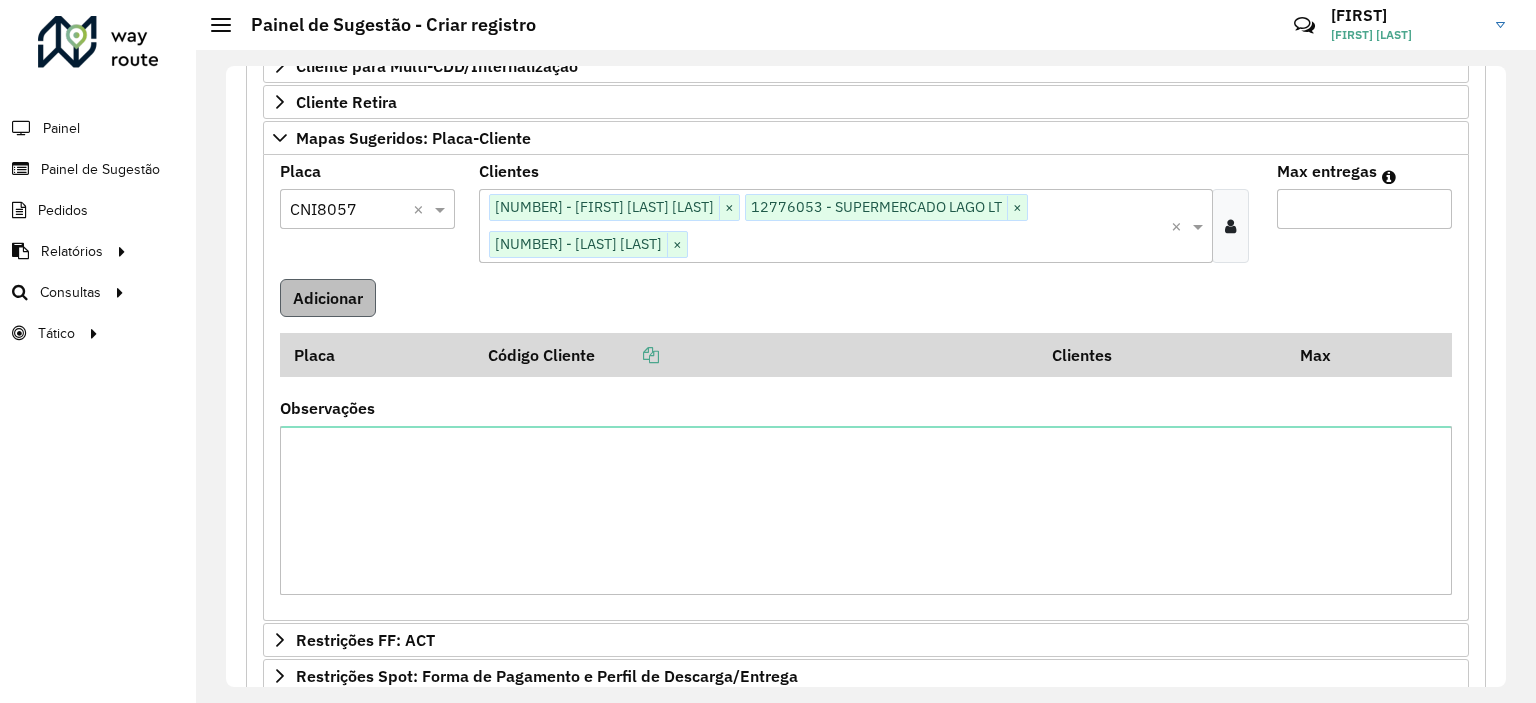 type on "**" 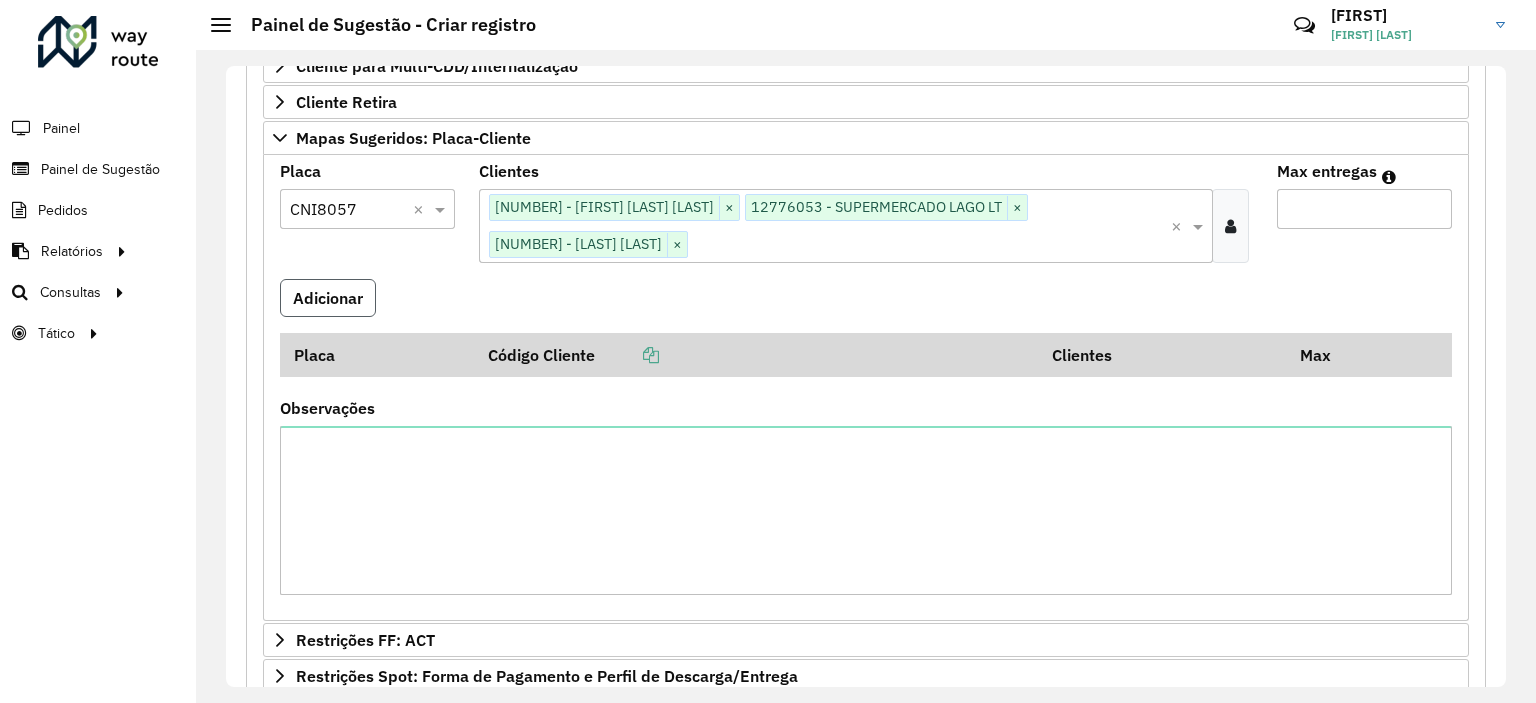 click on "Adicionar" at bounding box center (328, 298) 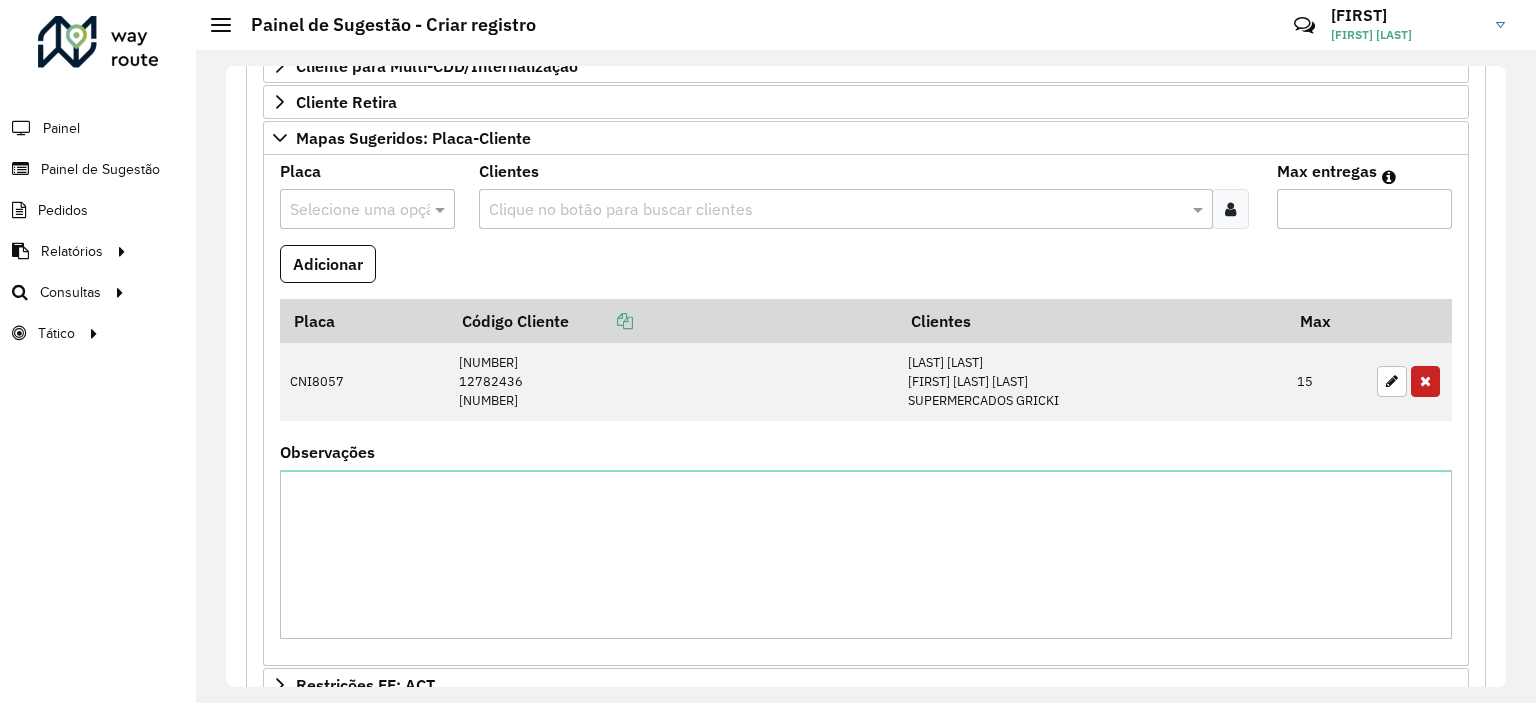 type 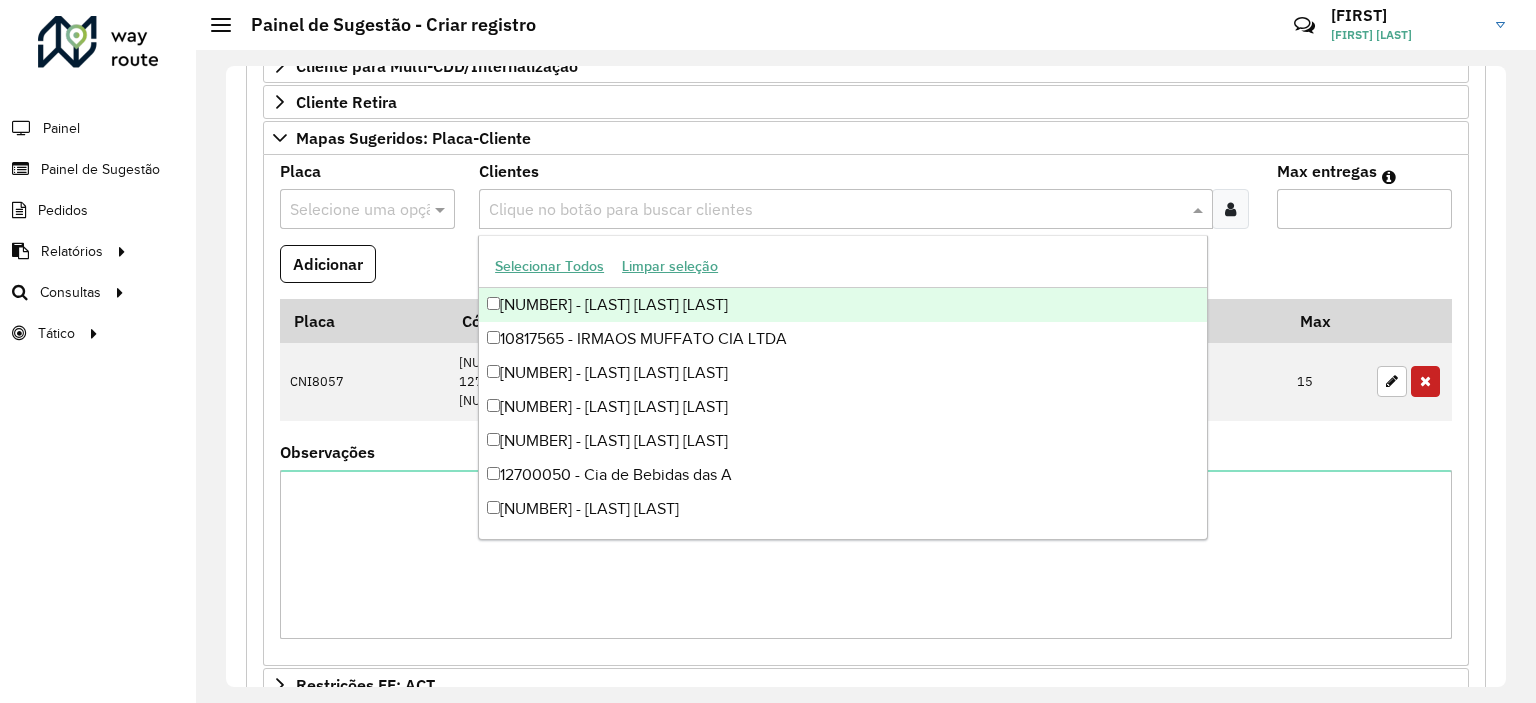 paste on "*****" 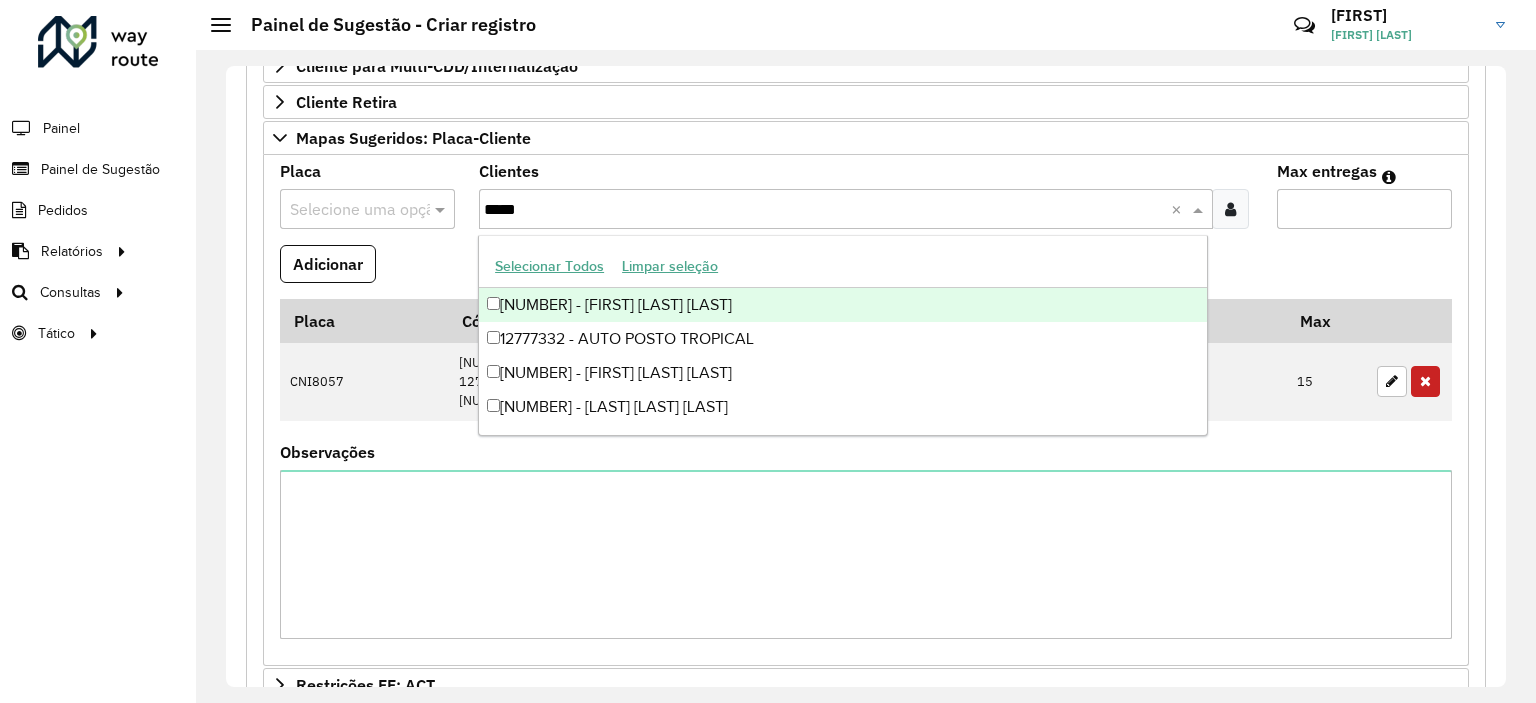 click on "[NUMBER] - [FIRST] [LAST] [LAST]" at bounding box center (843, 305) 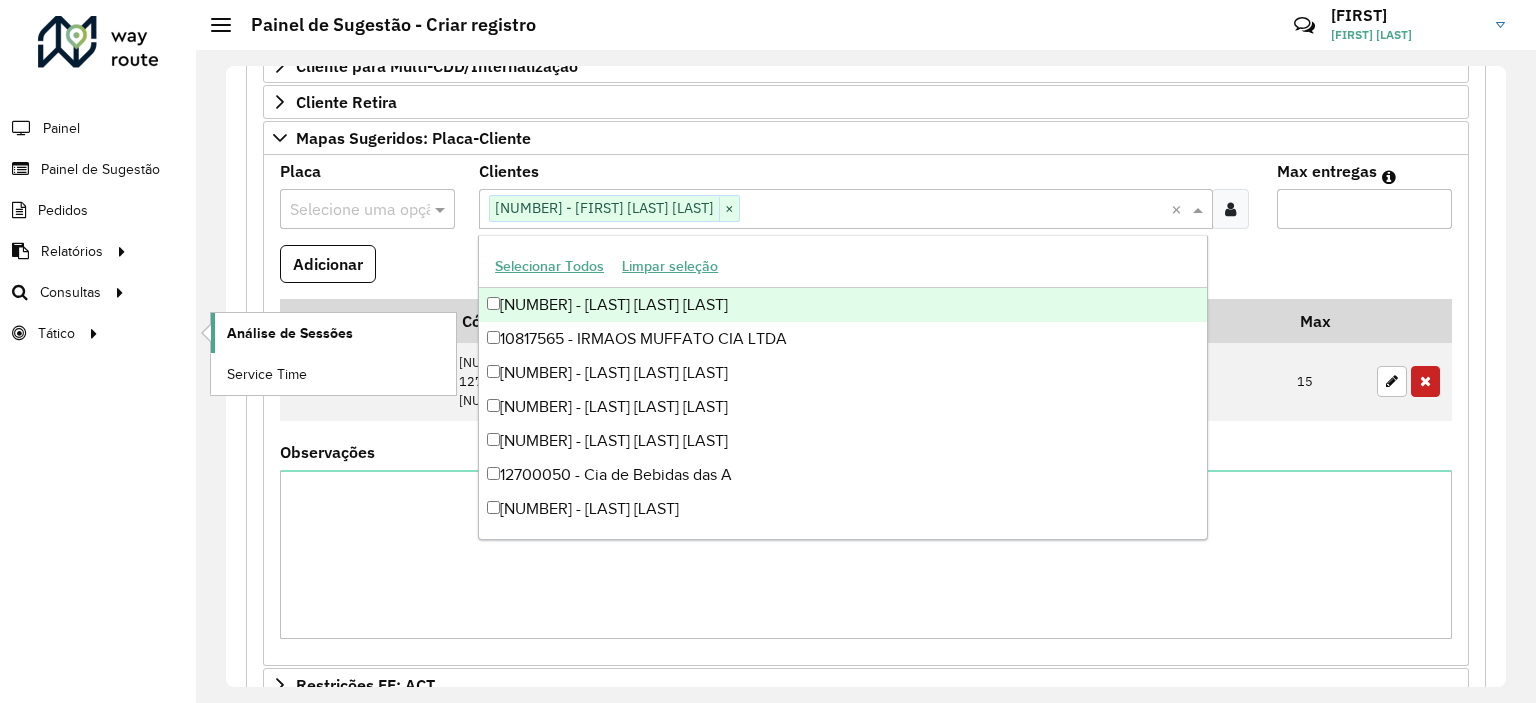 paste on "*****" 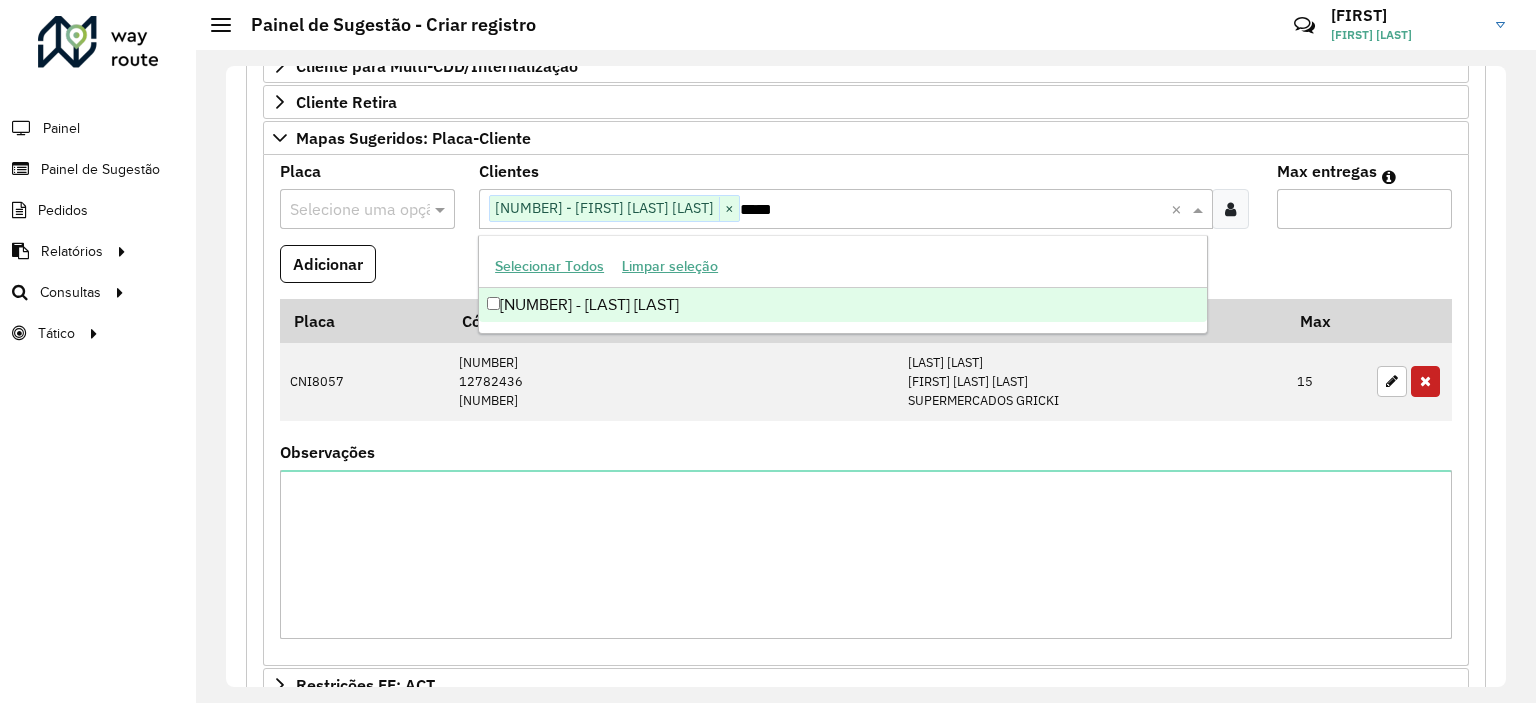 click on "[NUMBER] - [LAST] [LAST]" at bounding box center [843, 305] 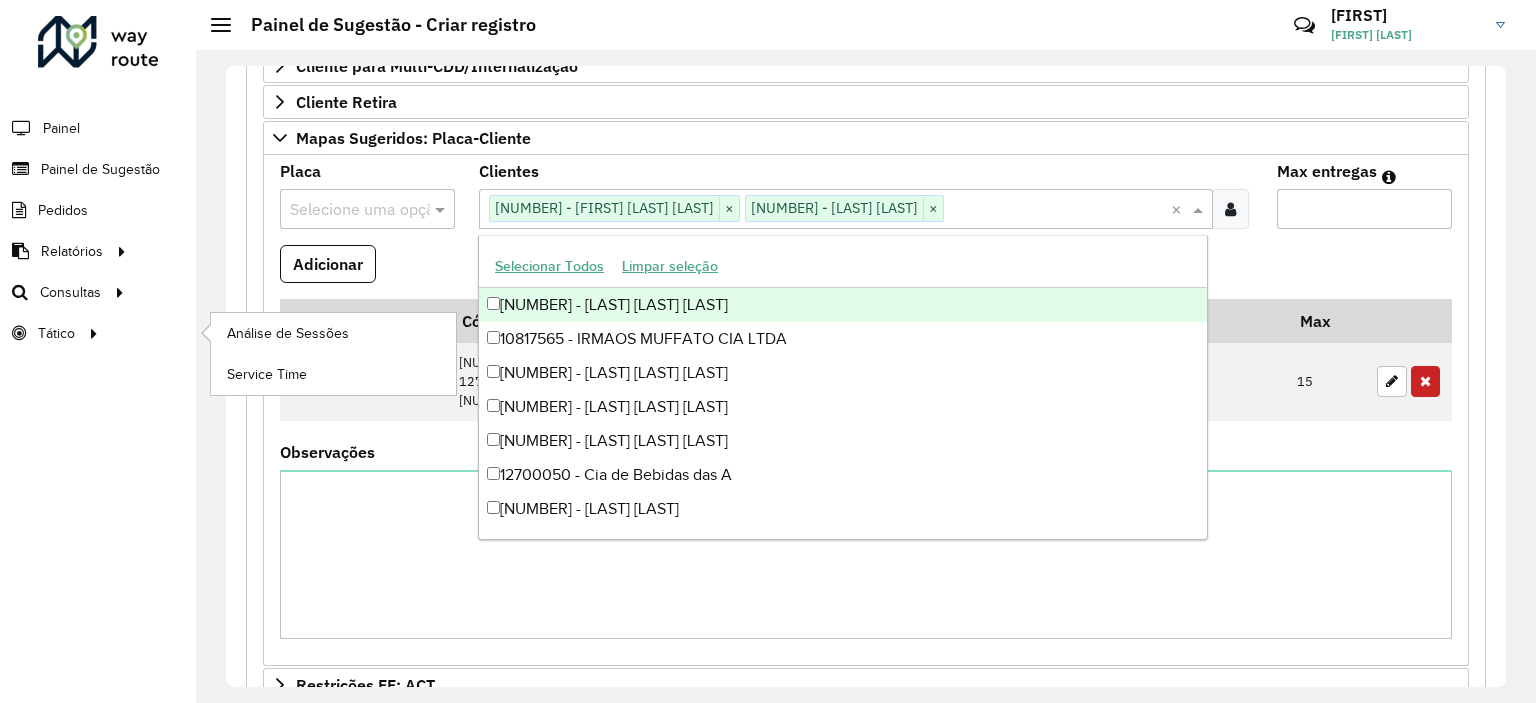 paste on "*****" 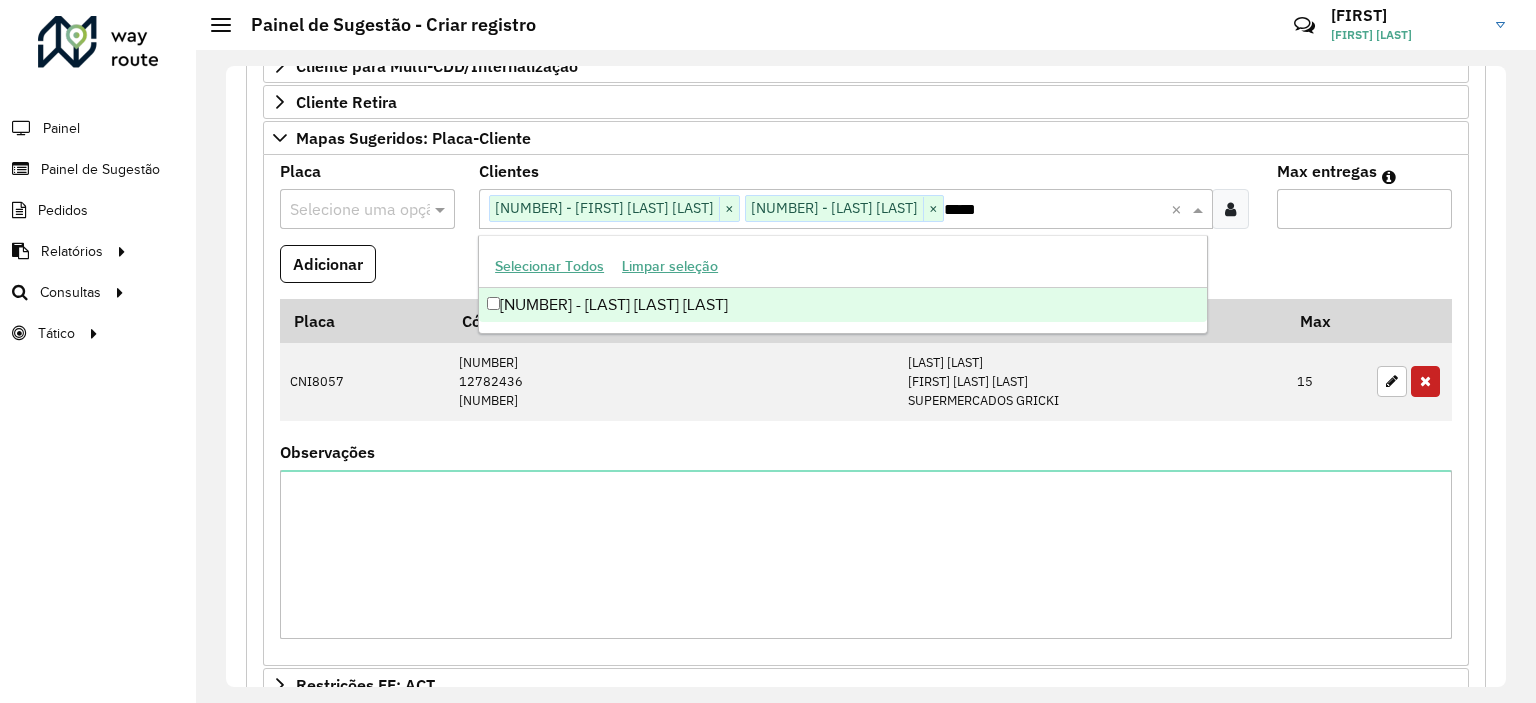 click on "[NUMBER] - [LAST] [LAST] [LAST]" at bounding box center (843, 305) 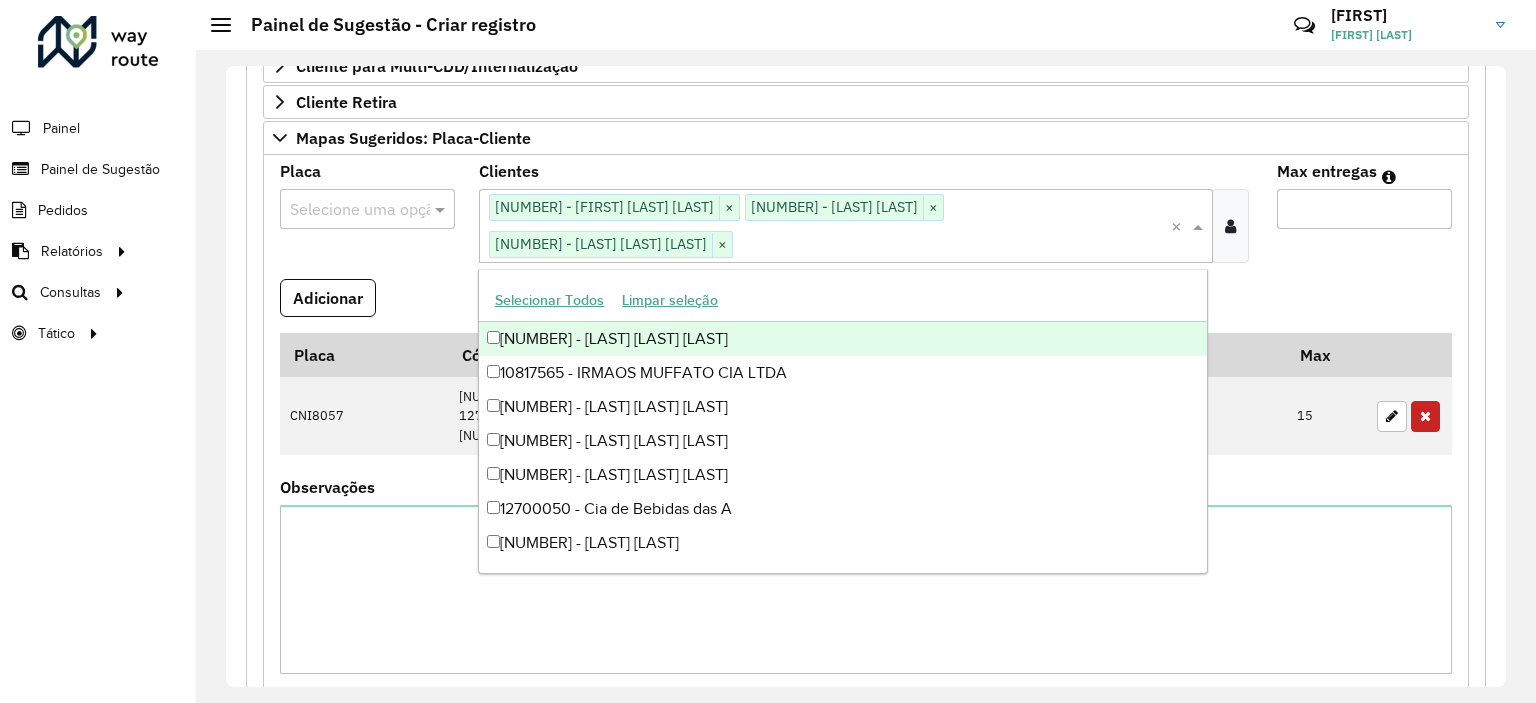 click at bounding box center (347, 210) 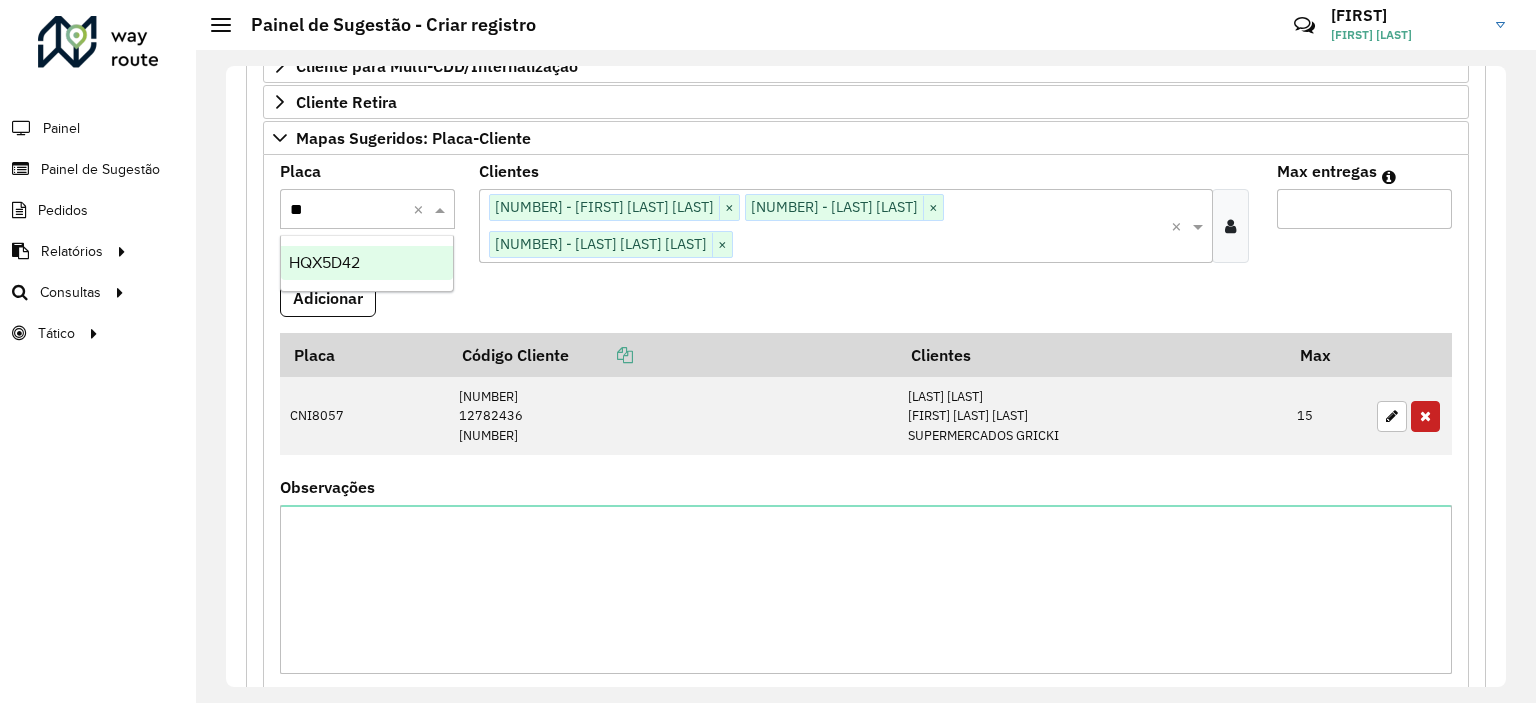 type on "***" 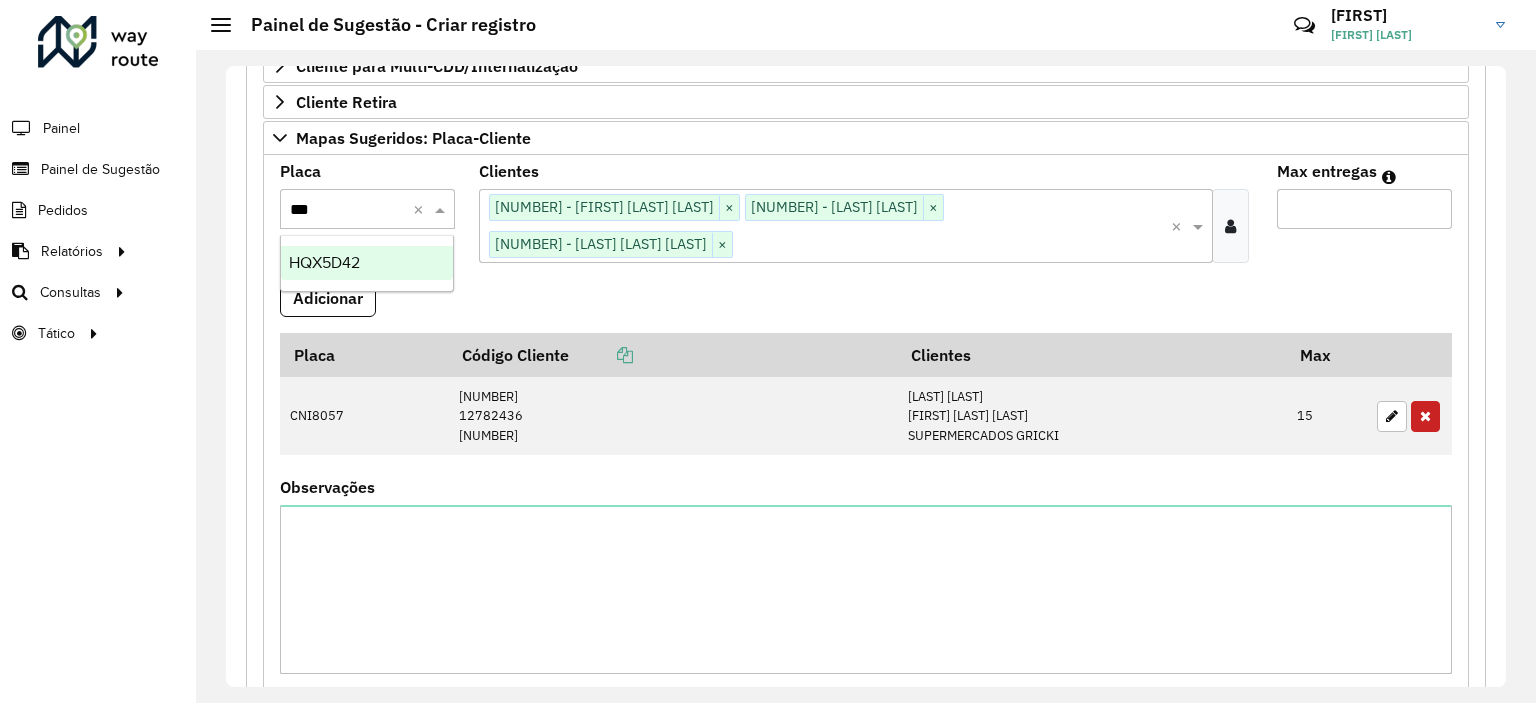 click on "HQX5D42" at bounding box center (367, 263) 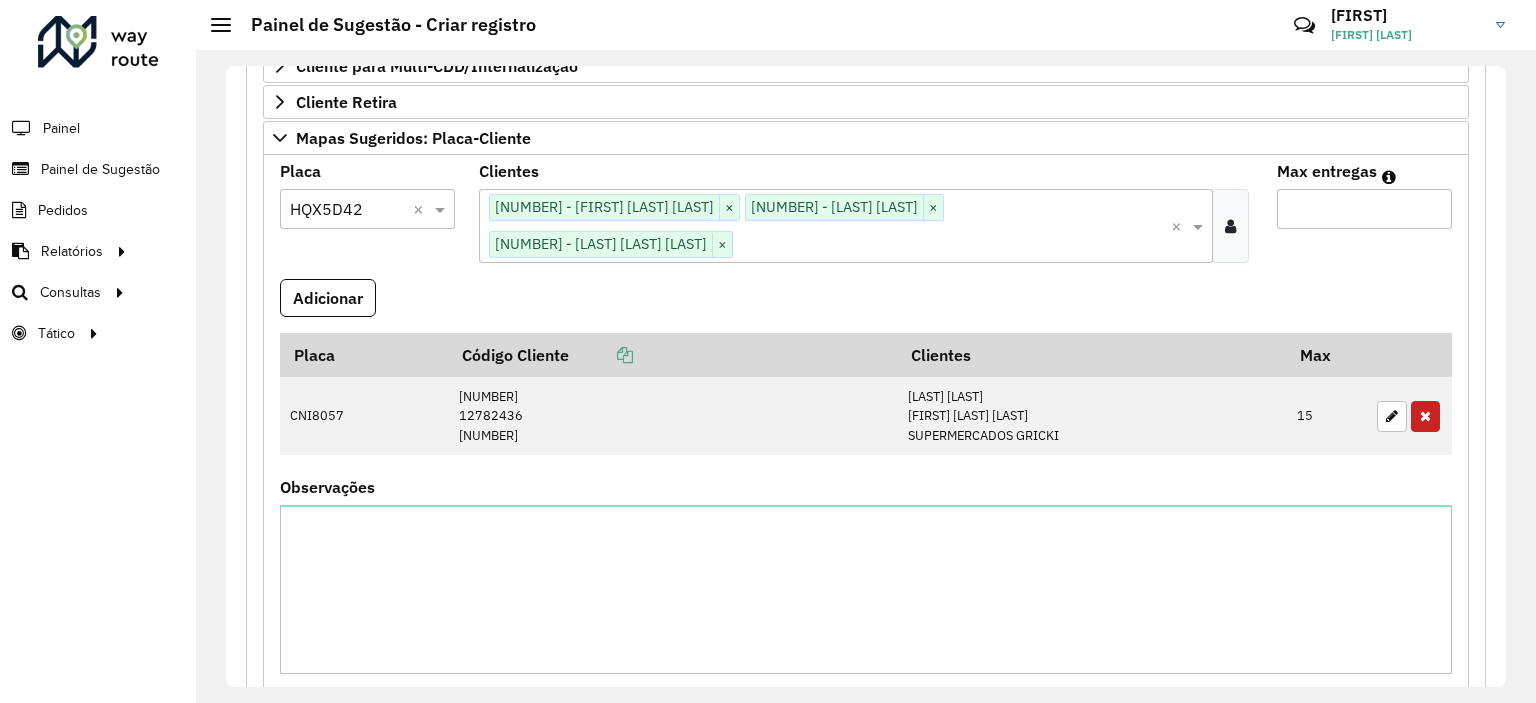 click on "Max entregas" at bounding box center (1364, 209) 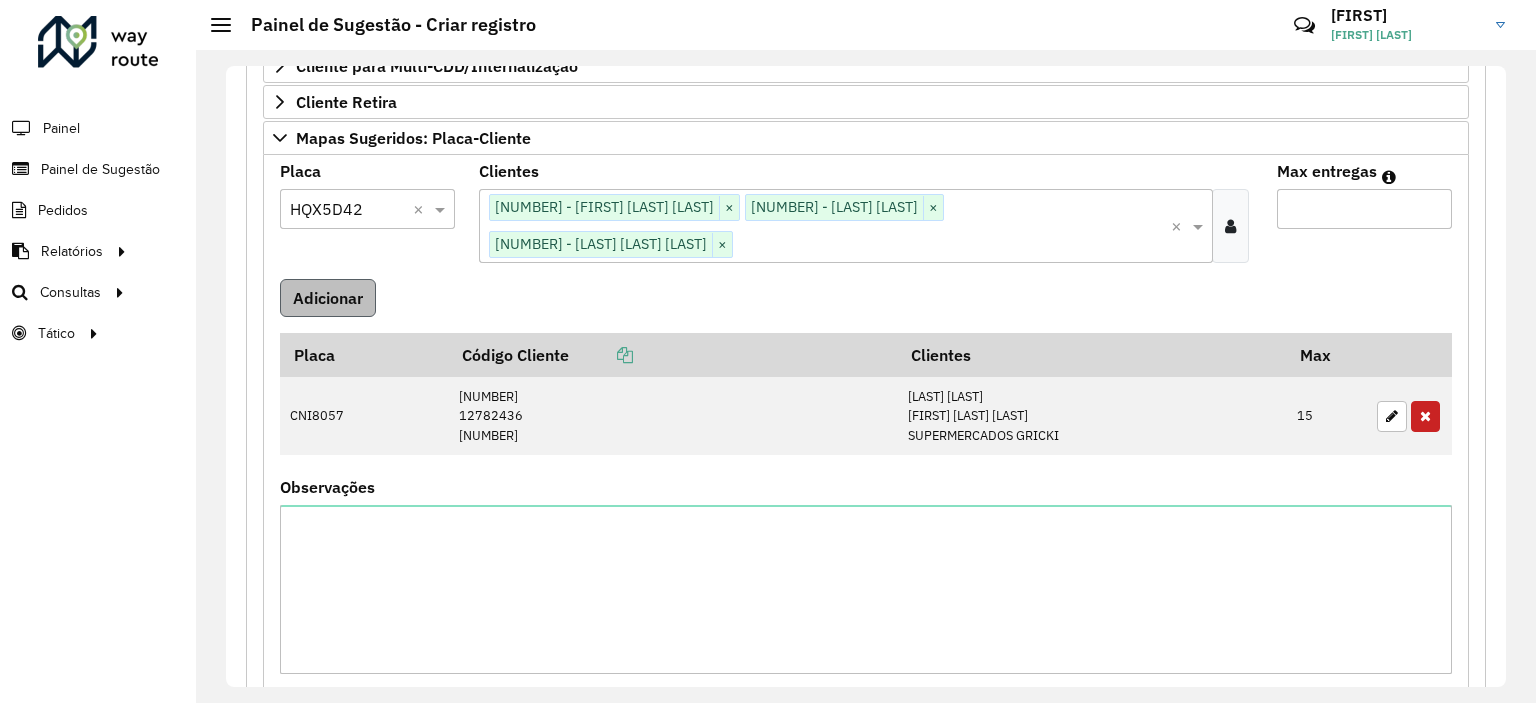 type on "**" 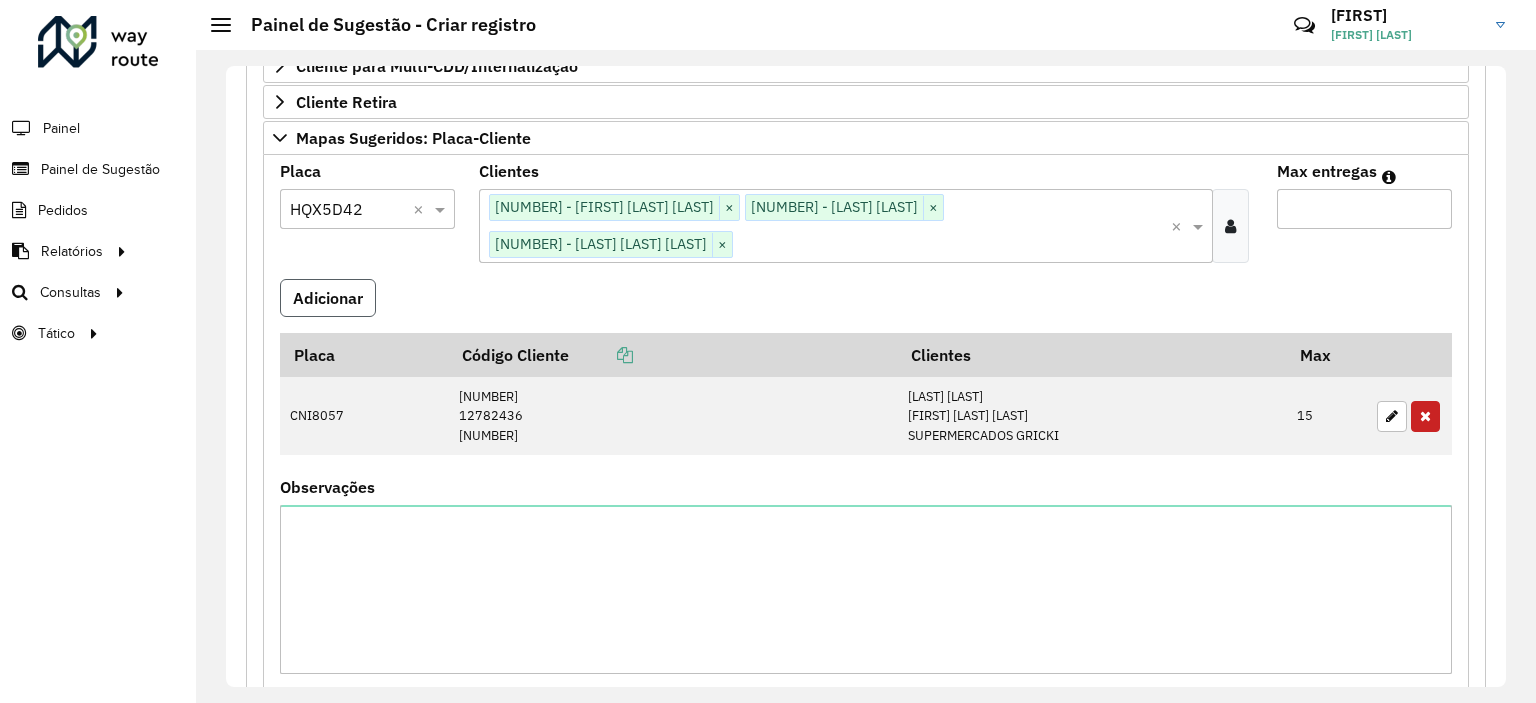 click on "Adicionar" at bounding box center [328, 298] 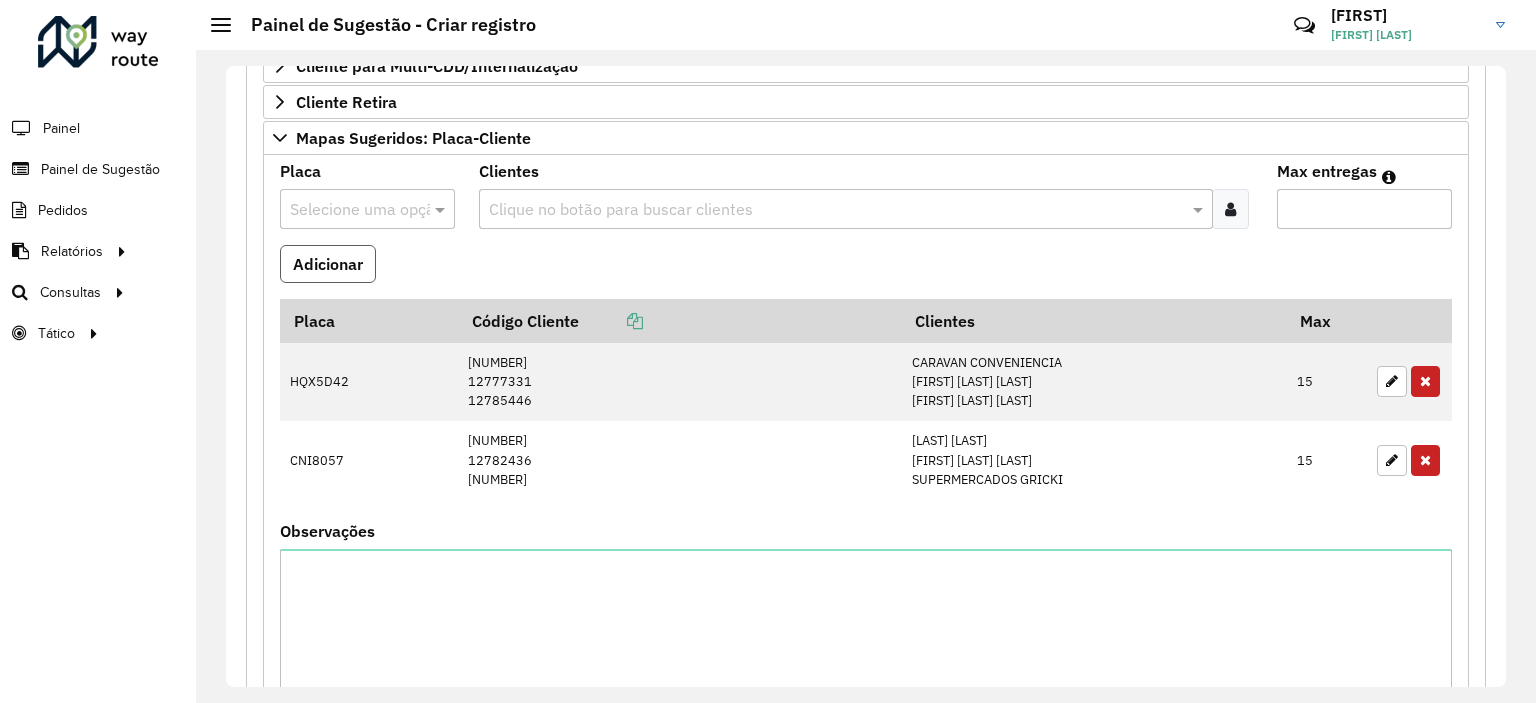 type 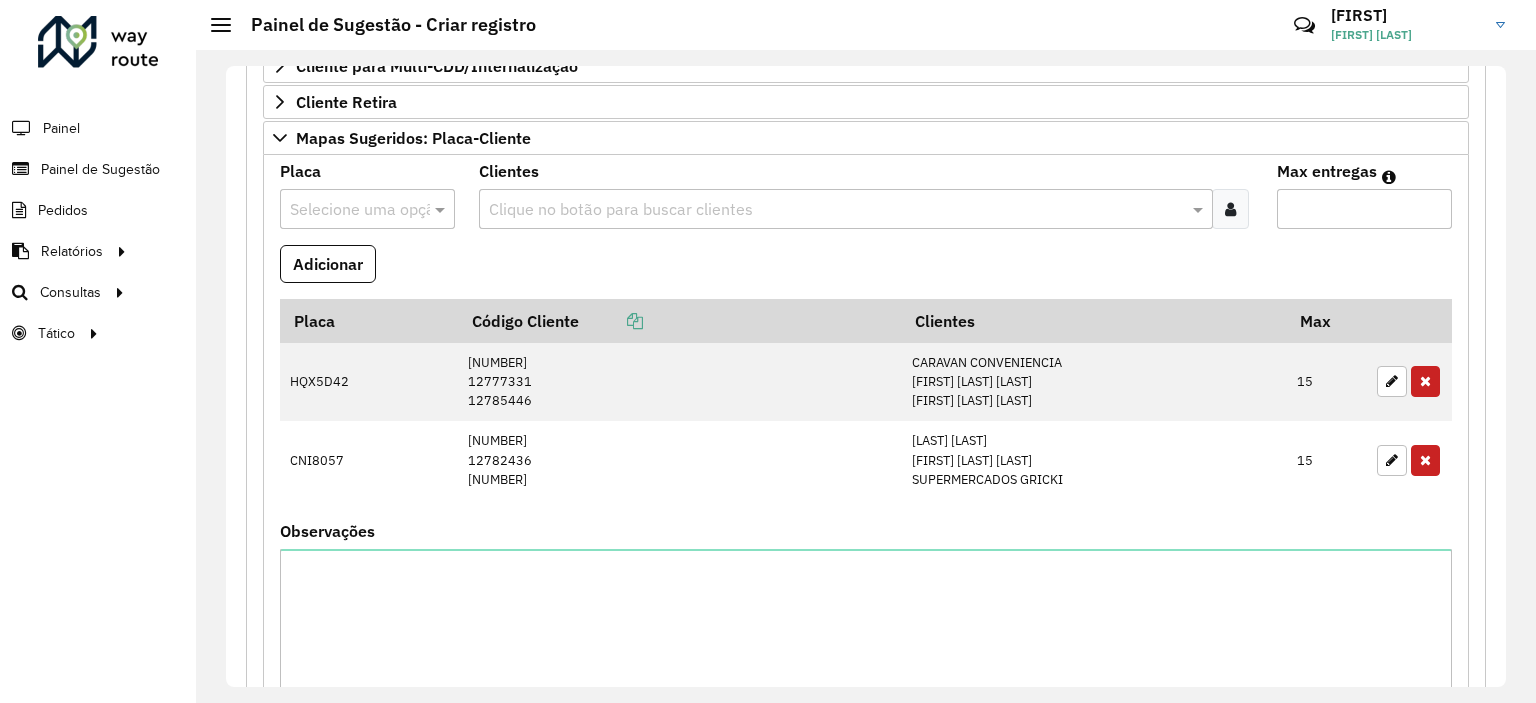 click at bounding box center [835, 210] 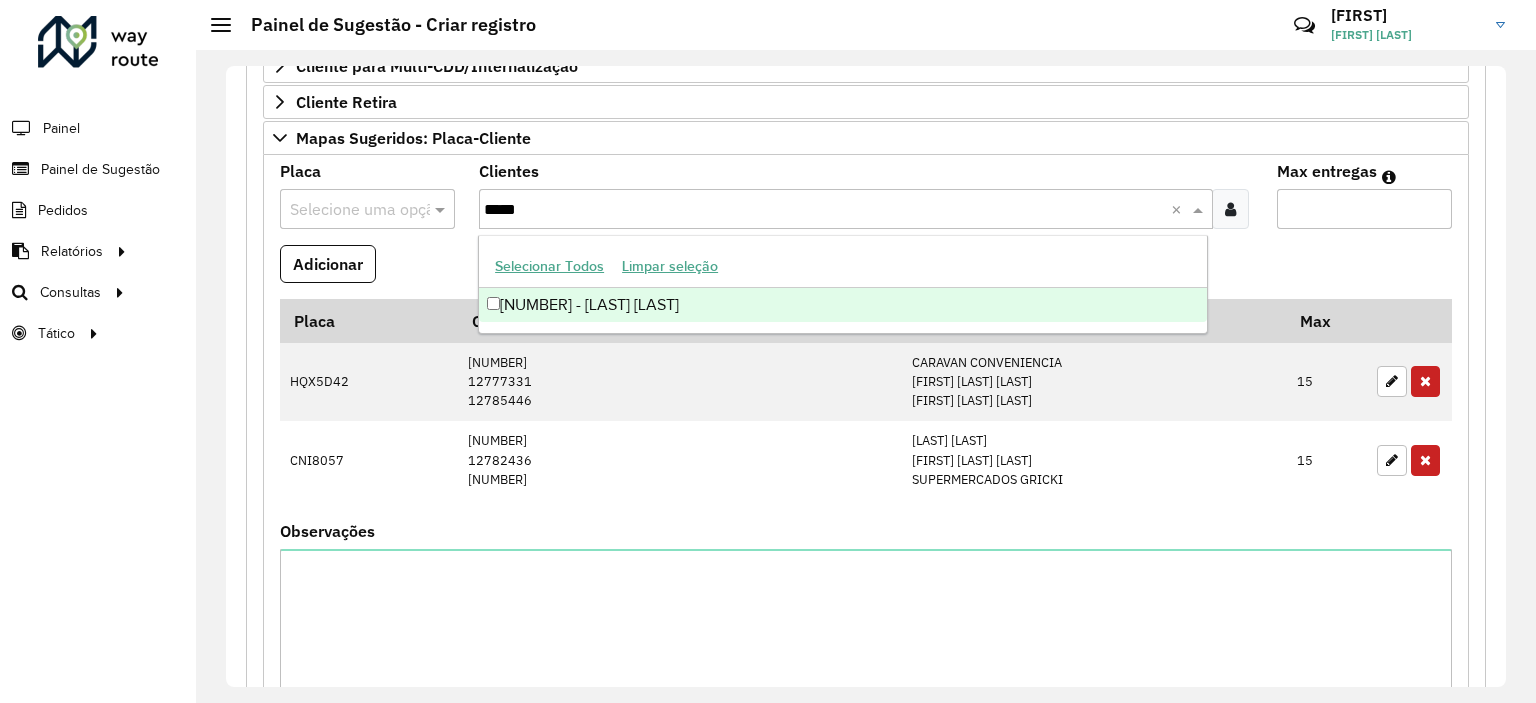 click on "[NUMBER] - [LAST] [LAST]" at bounding box center [843, 305] 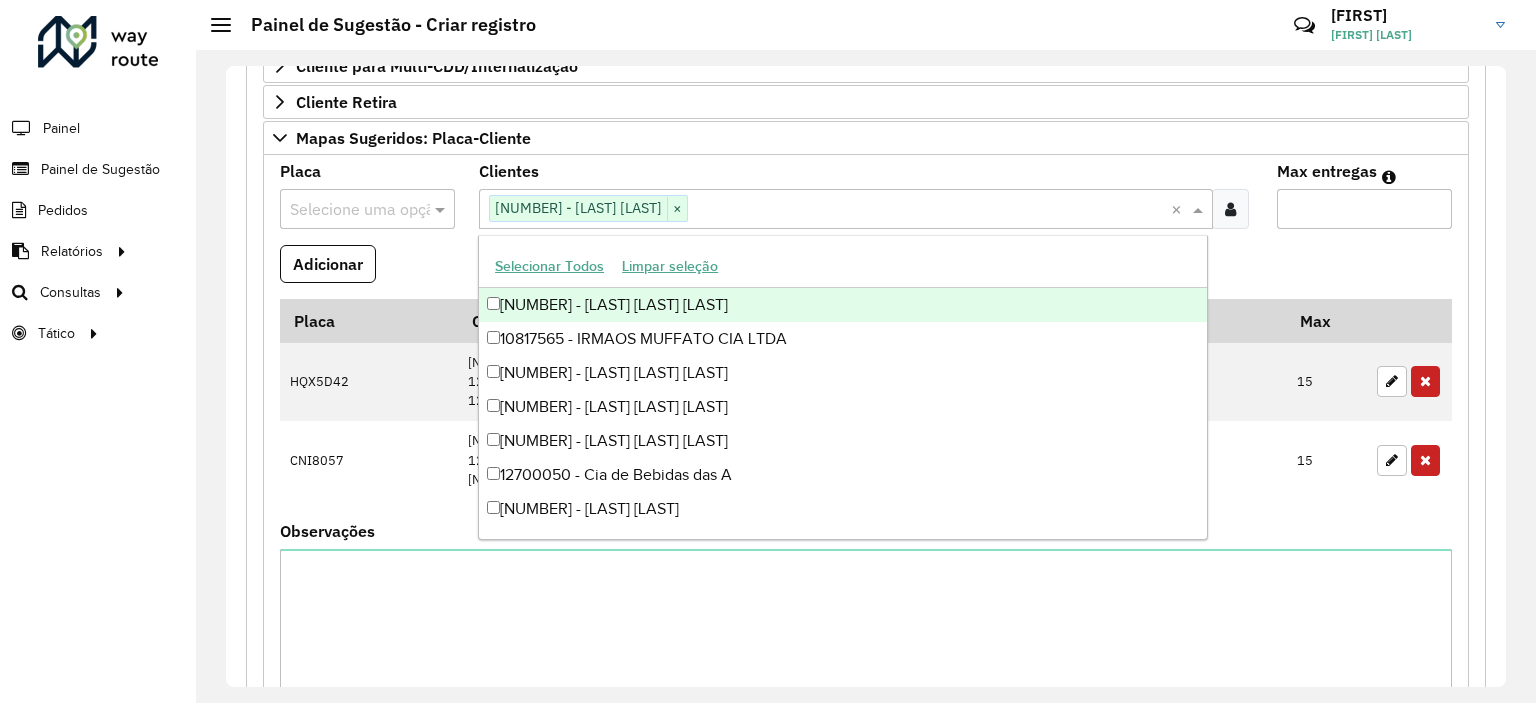 click on "Selecione uma opção" at bounding box center [367, 209] 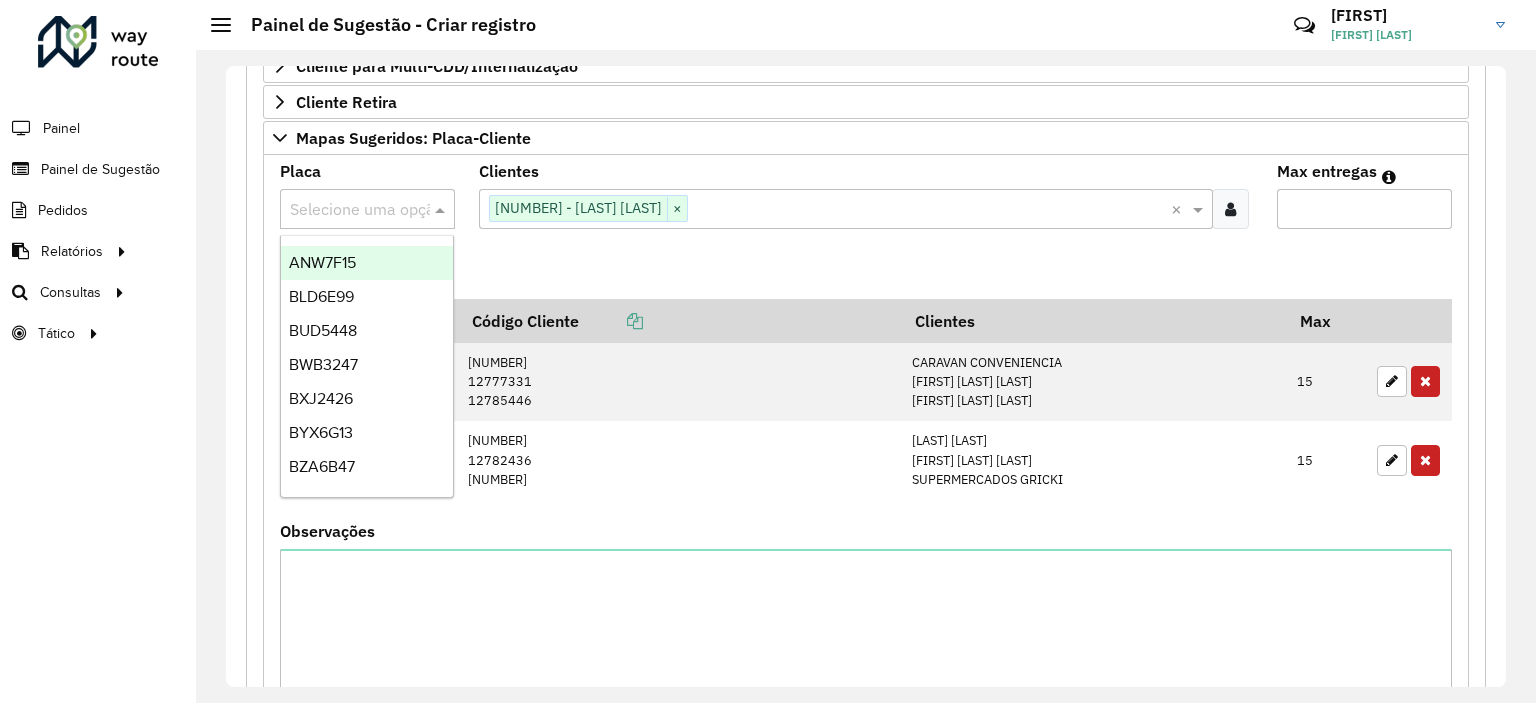 paste on "*******" 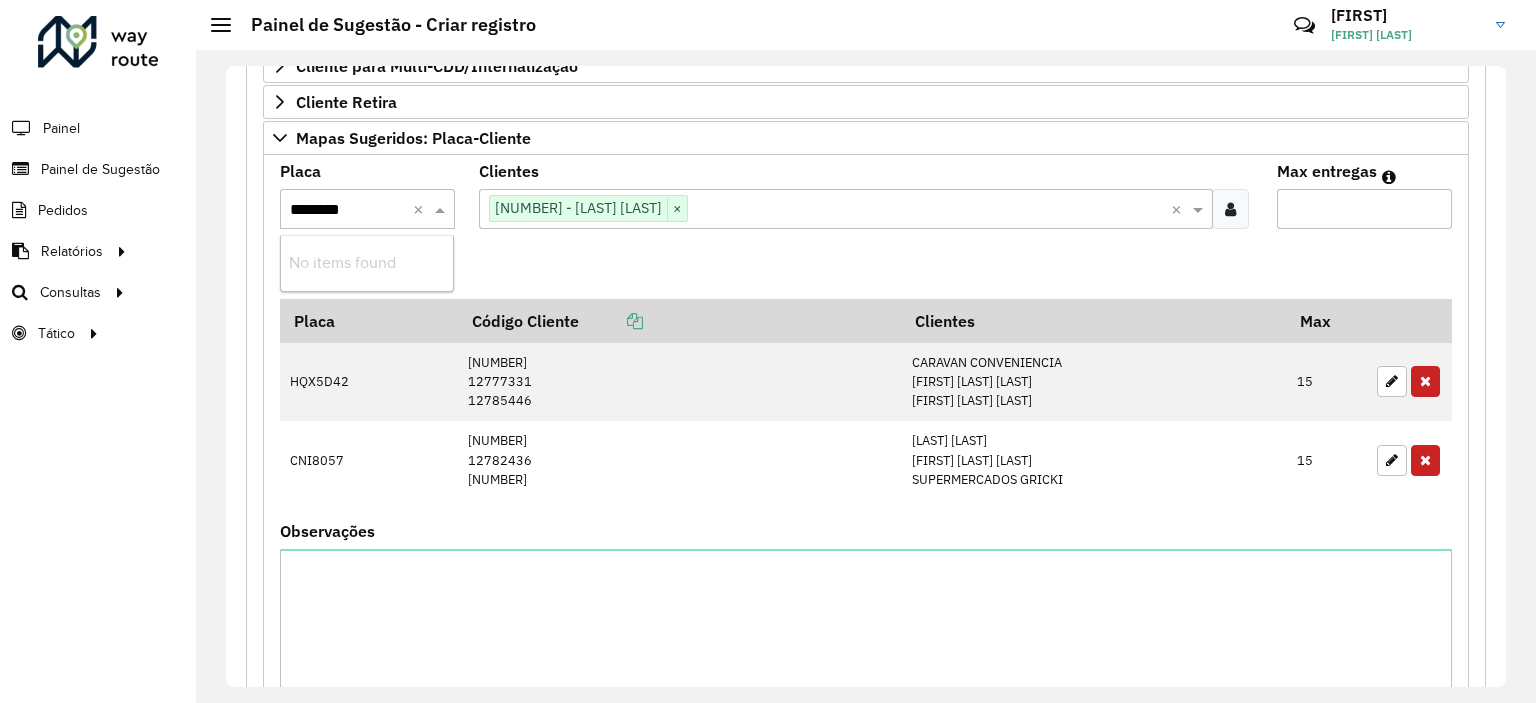 type on "*******" 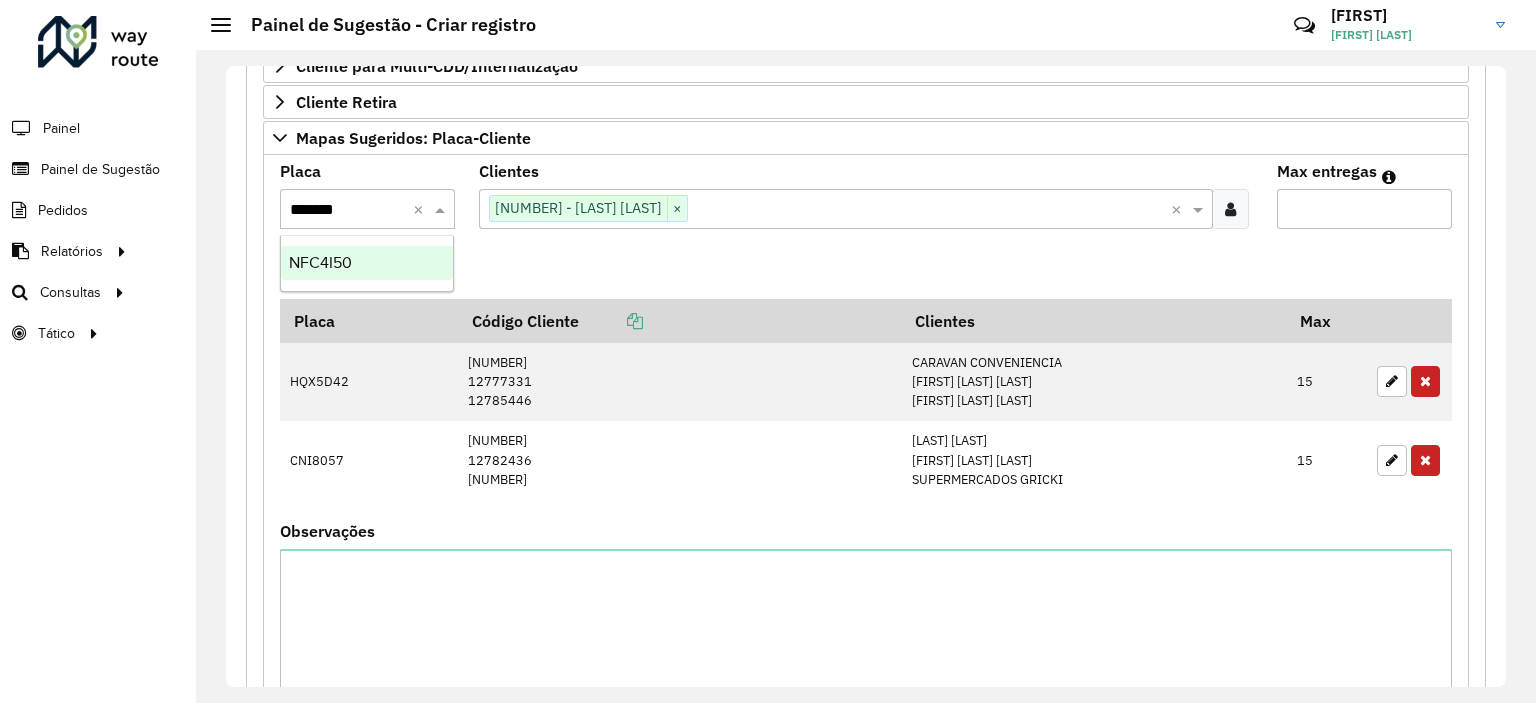 click on "NFC4I50" at bounding box center (367, 263) 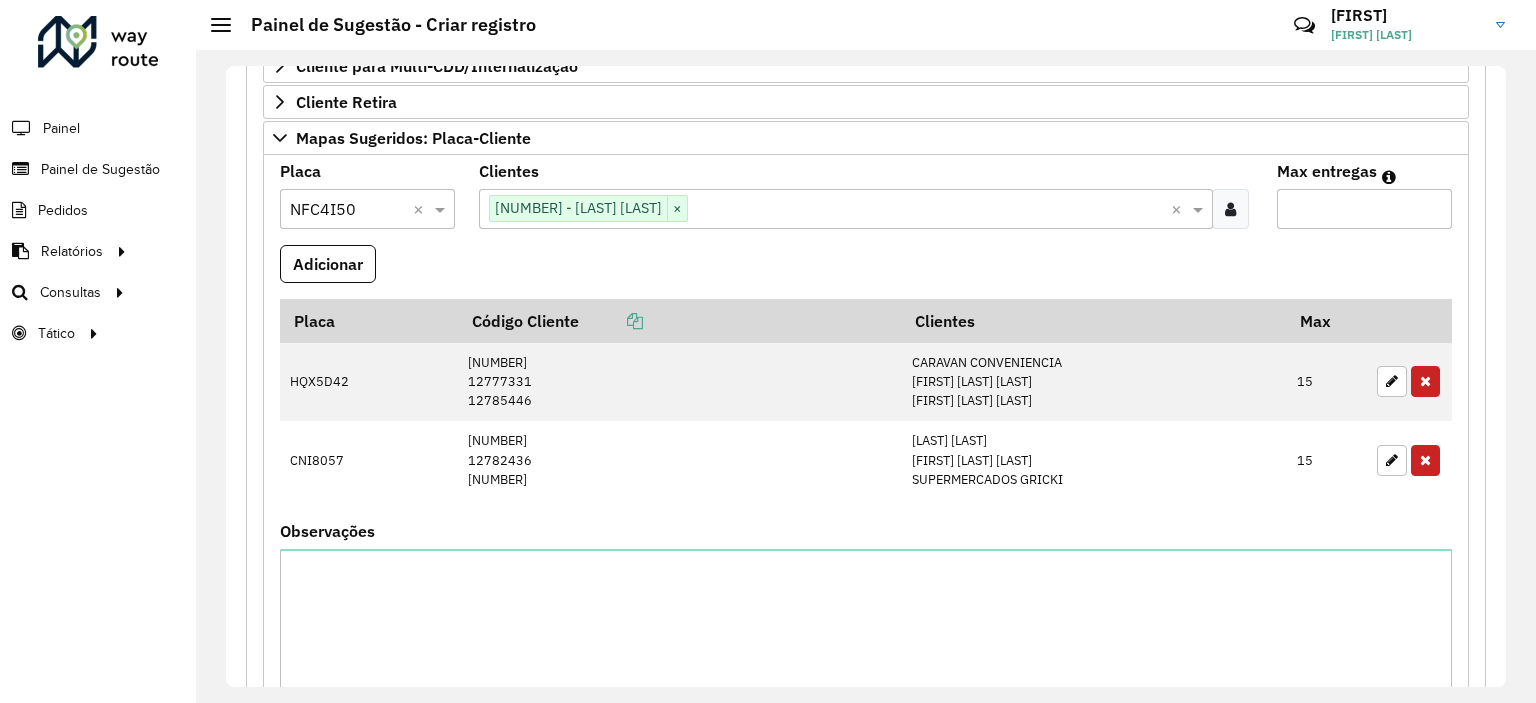 click on "Max entregas" at bounding box center (1364, 209) 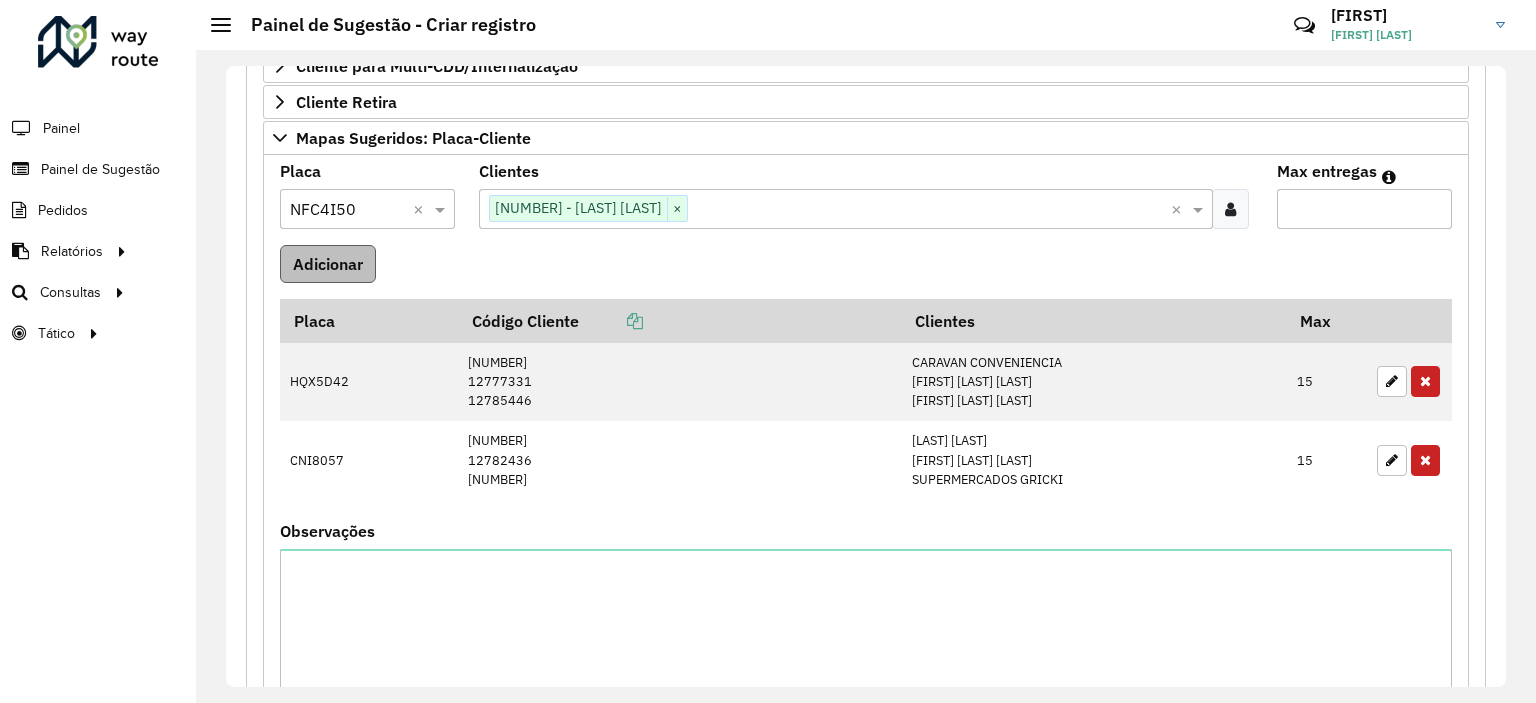 type on "**" 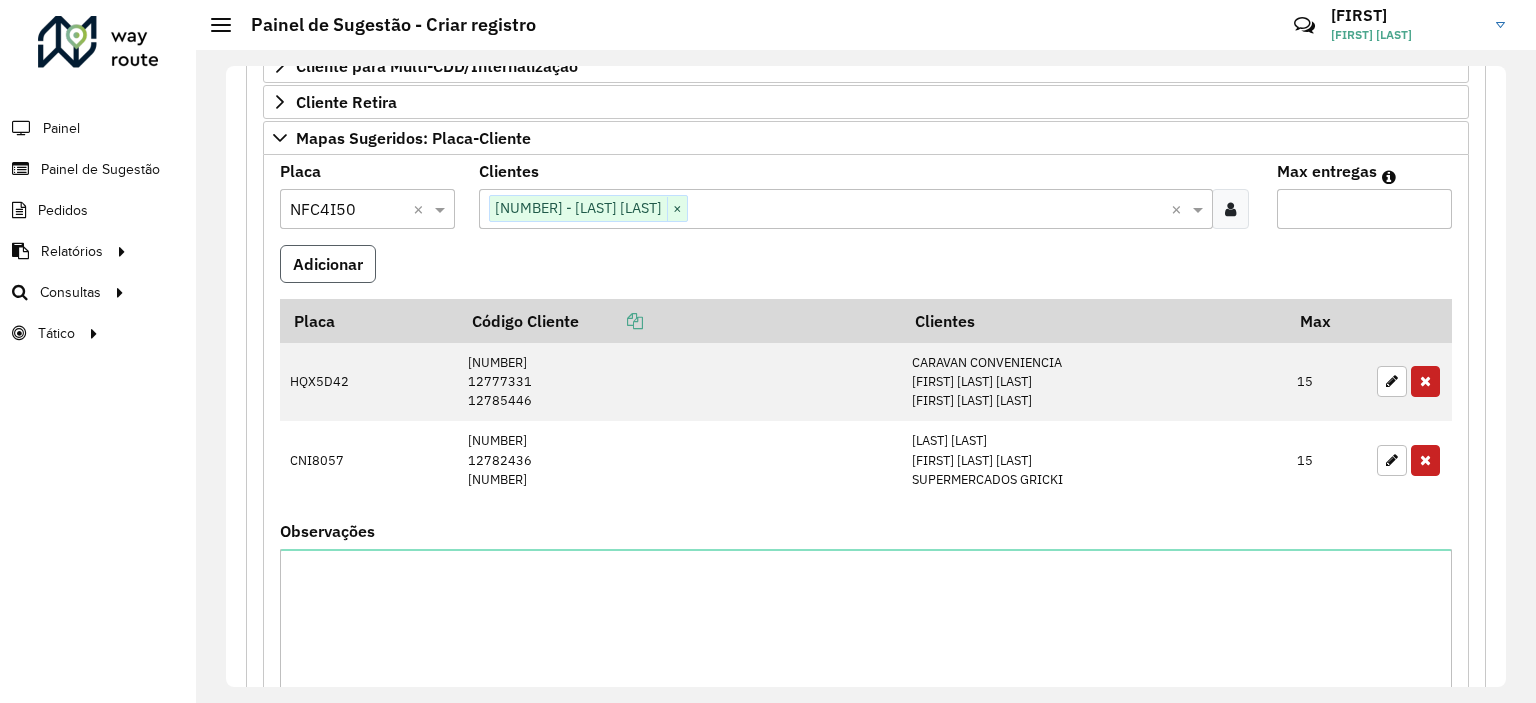 click on "Adicionar" at bounding box center (328, 264) 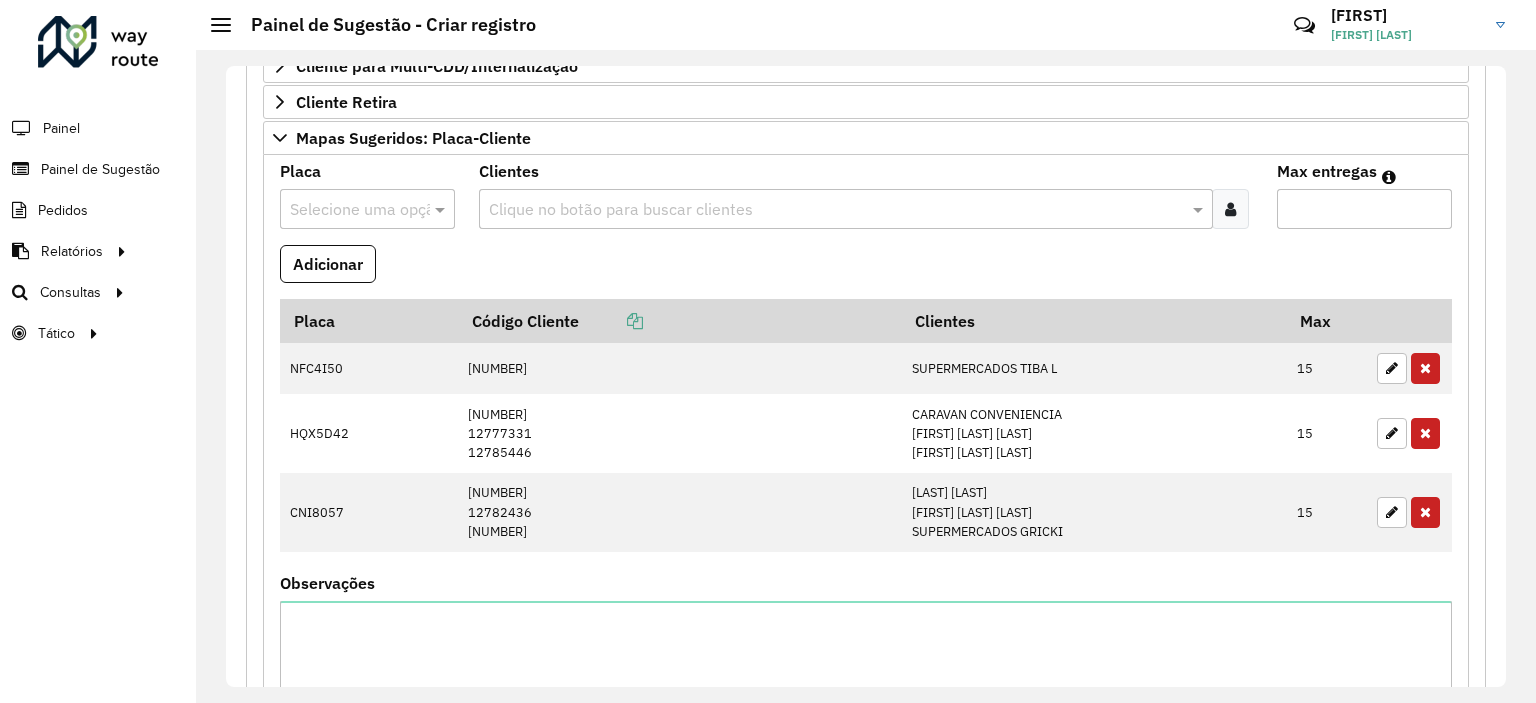click at bounding box center [1230, 209] 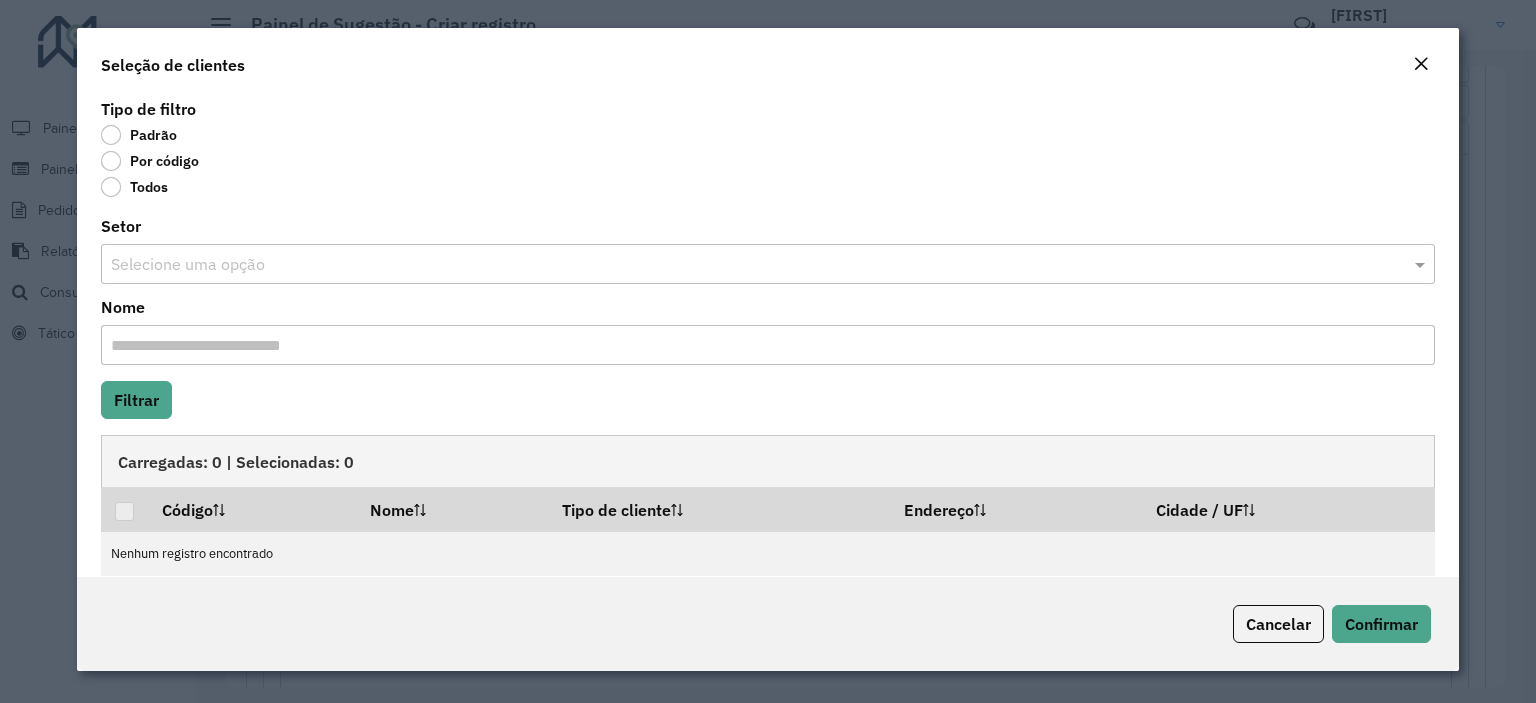 click on "Por código" 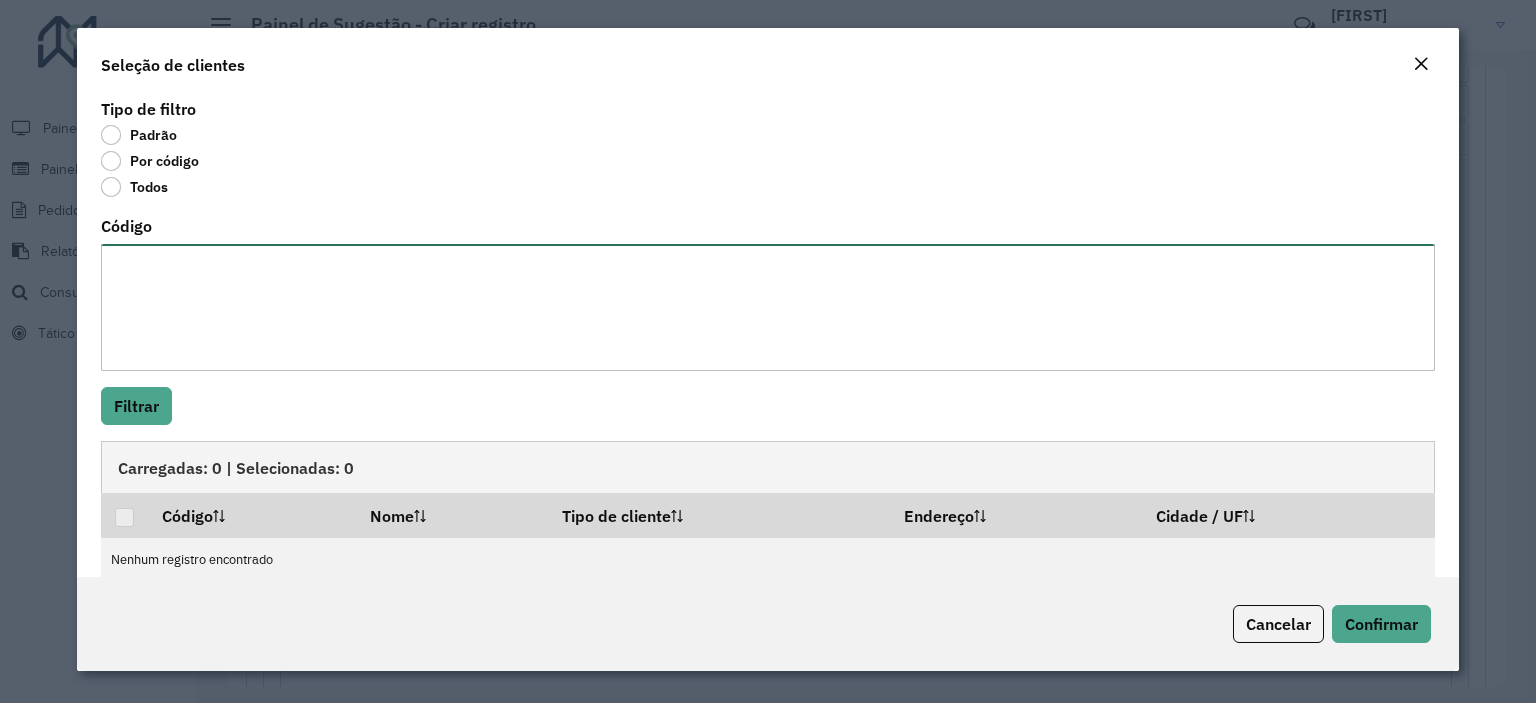 click on "Código" at bounding box center (768, 307) 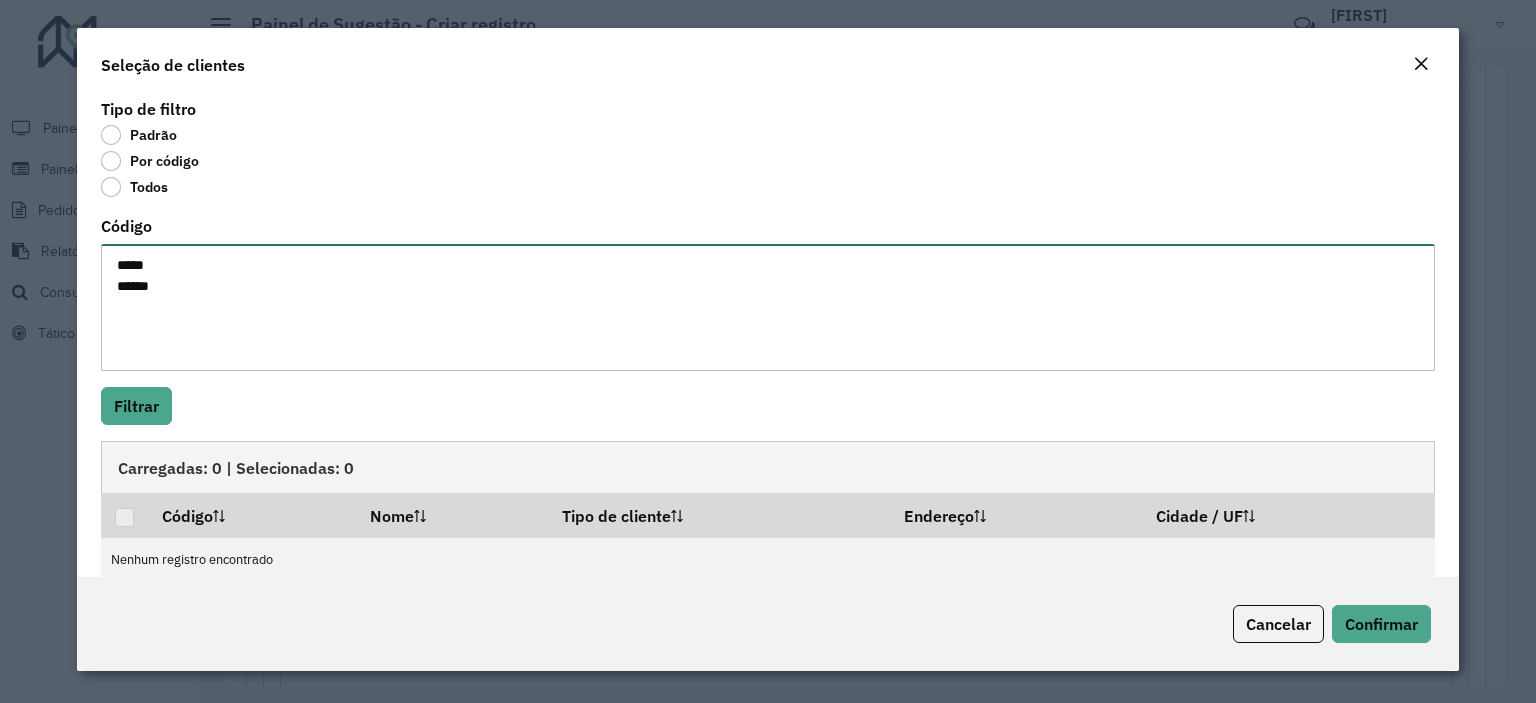 type on "*****
*****" 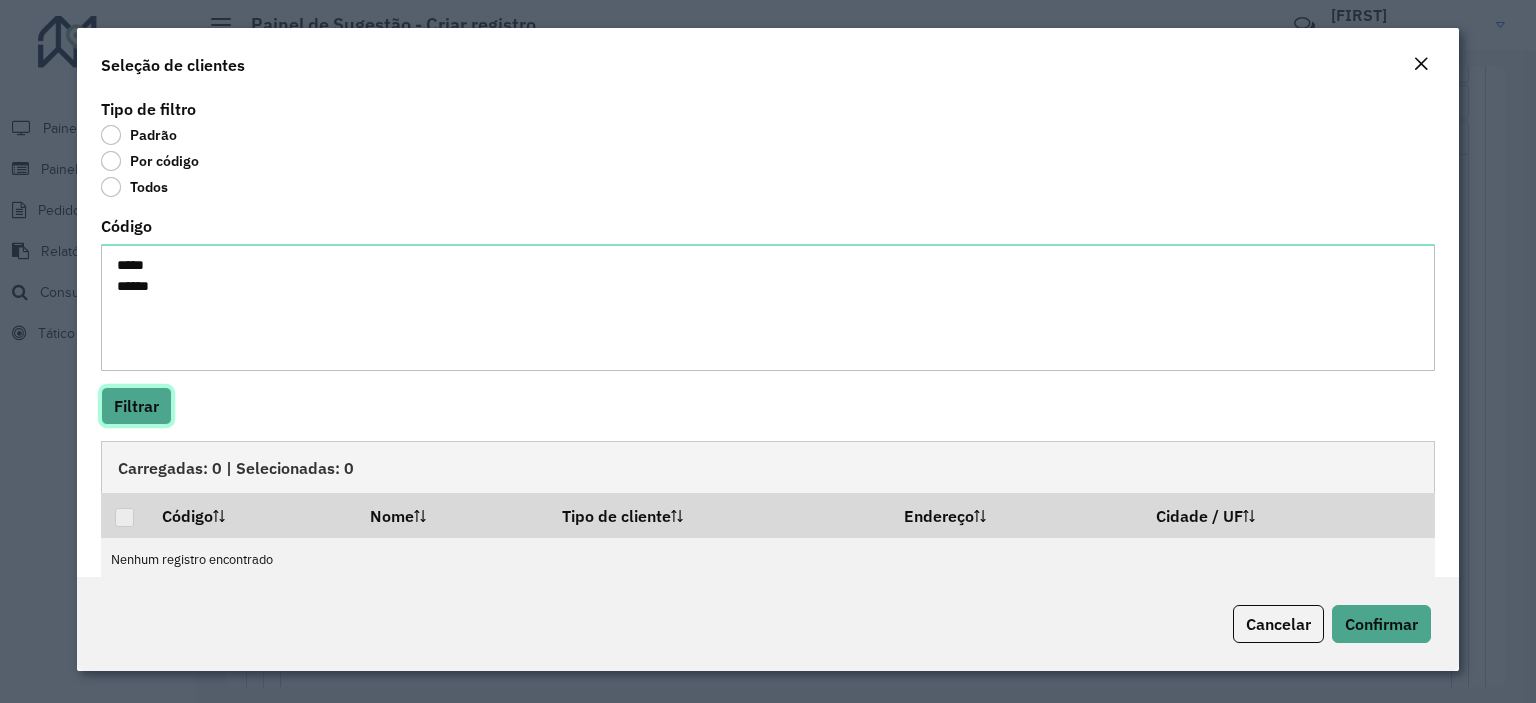 click on "Filtrar" 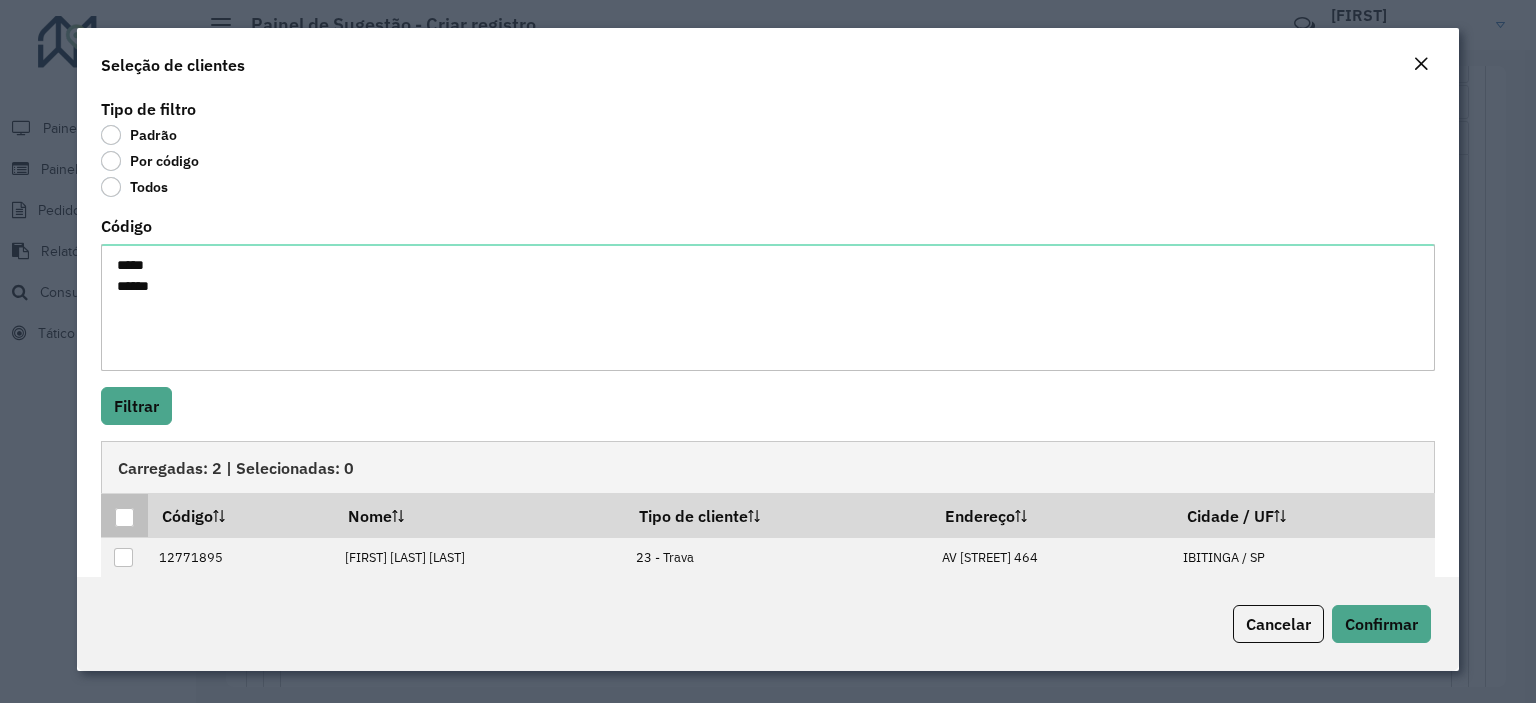 click at bounding box center (124, 517) 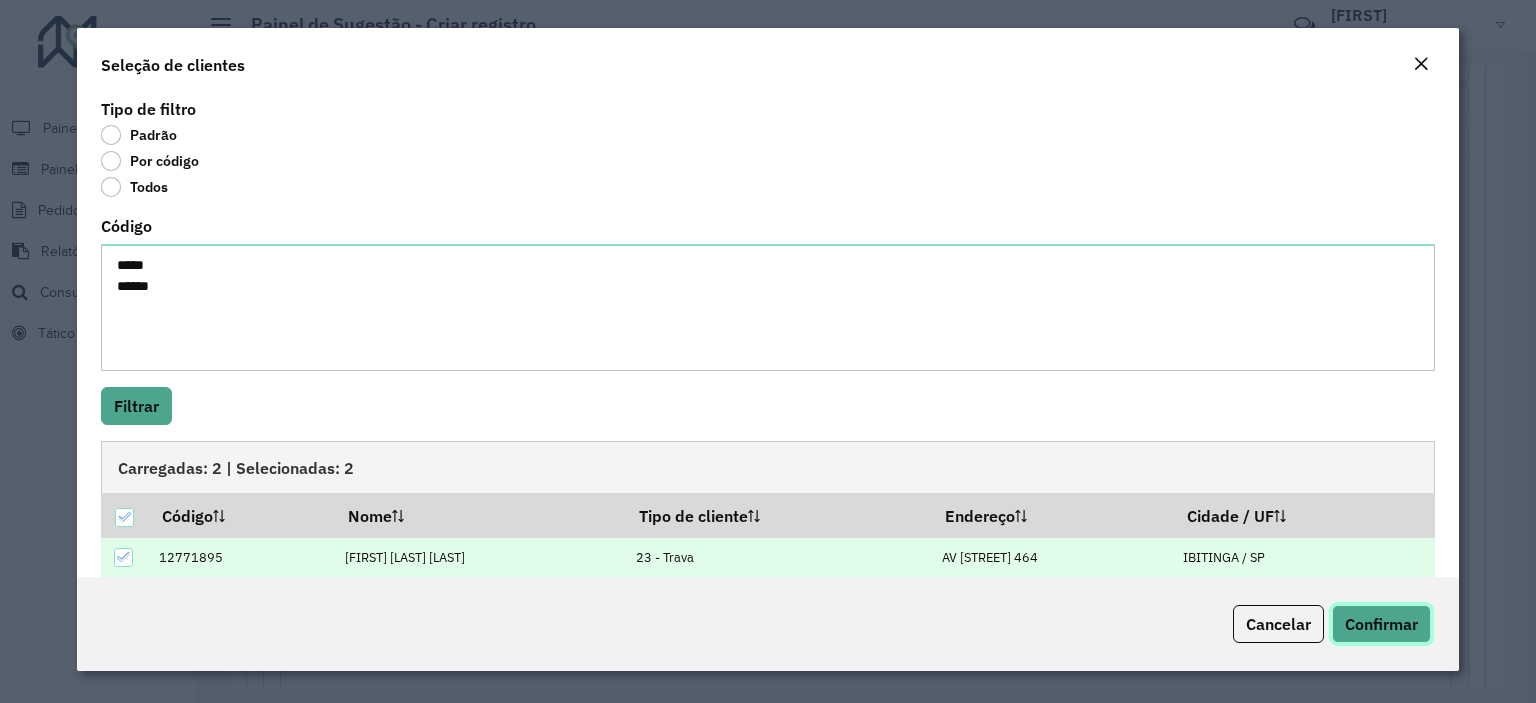 drag, startPoint x: 1417, startPoint y: 622, endPoint x: 1401, endPoint y: 621, distance: 16.03122 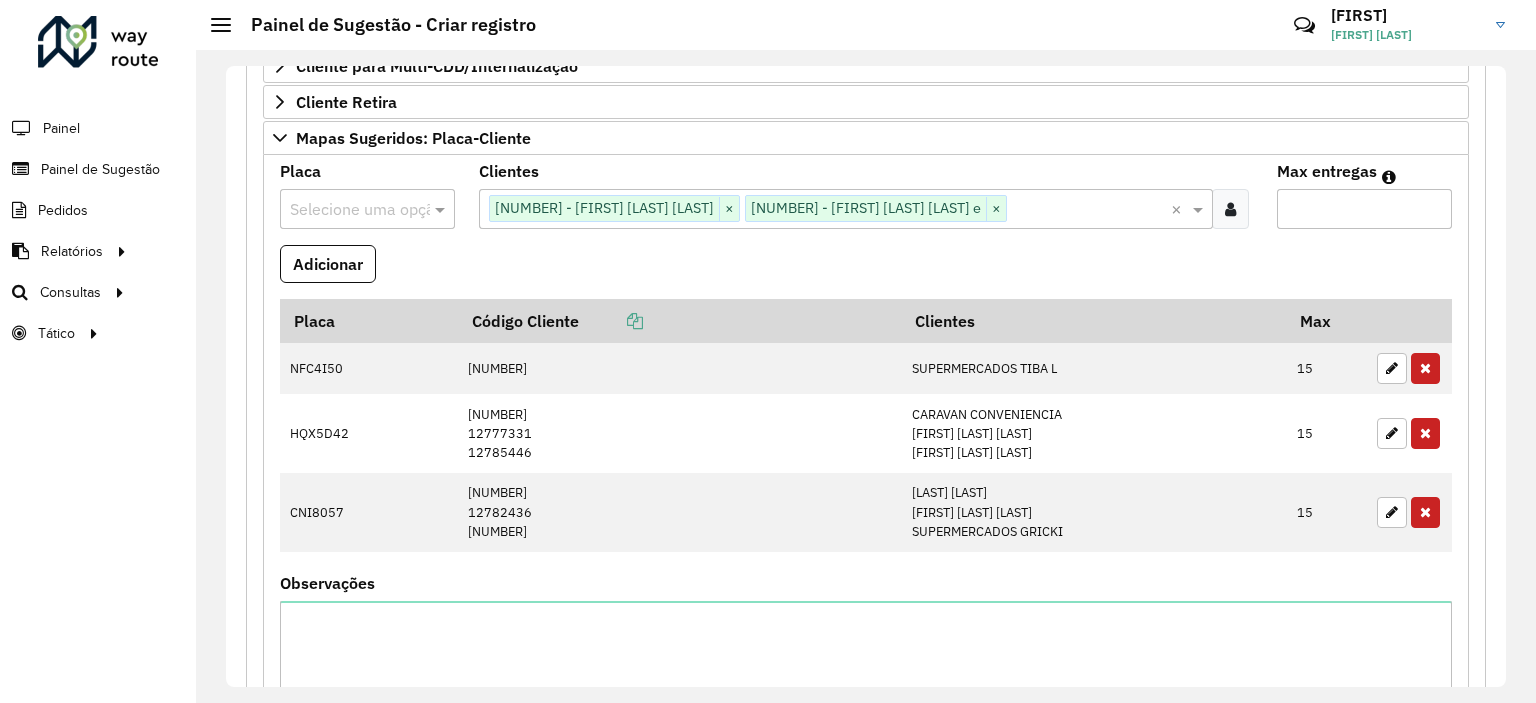 click at bounding box center (347, 210) 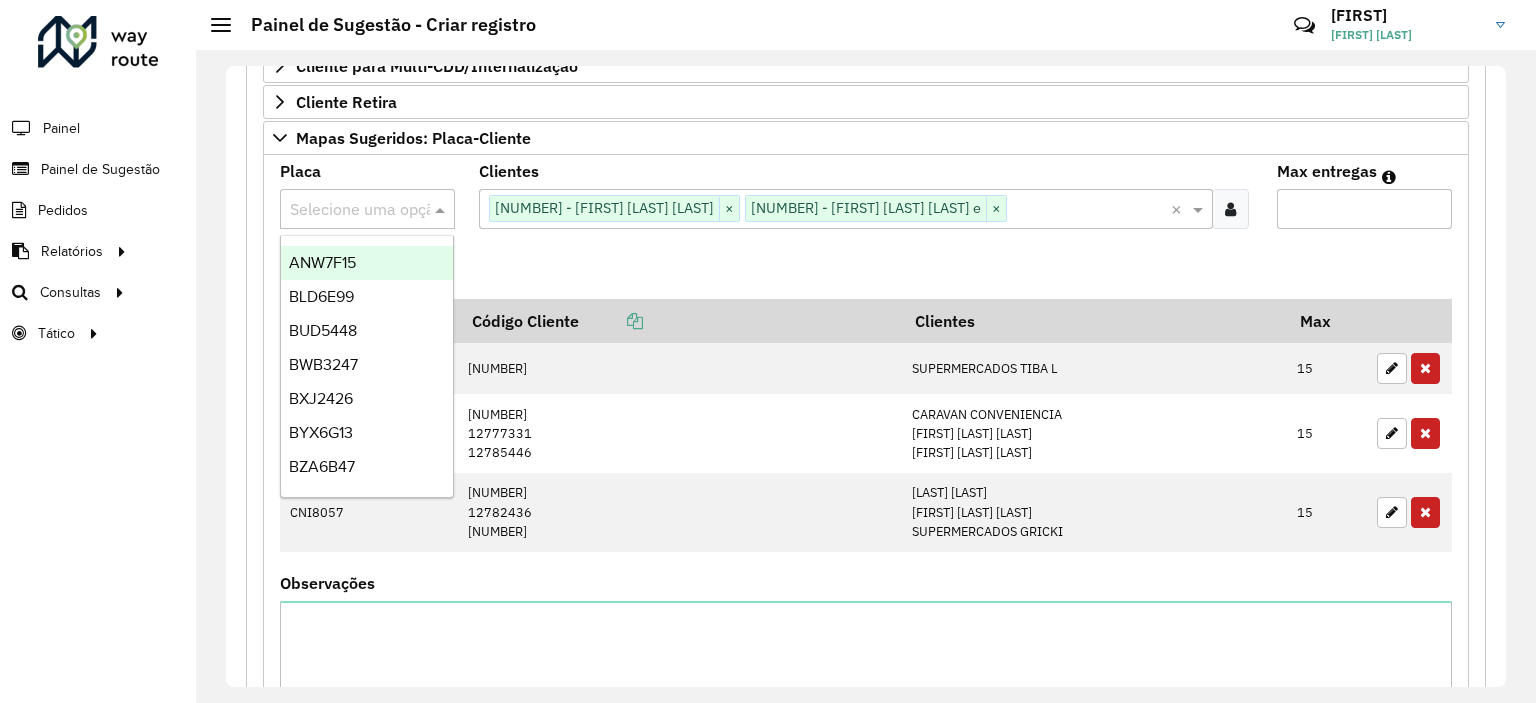 paste on "*******" 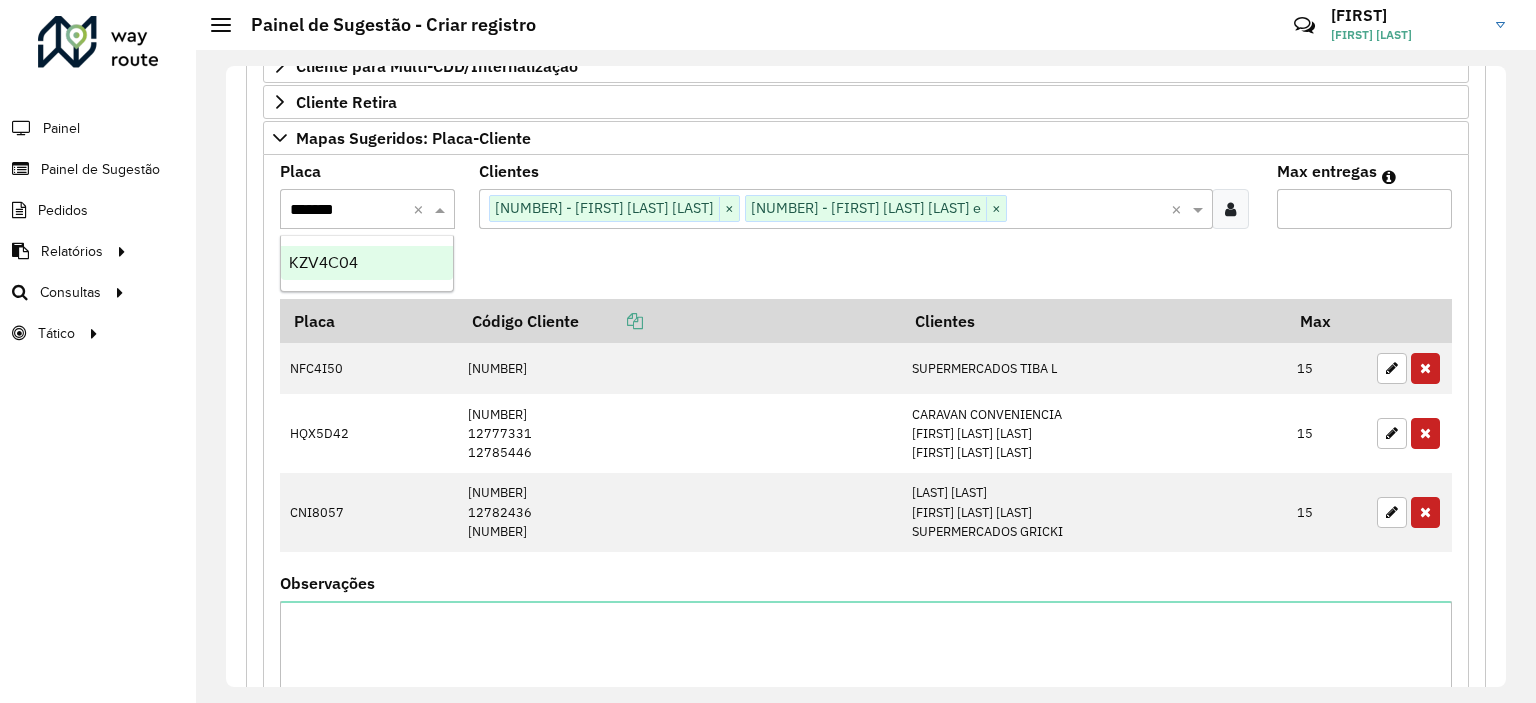 click on "KZV4C04" at bounding box center (367, 263) 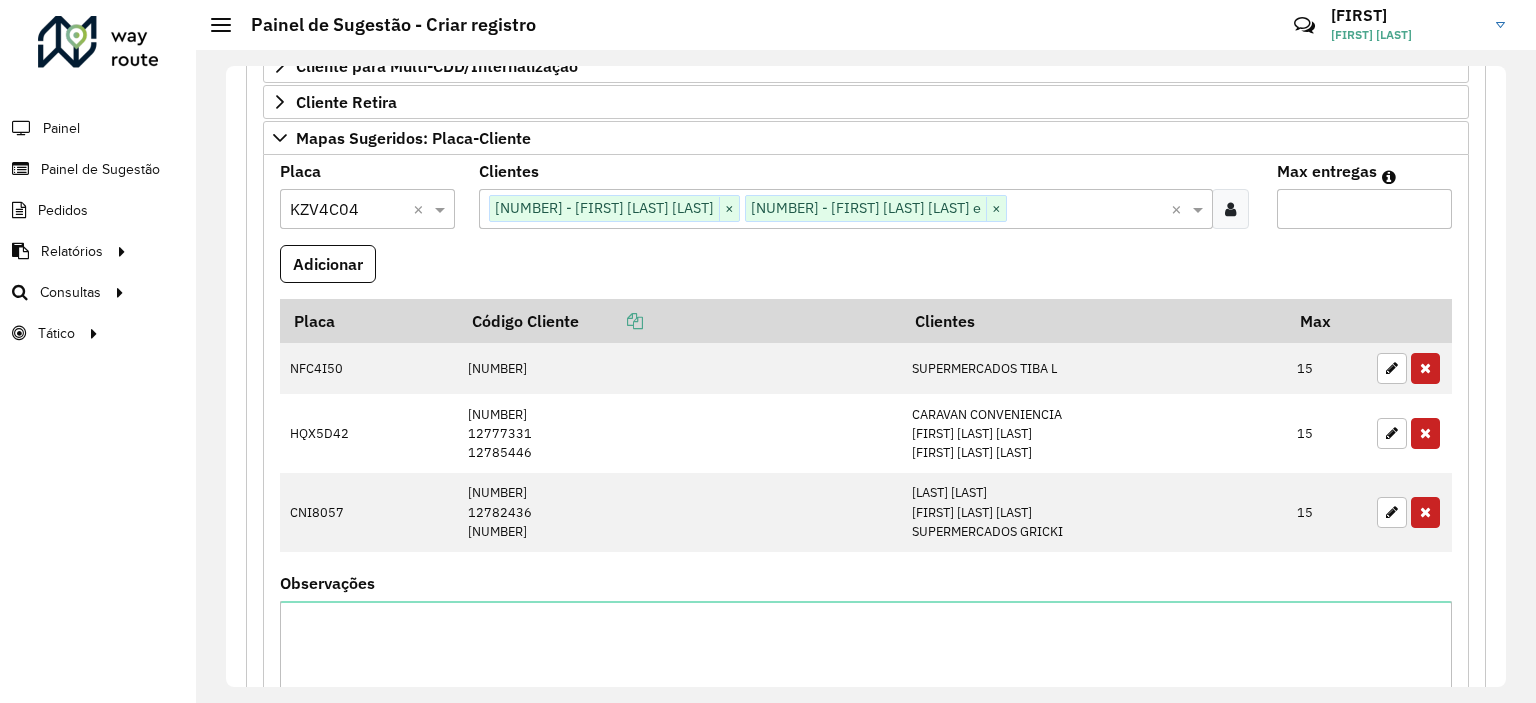 click on "Max entregas" at bounding box center [1364, 209] 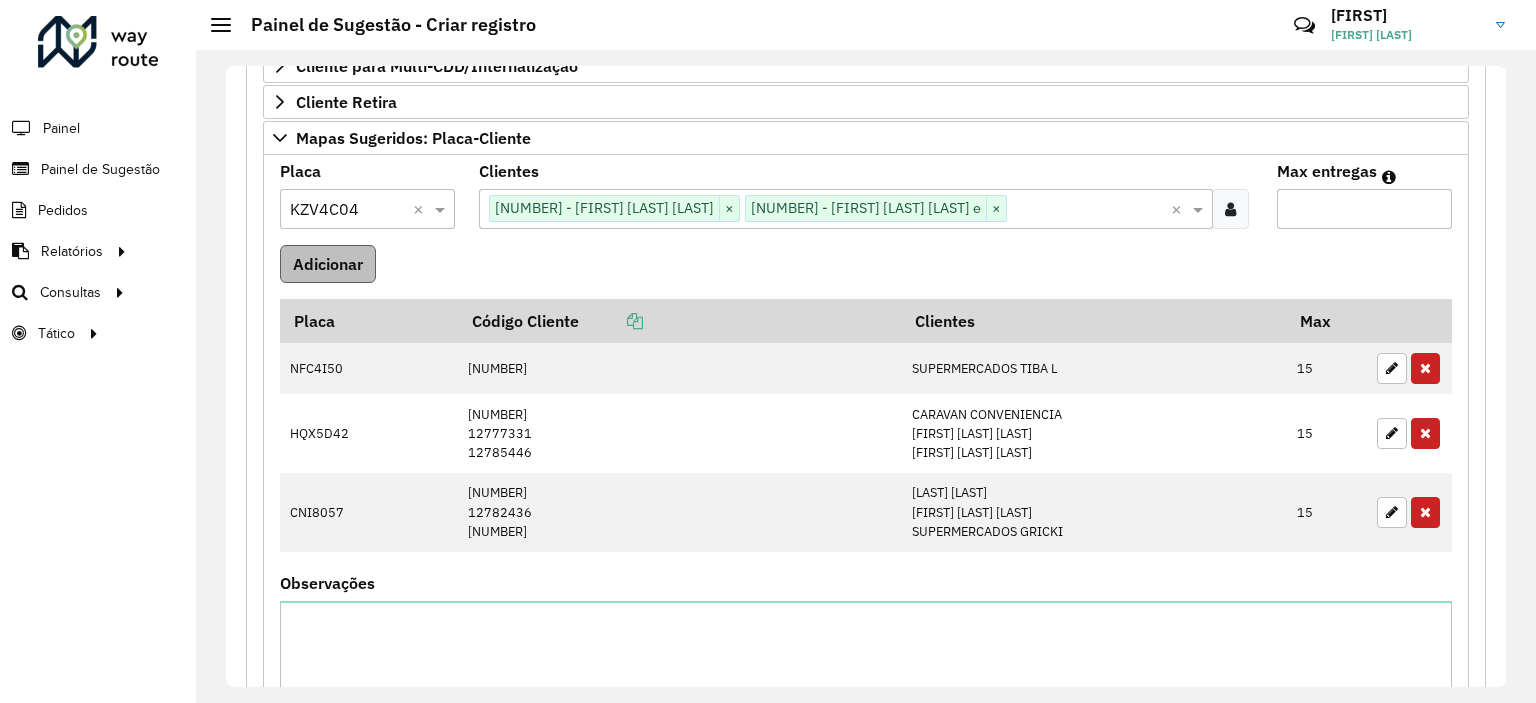 type on "**" 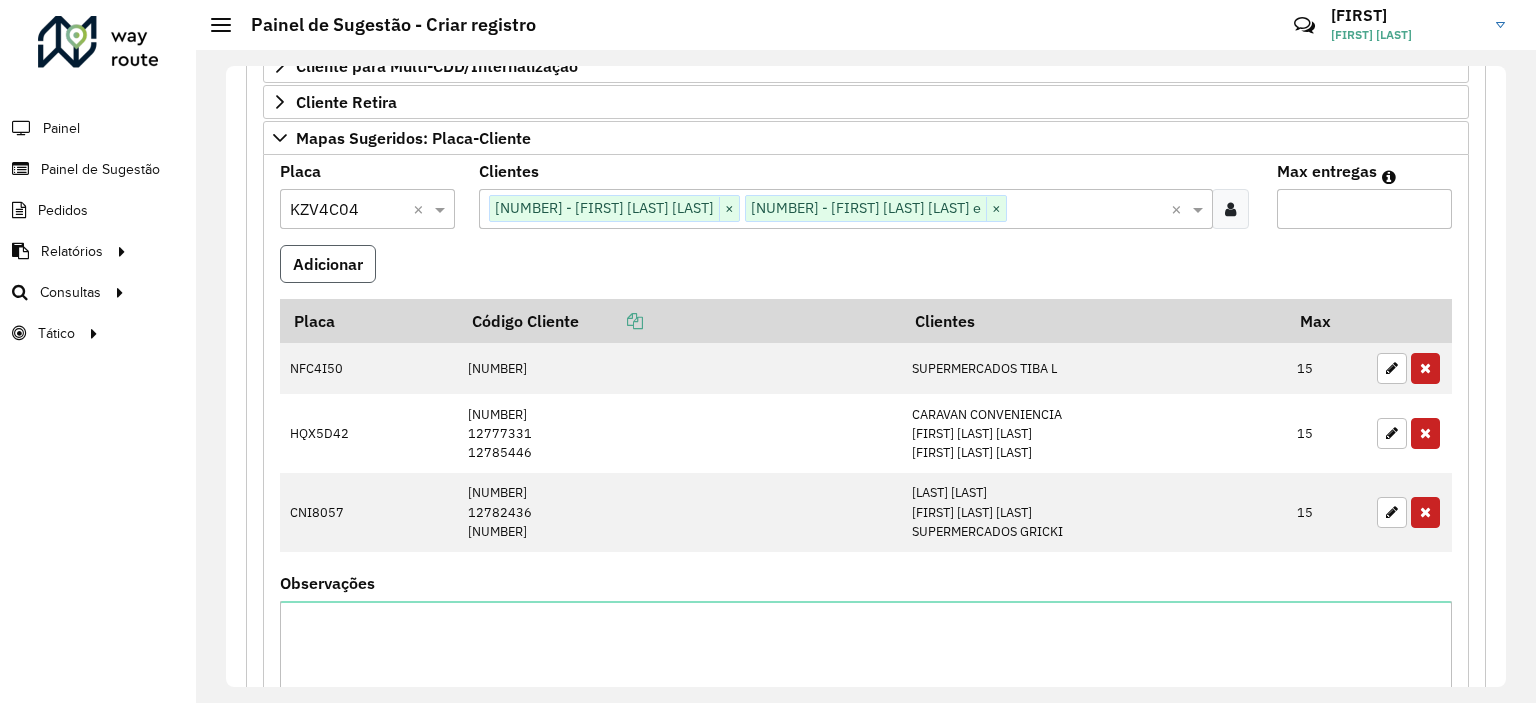 click on "Adicionar" at bounding box center (328, 264) 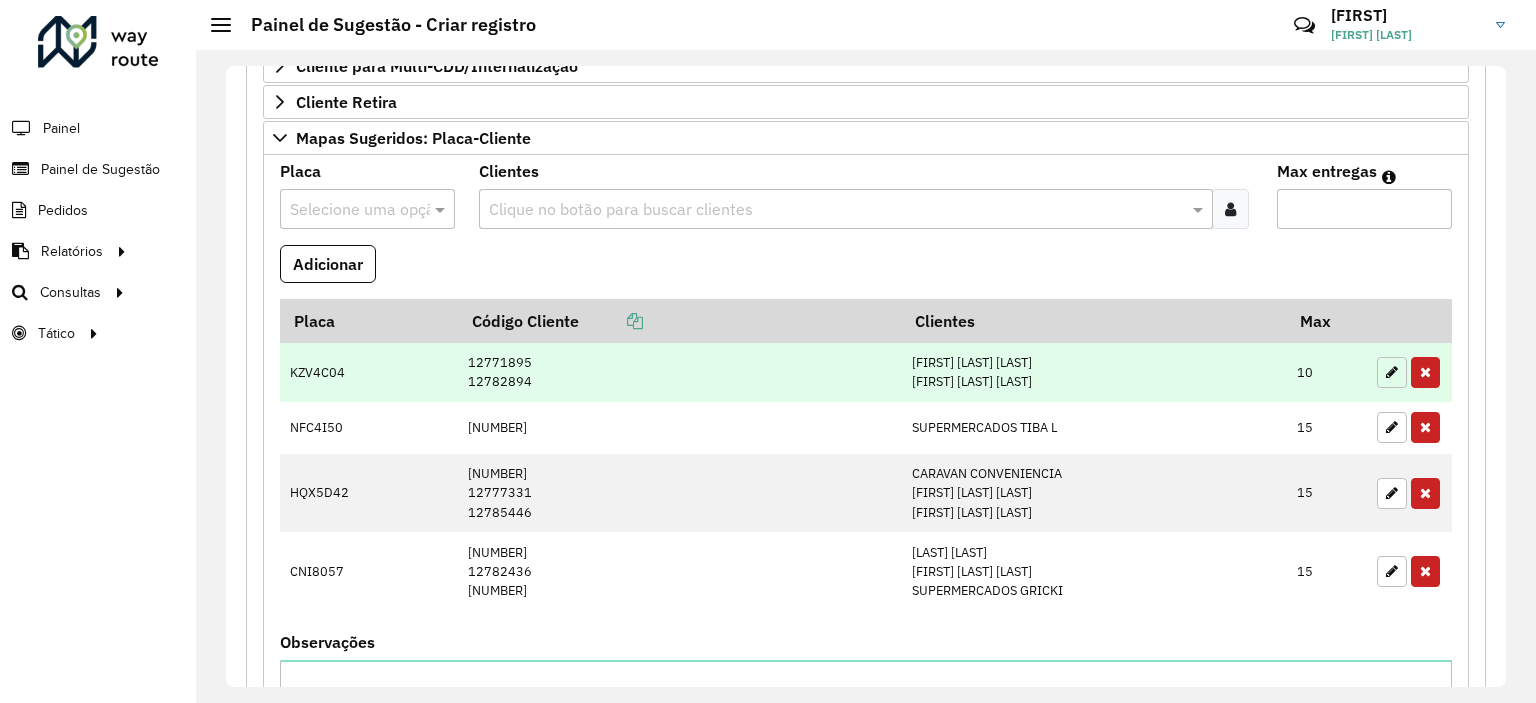 click at bounding box center [1392, 372] 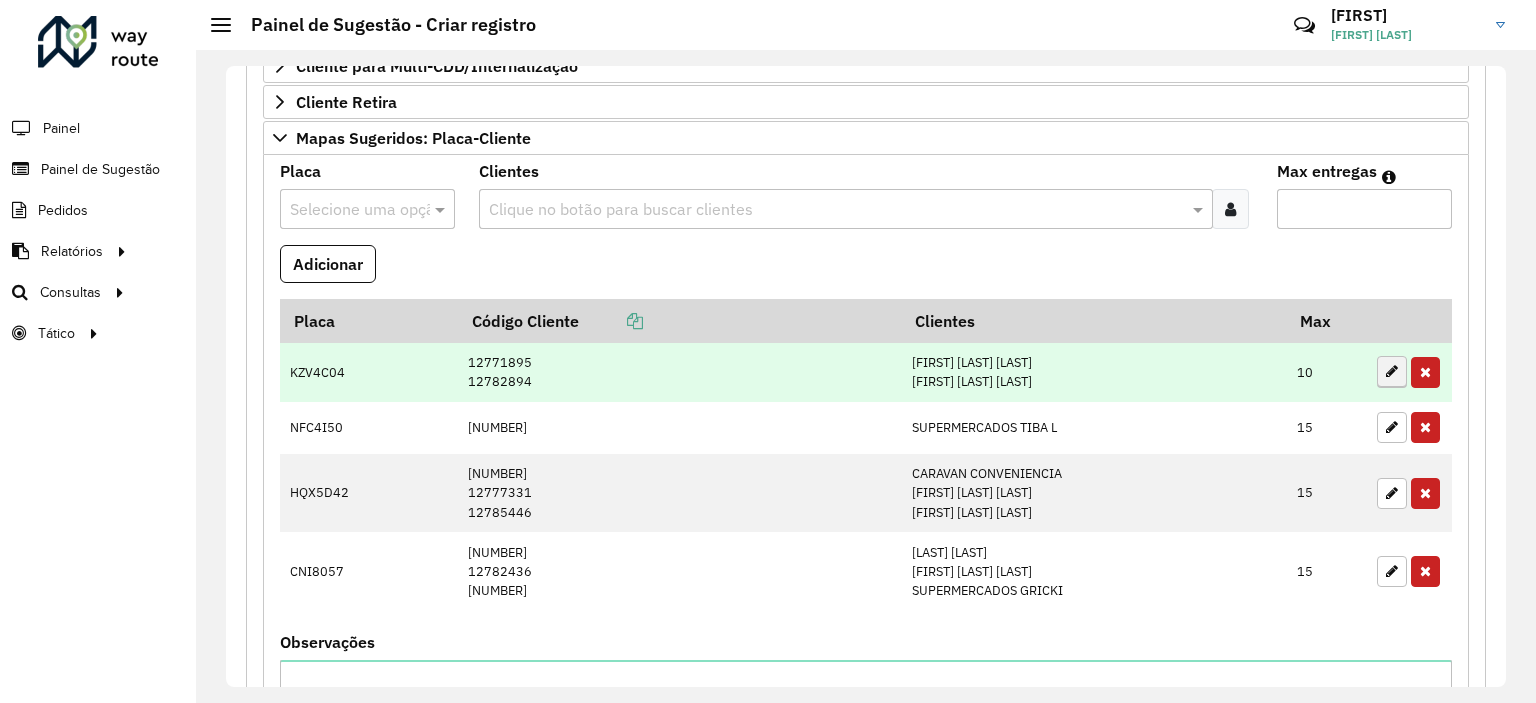 type on "**" 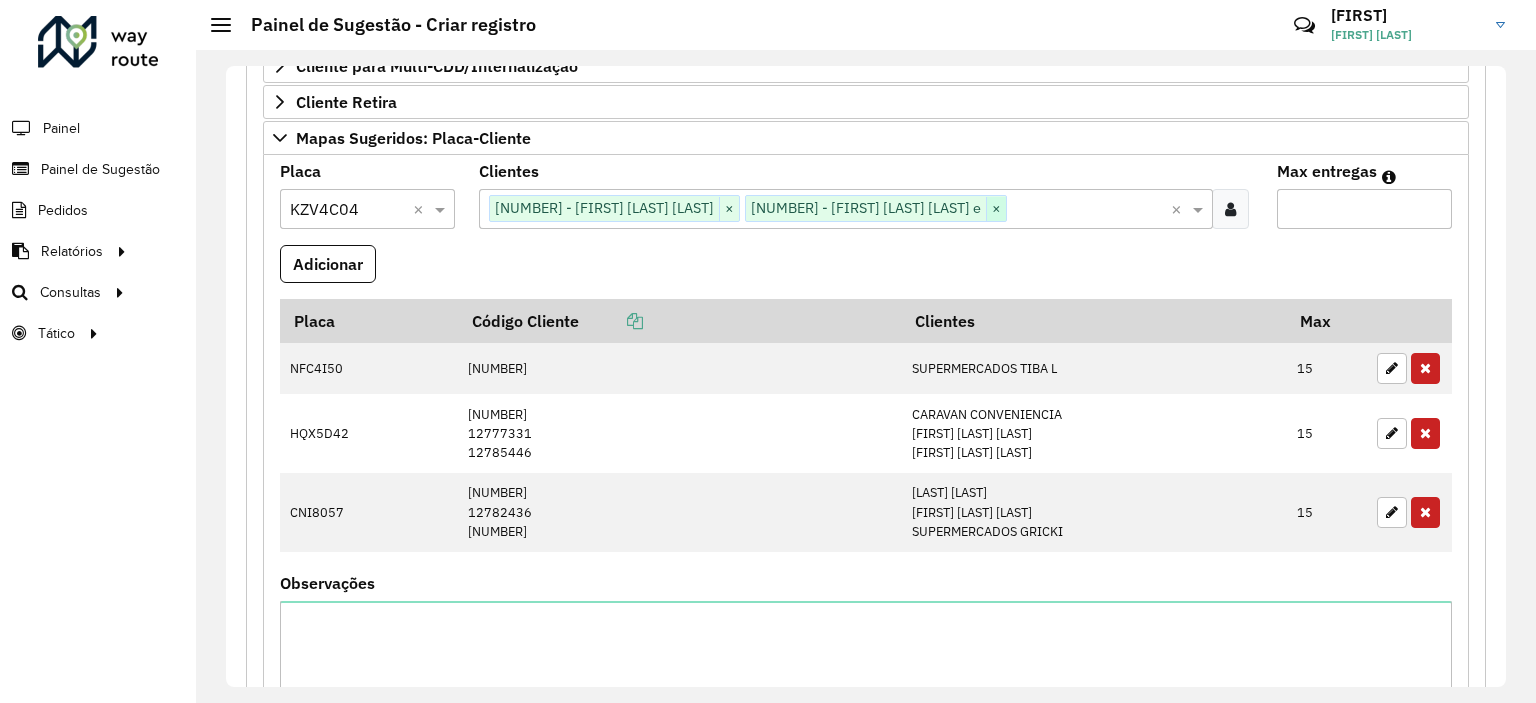 click on "×" at bounding box center [996, 209] 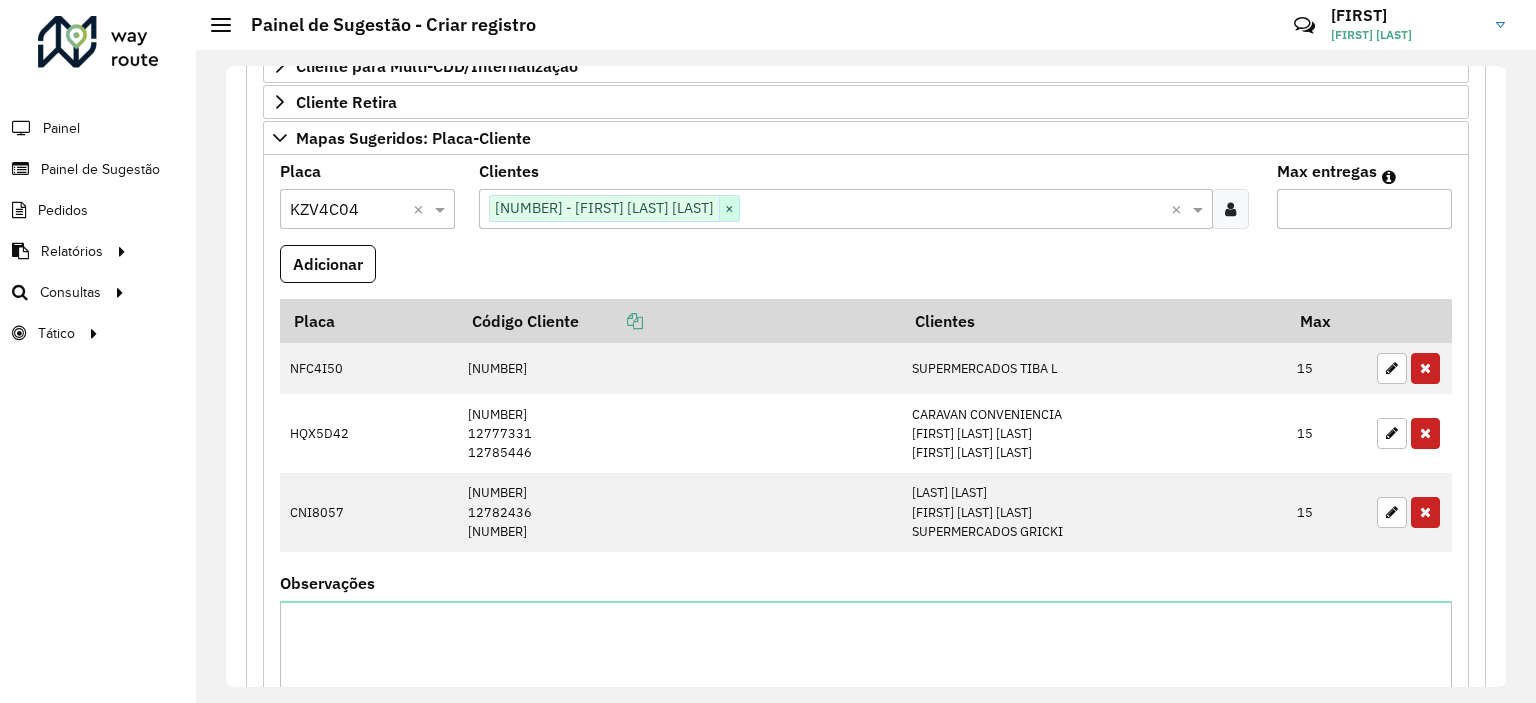 click on "×" at bounding box center [729, 209] 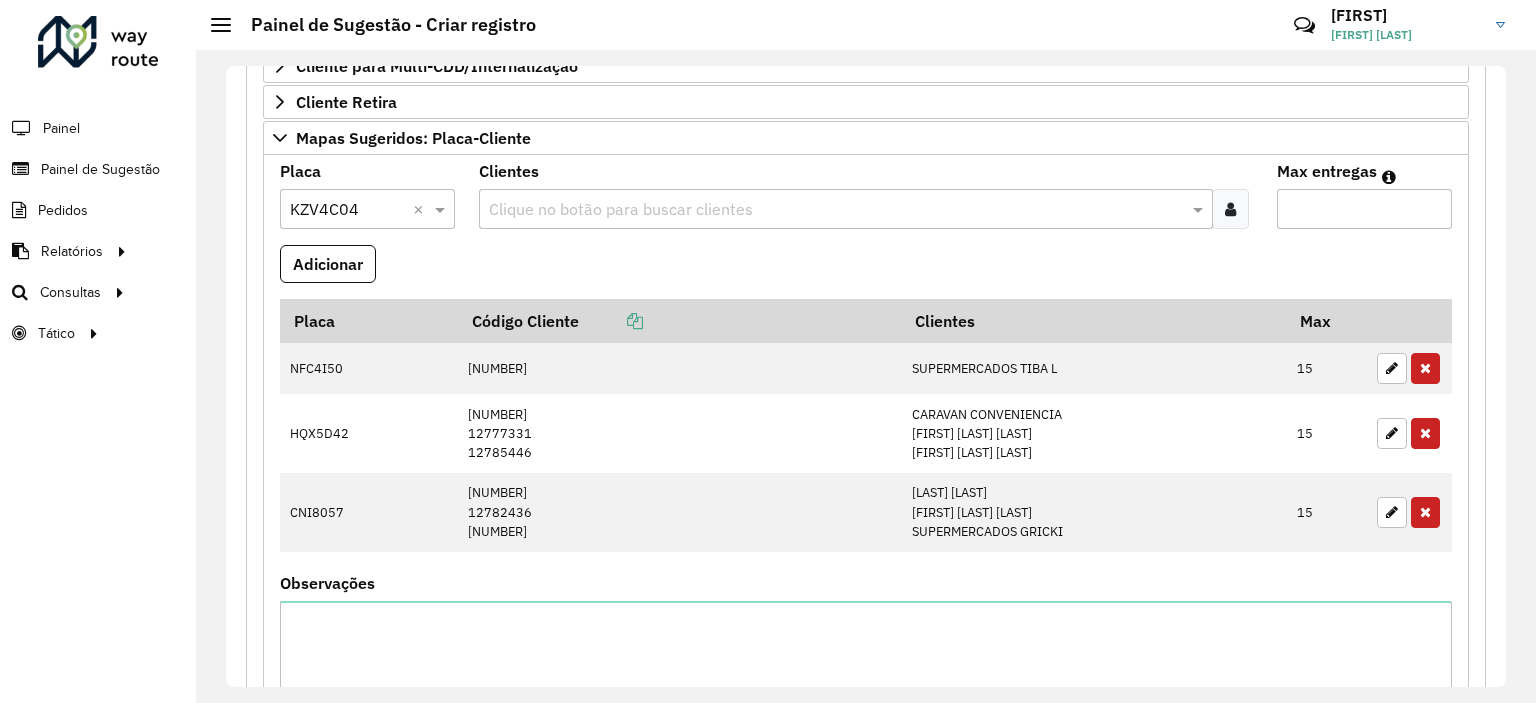 paste on "*****" 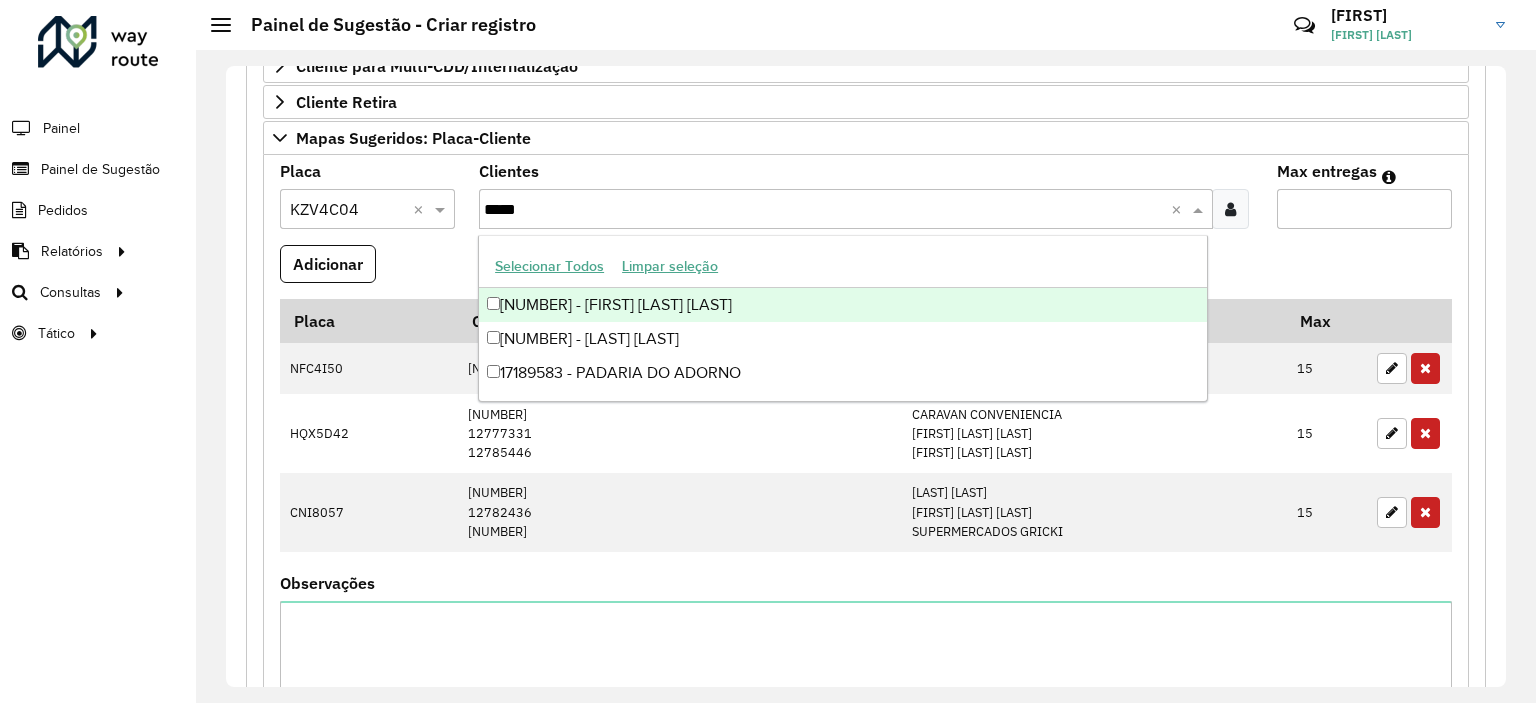 click on "[NUMBER] - [FIRST] [LAST] [LAST]" at bounding box center [843, 305] 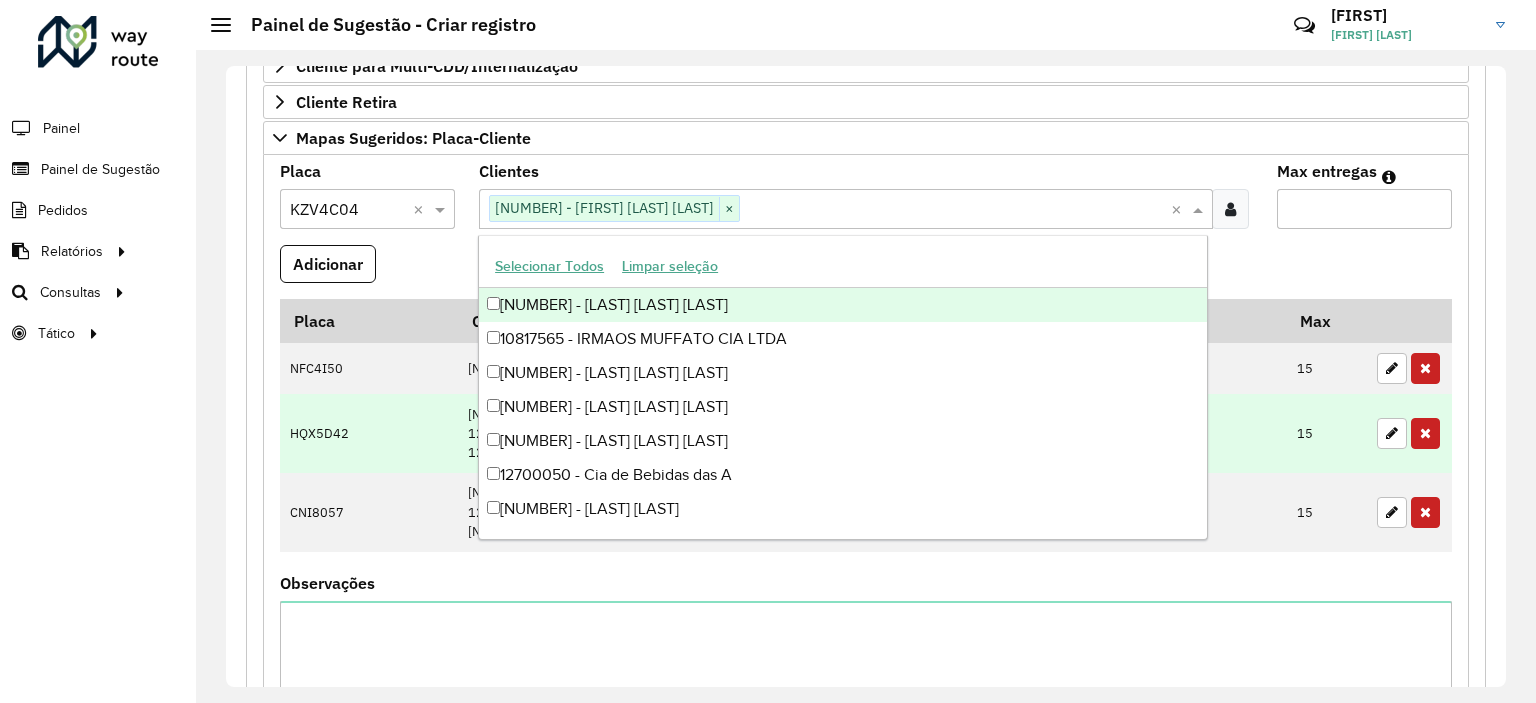 paste on "*****" 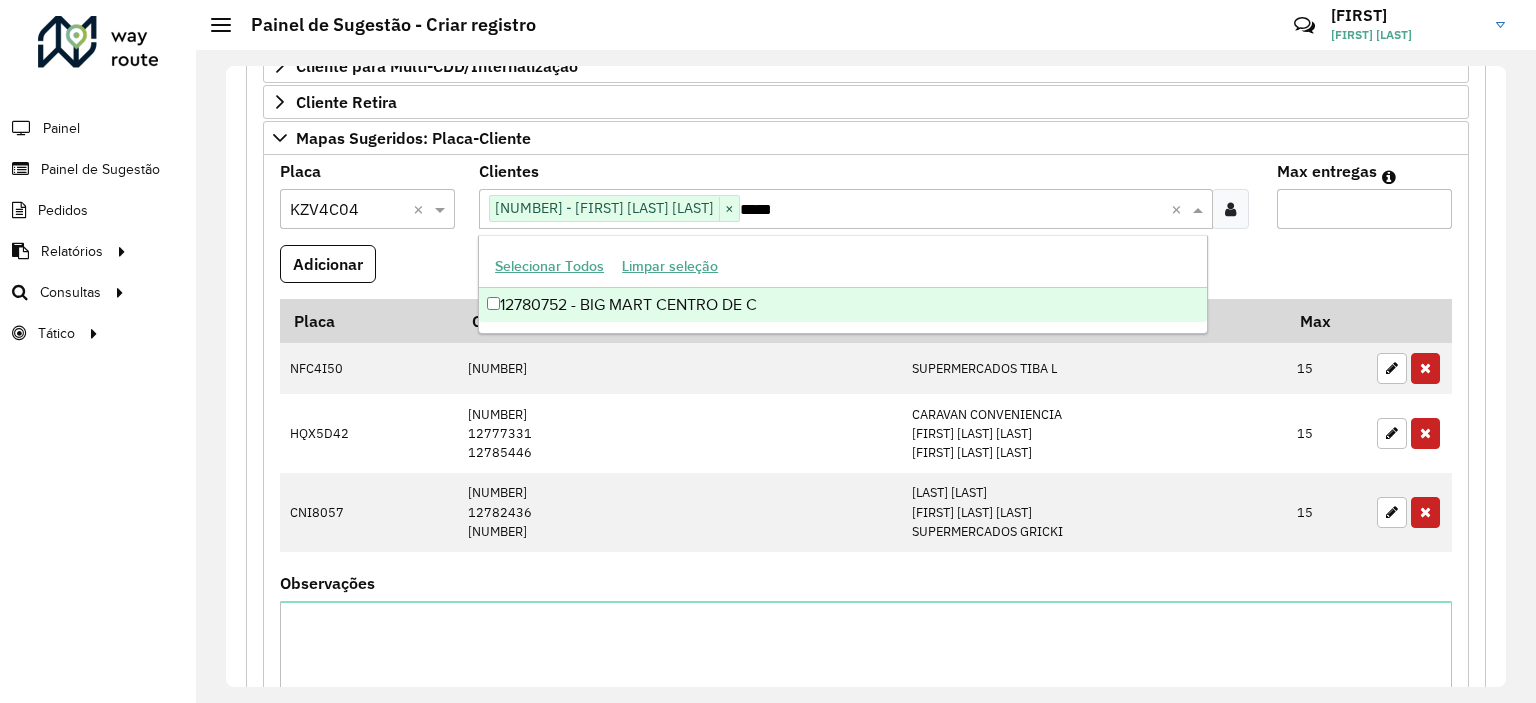 click on "12780752 - BIG MART CENTRO DE C" at bounding box center (843, 305) 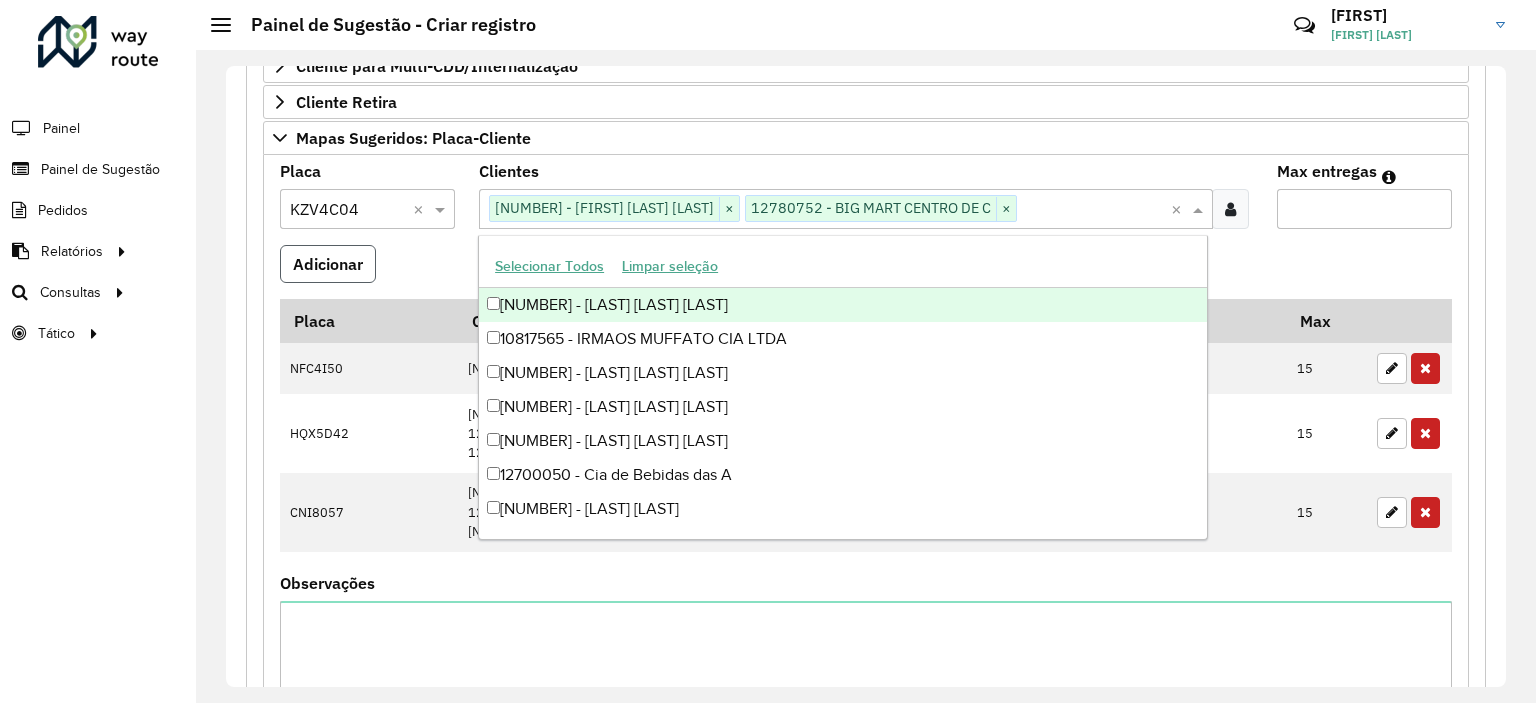 click on "Adicionar" at bounding box center [328, 264] 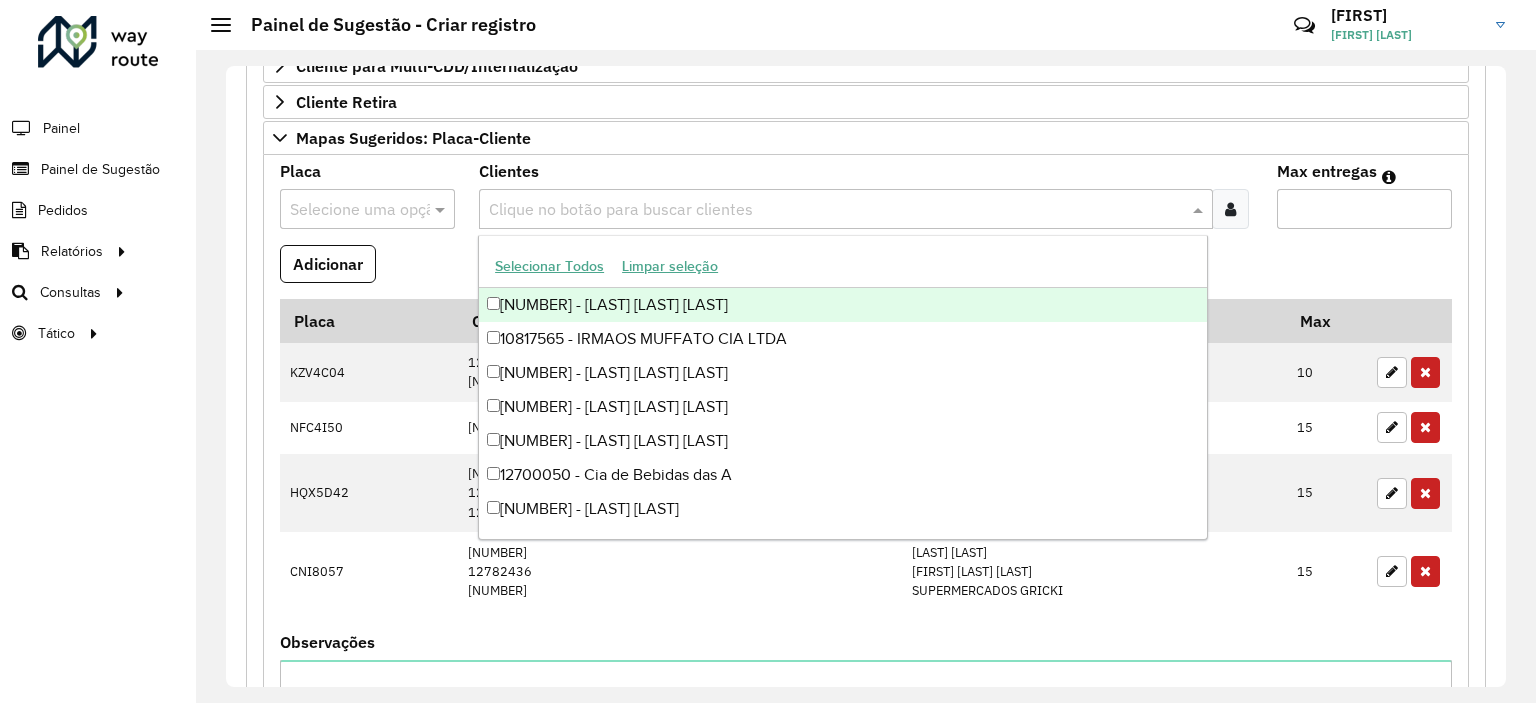 click at bounding box center [835, 210] 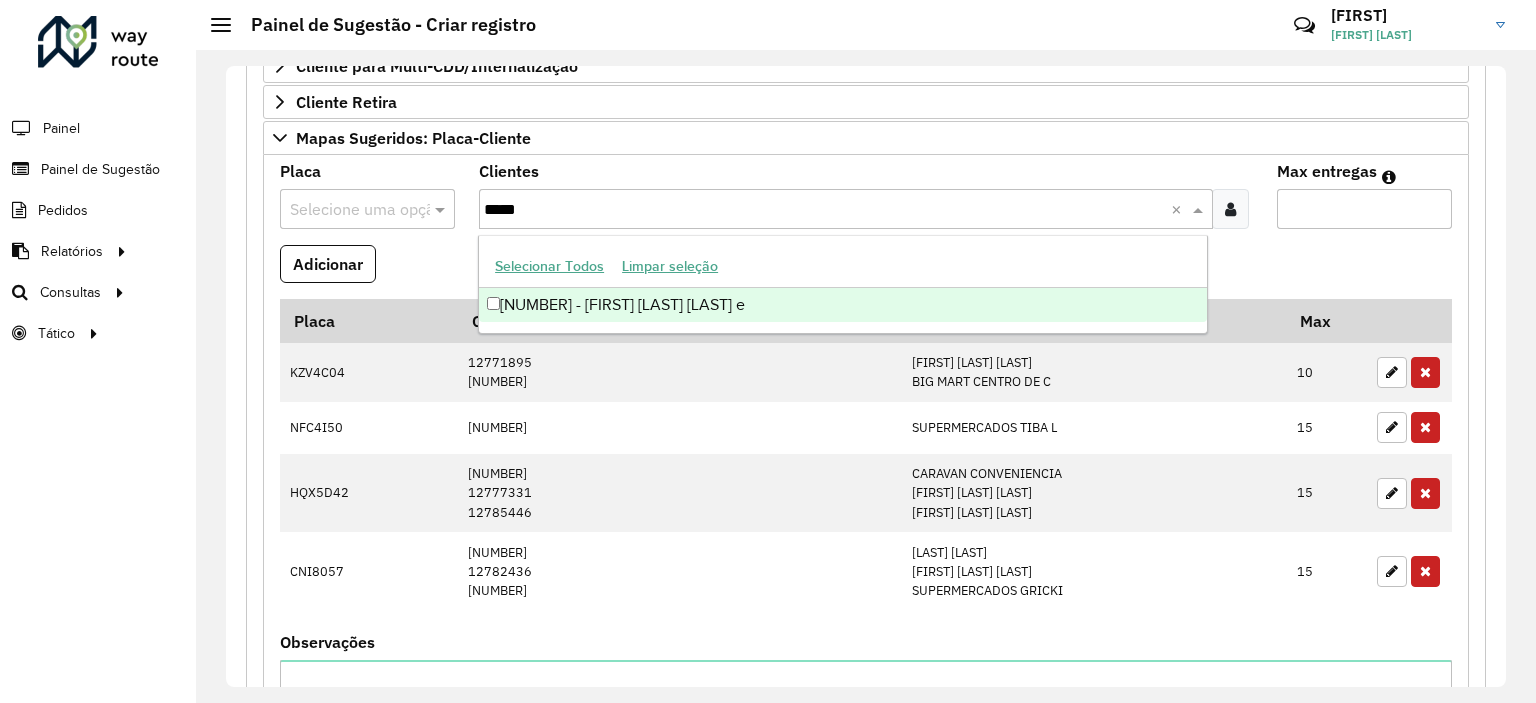 click on "[NUMBER] - [FIRST] [LAST] [LAST] e" at bounding box center [843, 305] 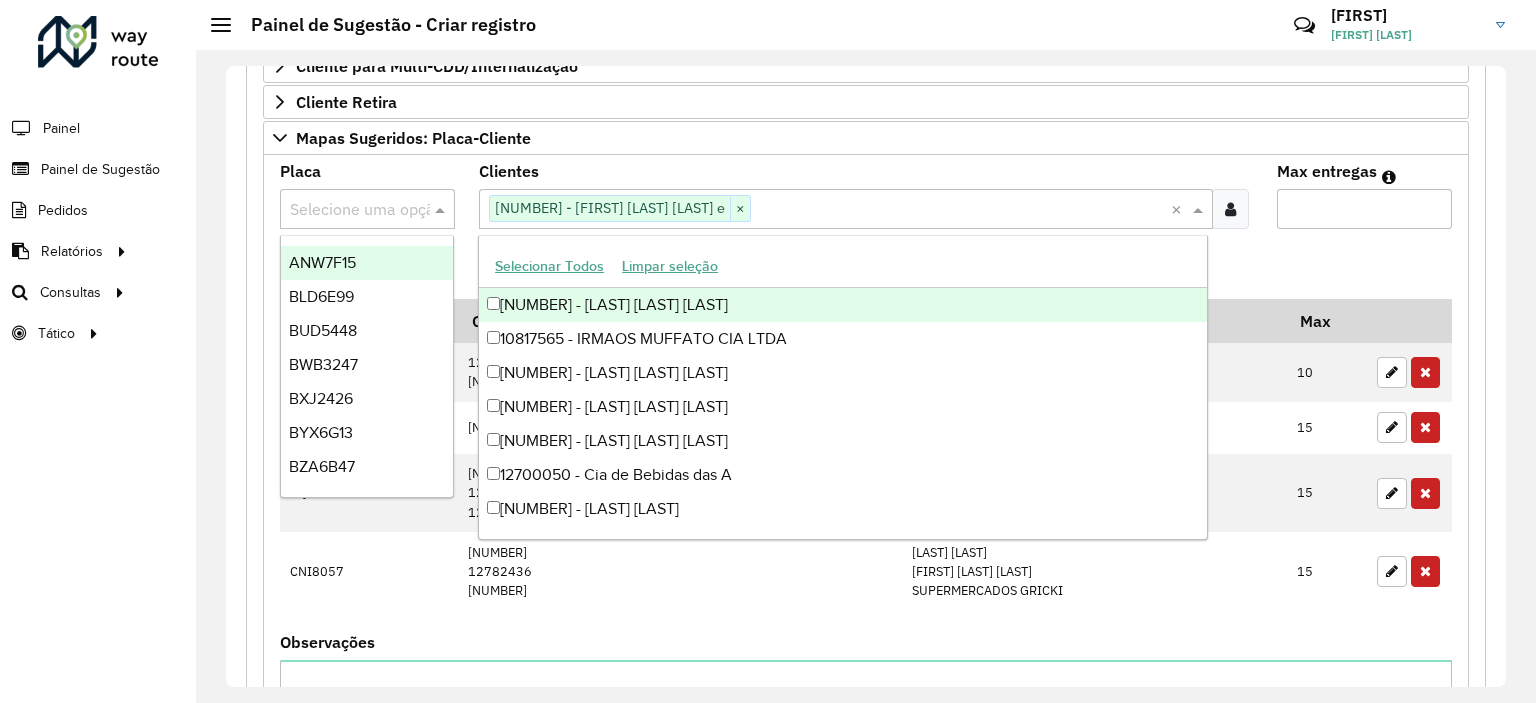click at bounding box center [347, 210] 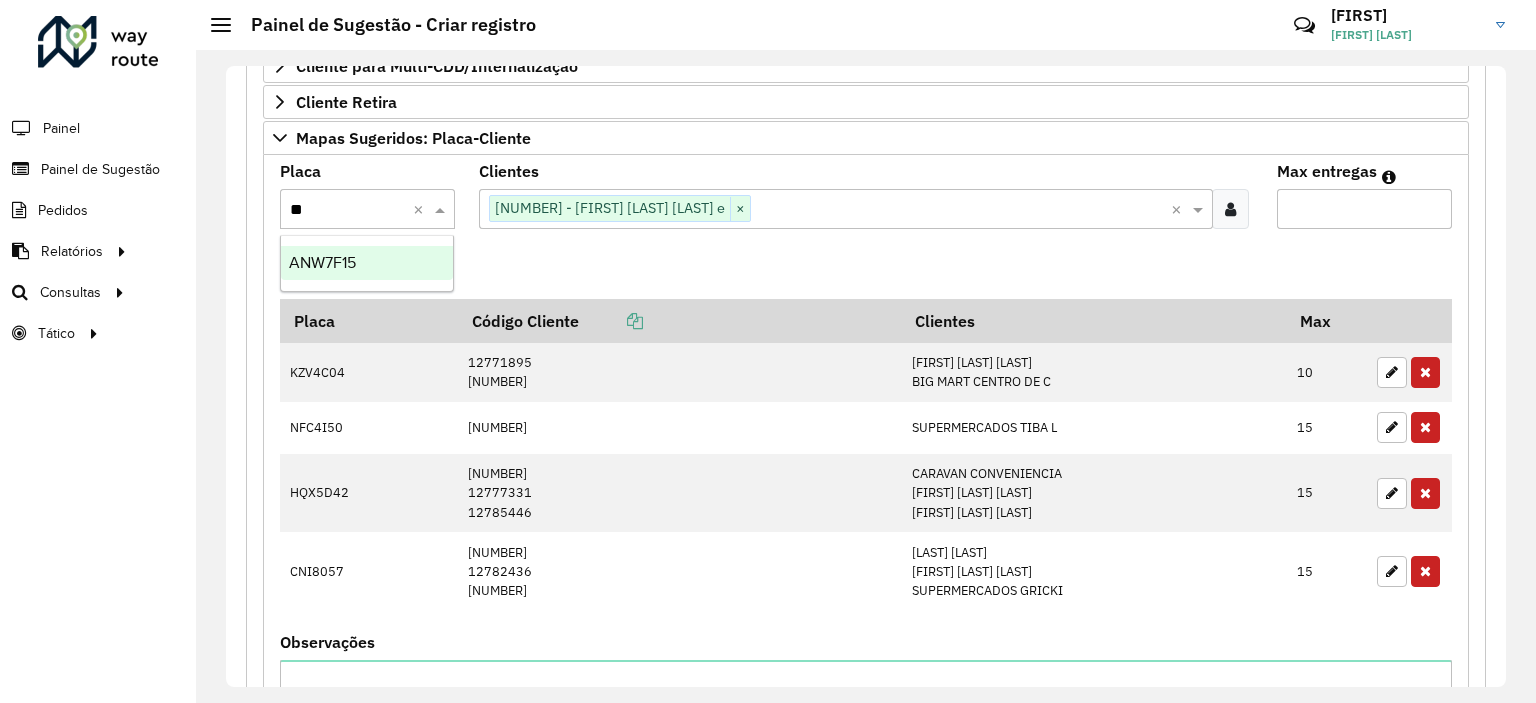 type on "***" 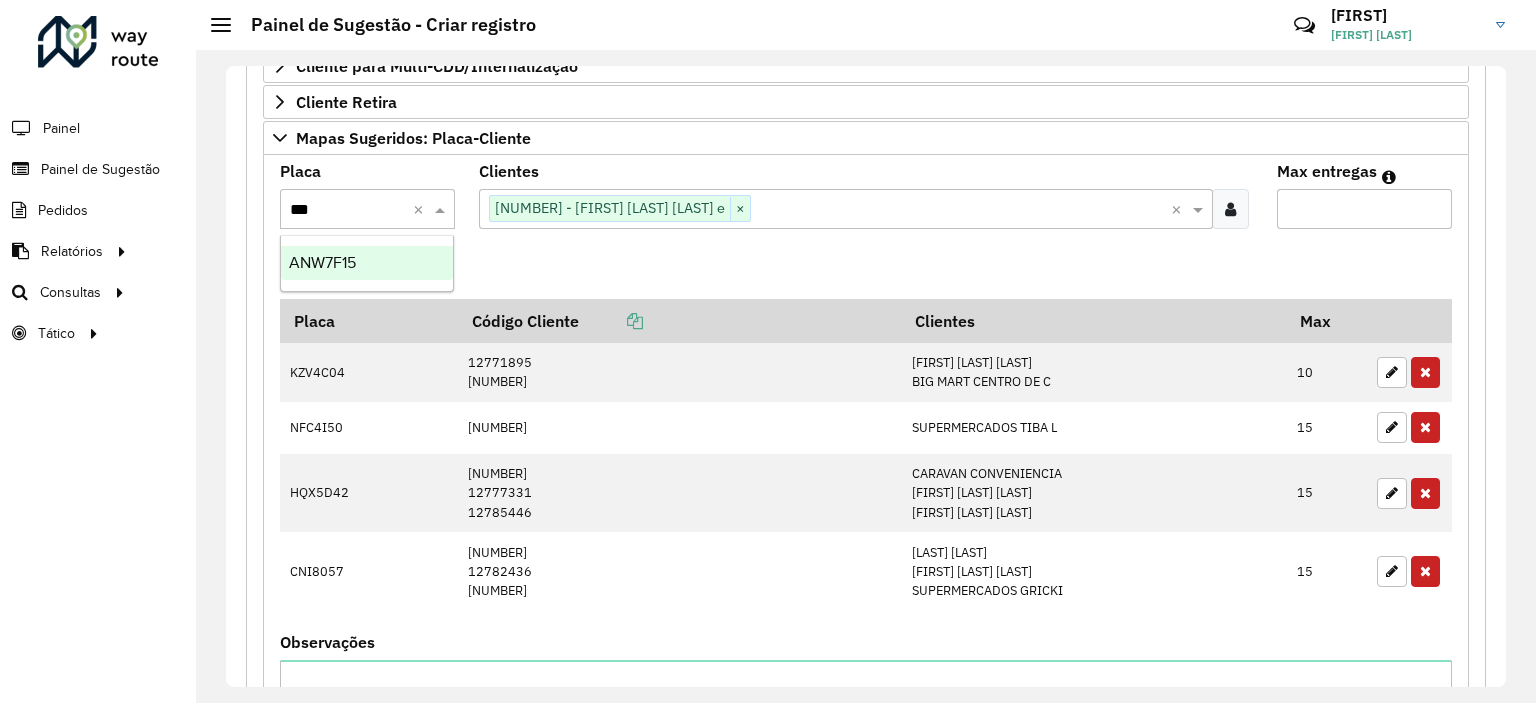 click on "ANW7F15" at bounding box center (367, 263) 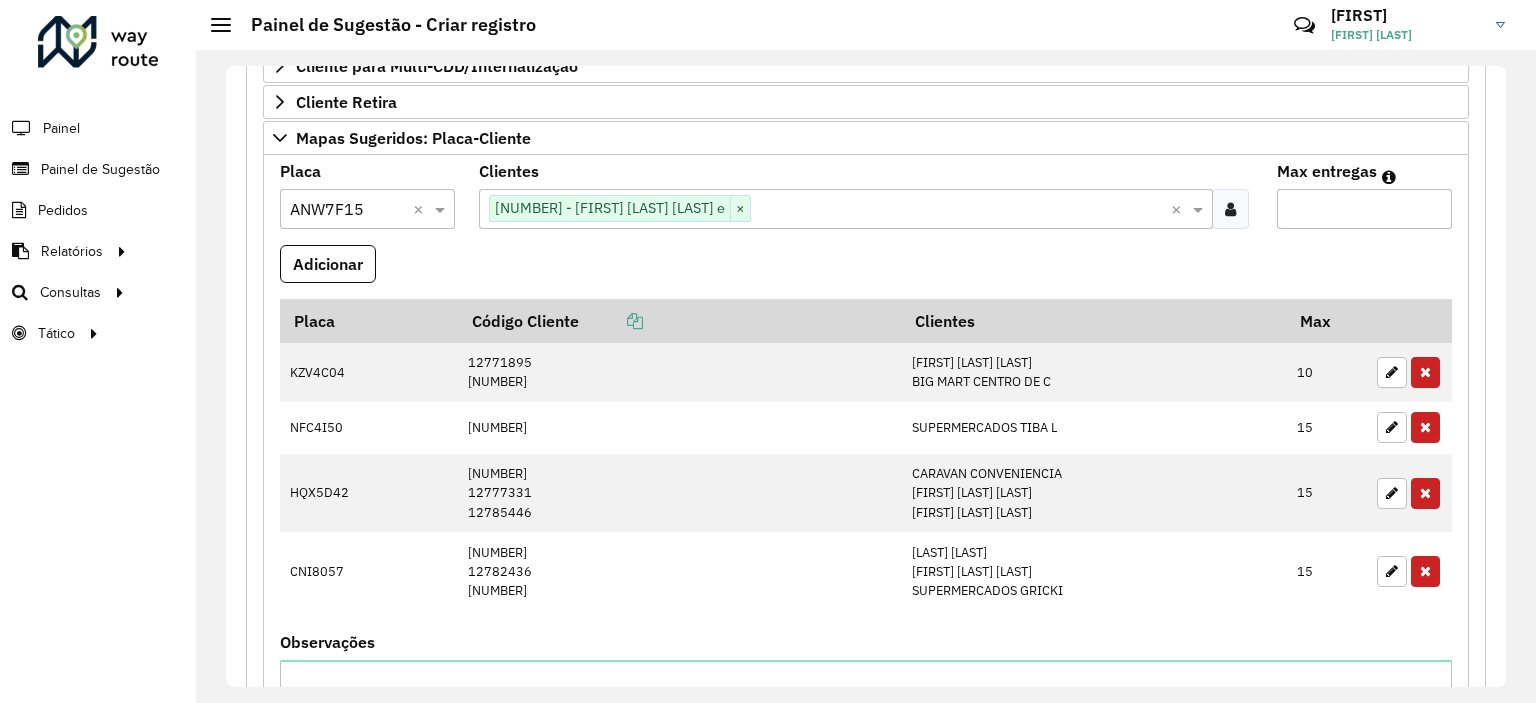 click on "Max entregas" at bounding box center (1364, 209) 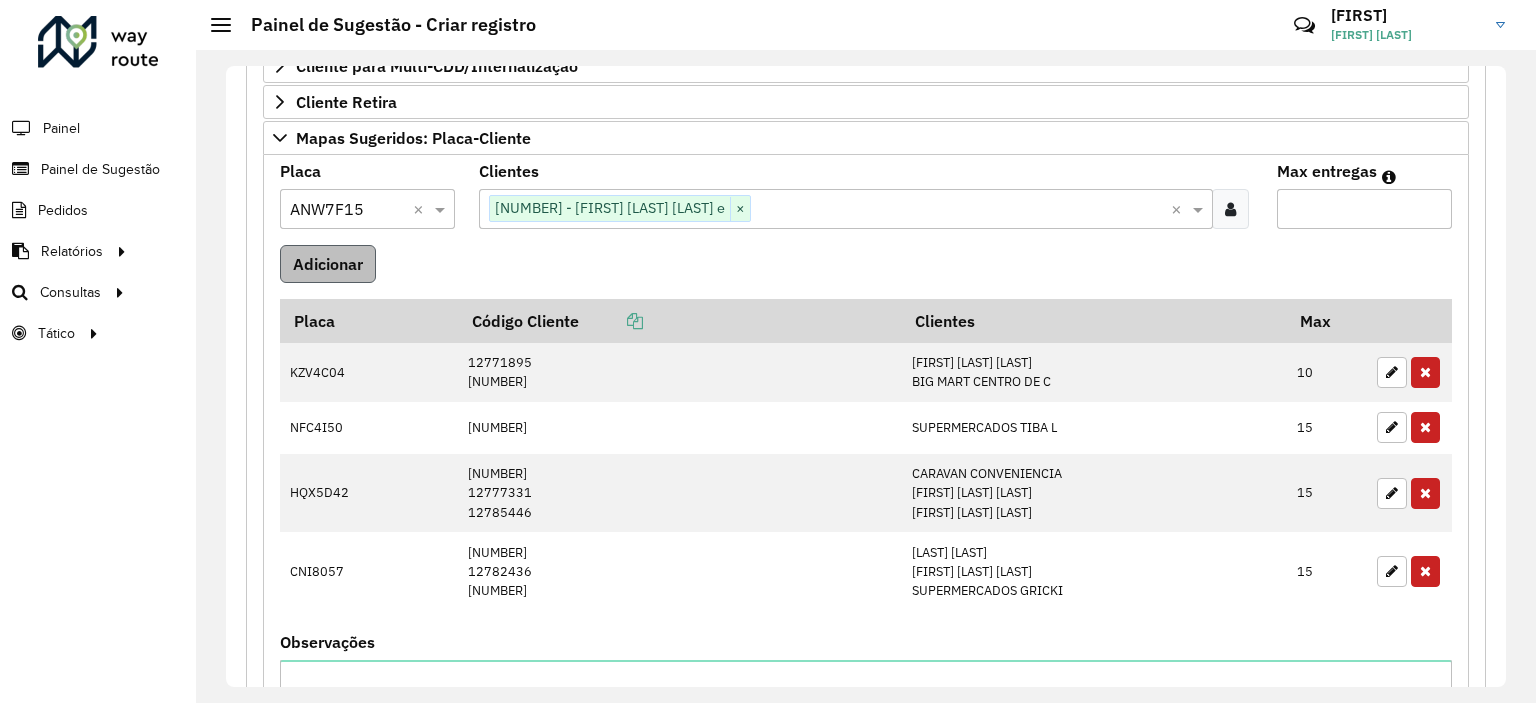 type on "**" 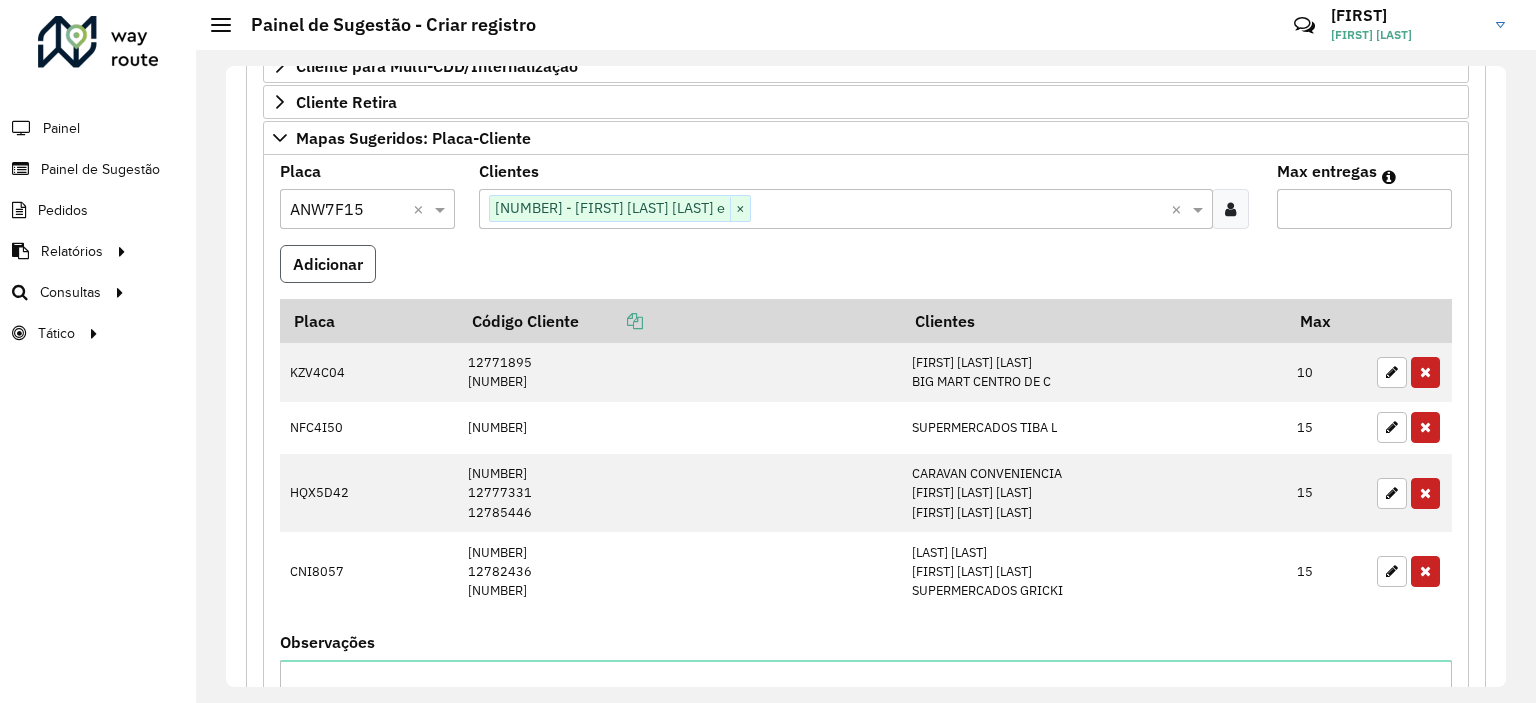 click on "Adicionar" at bounding box center [328, 264] 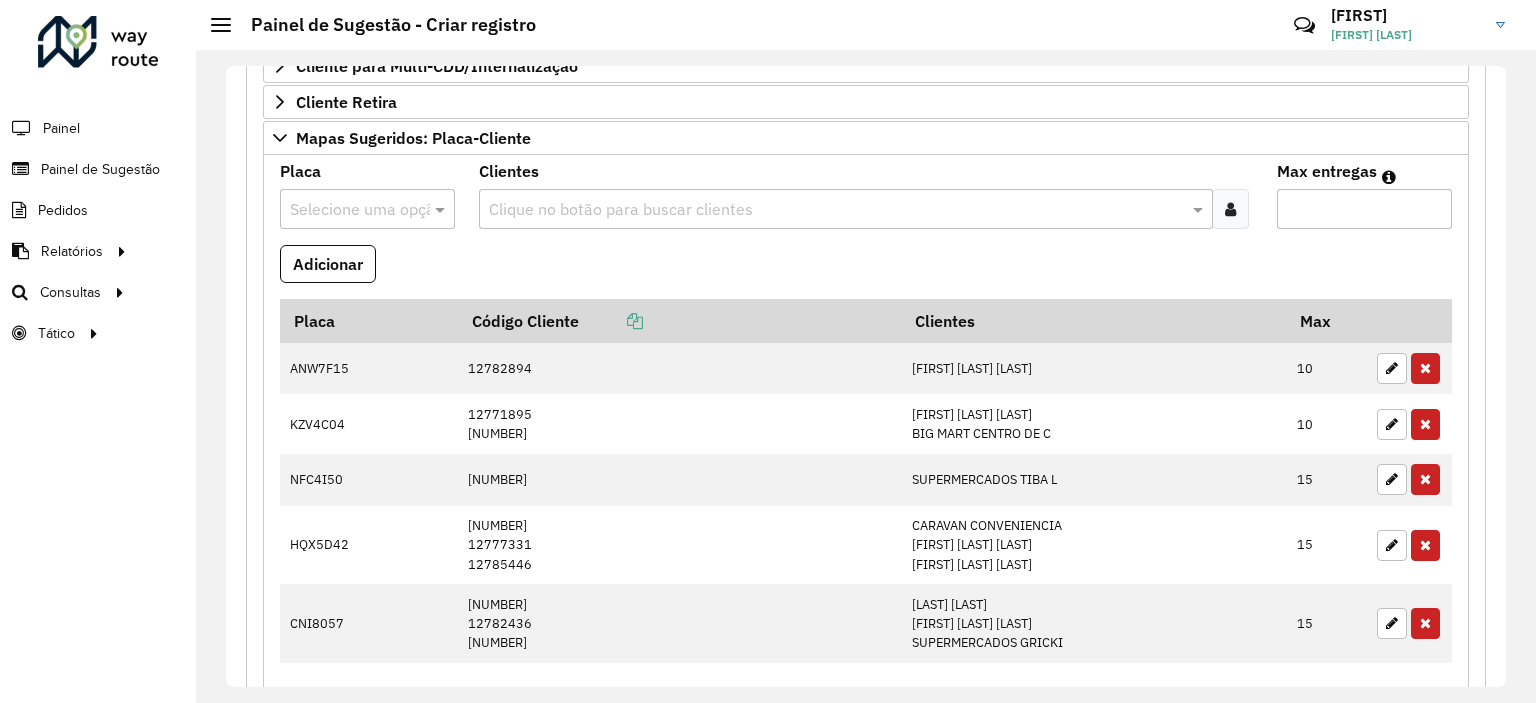 click at bounding box center [1230, 209] 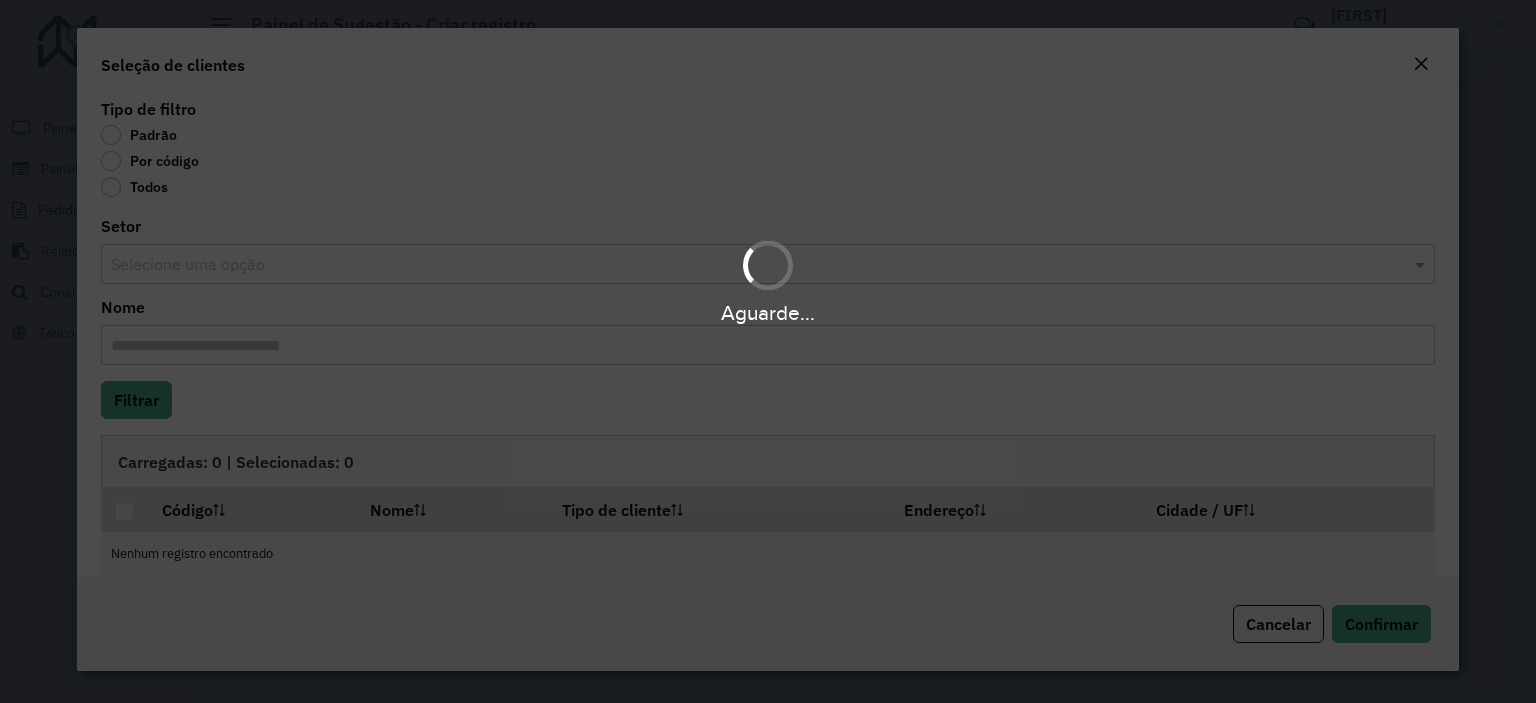 click on "**********" at bounding box center (768, 351) 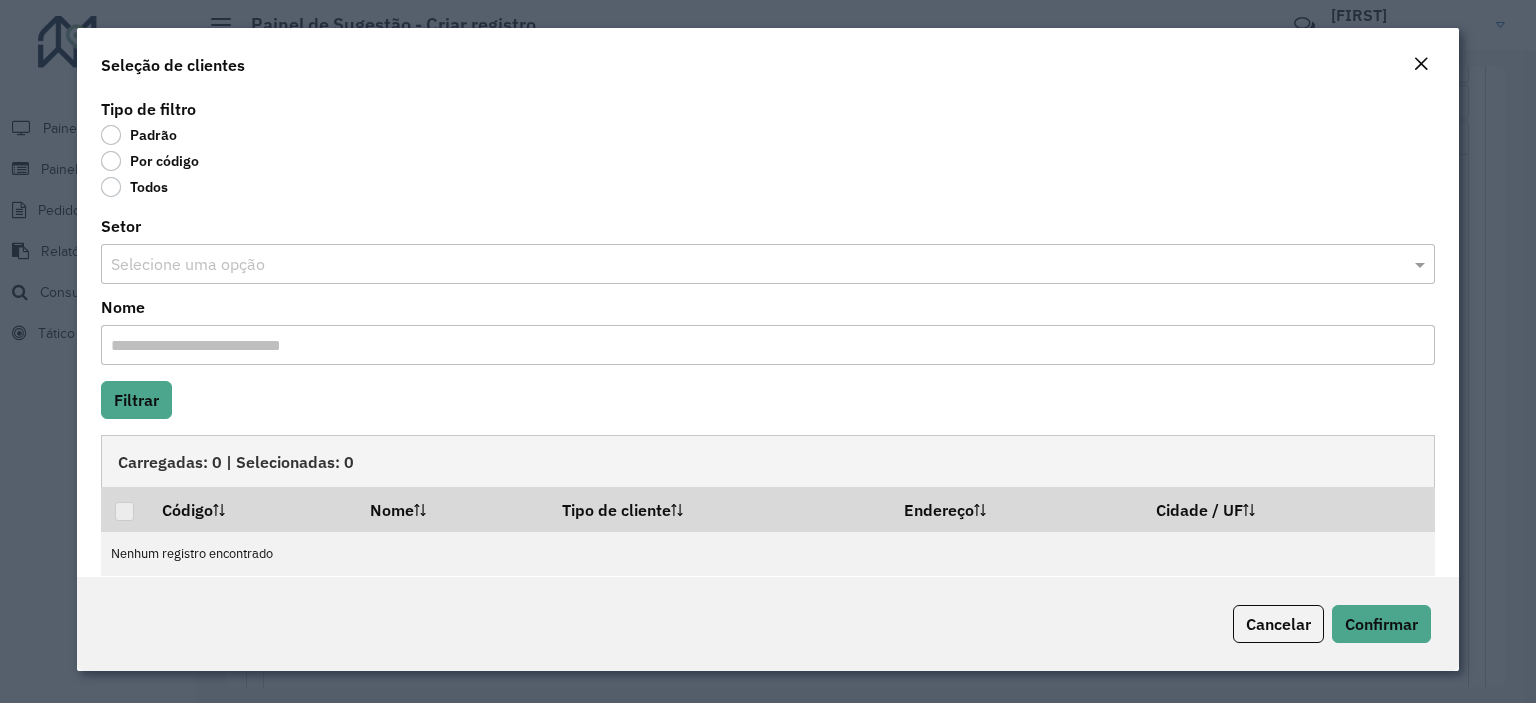 click on "Por código" 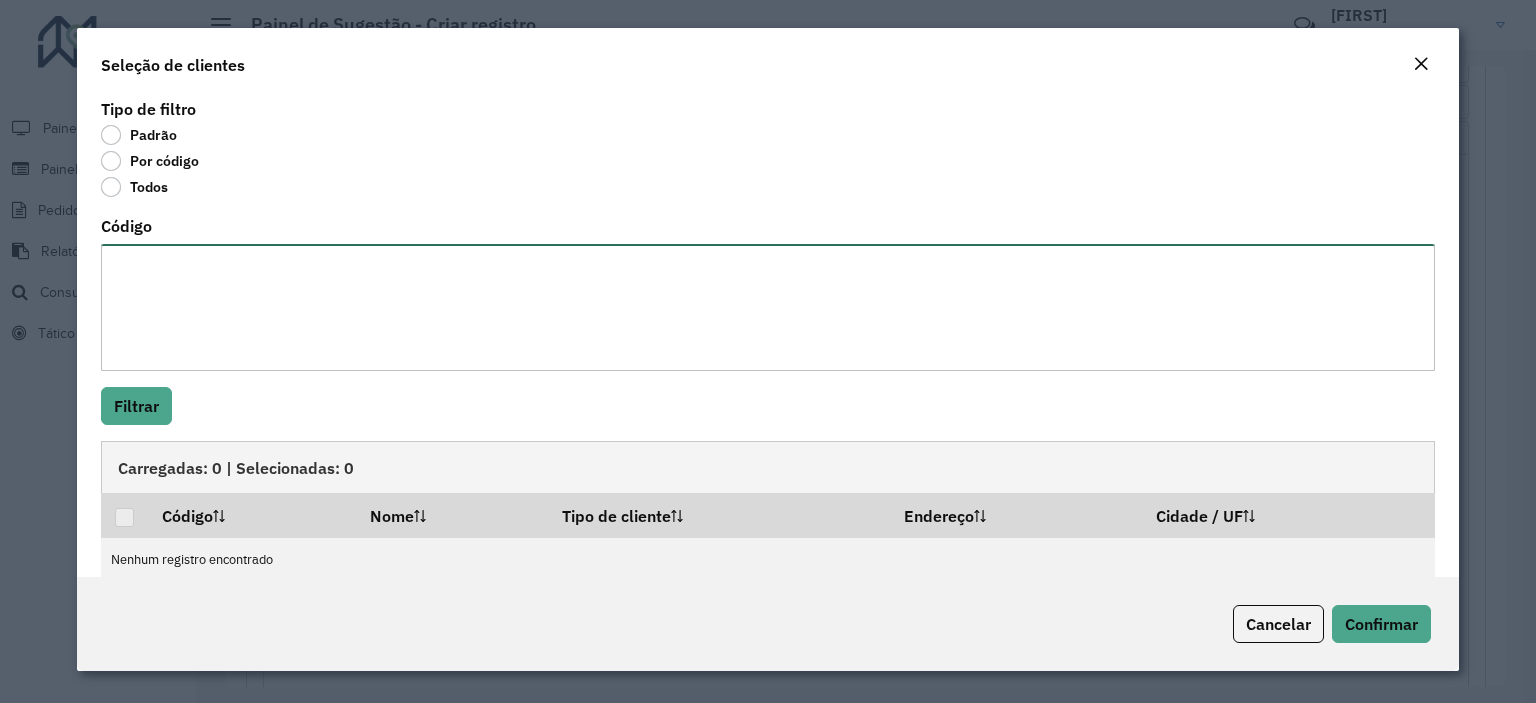 click on "Código" at bounding box center [768, 307] 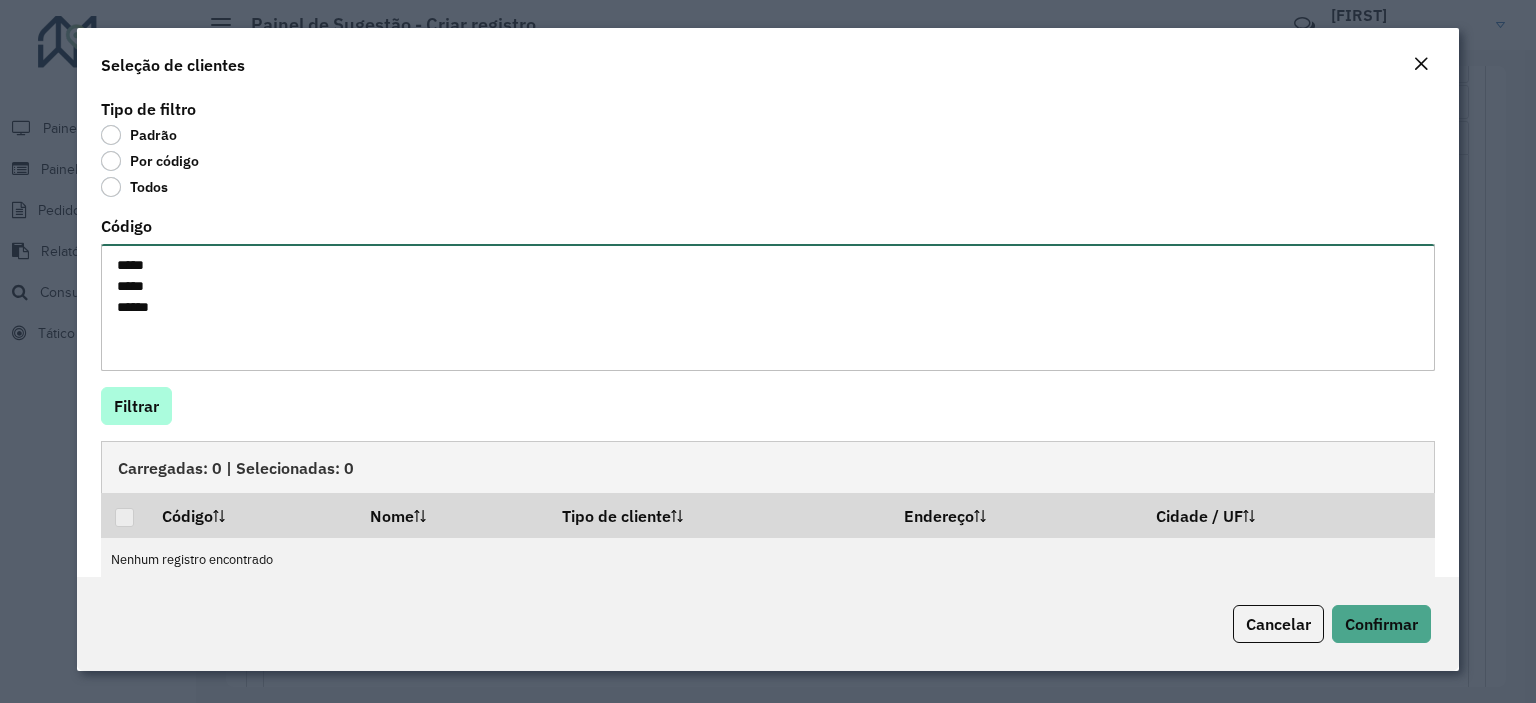 type on "*****
*****
*****" 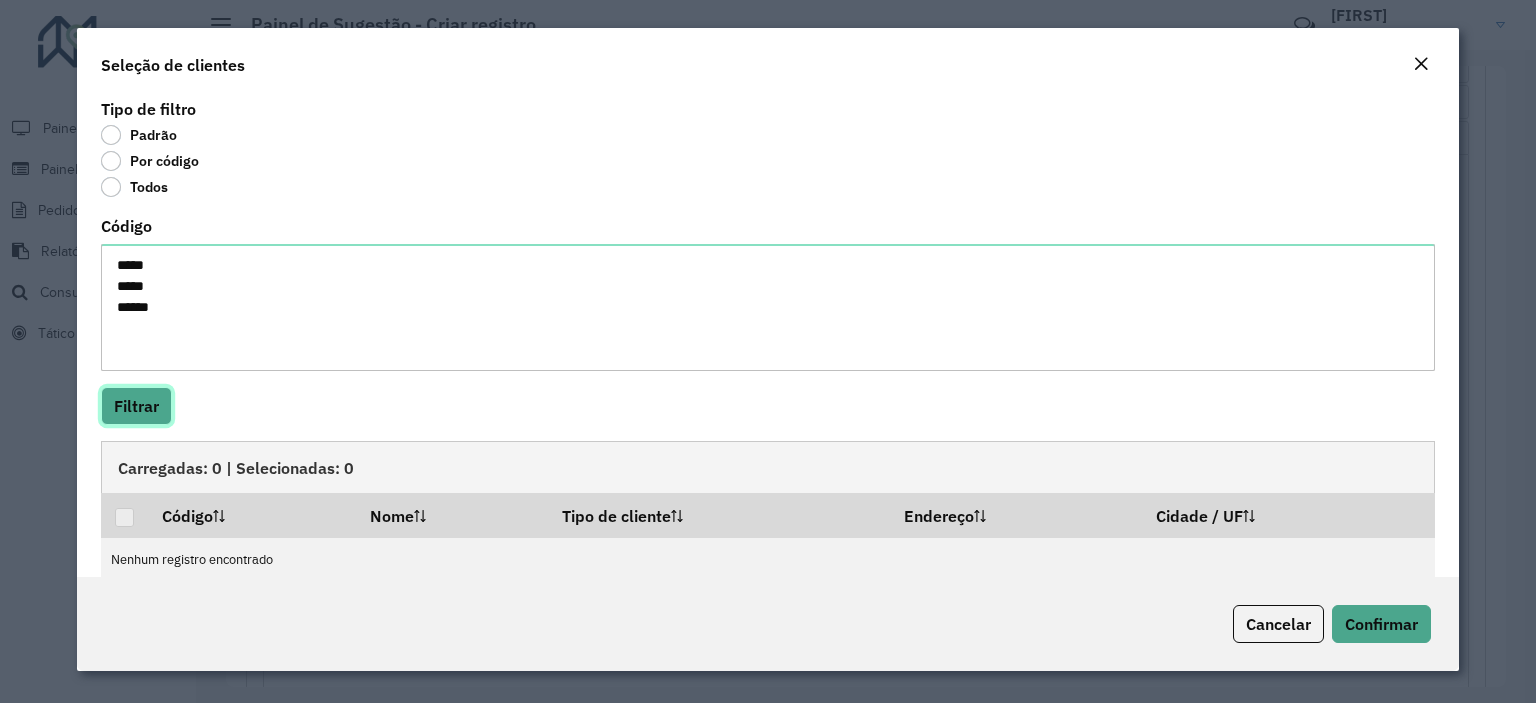 click on "Filtrar" 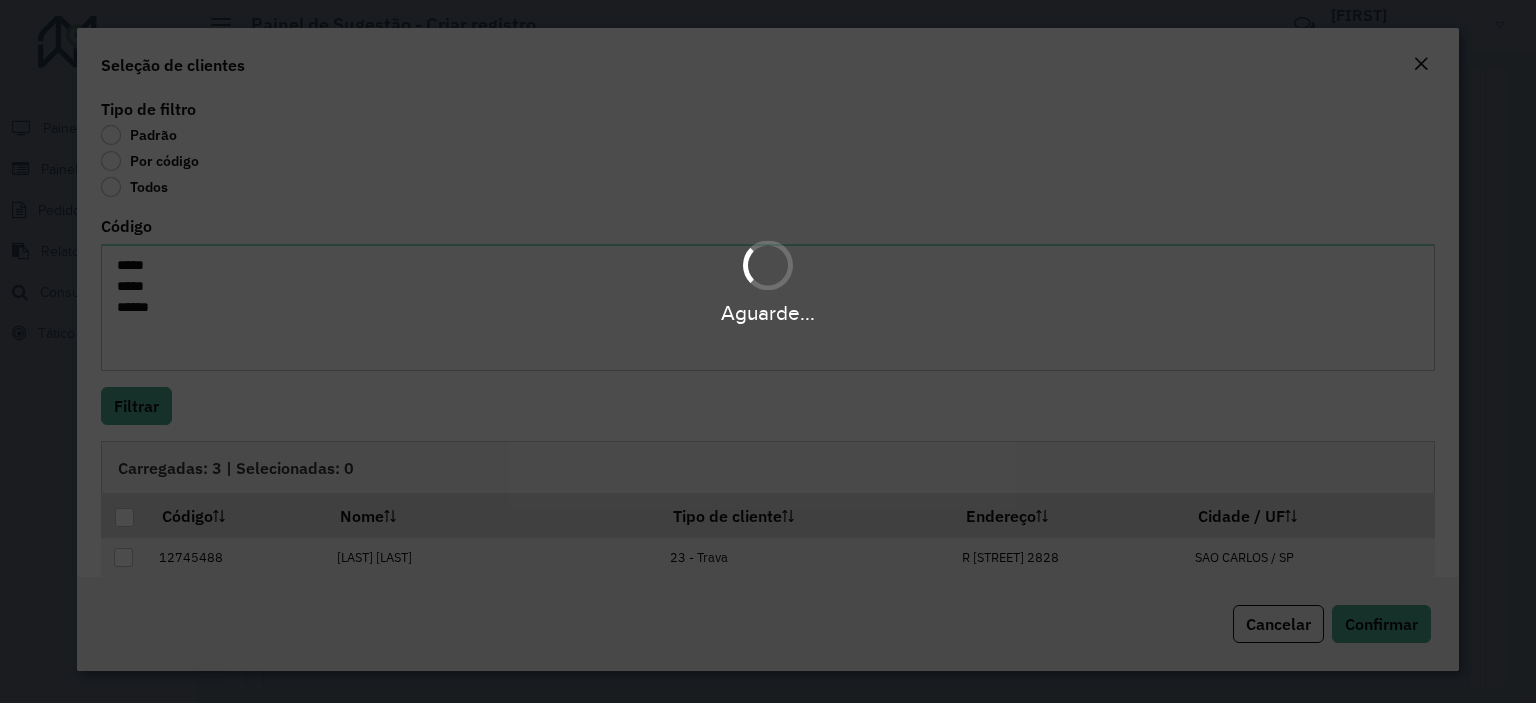 click on "**********" at bounding box center (768, 351) 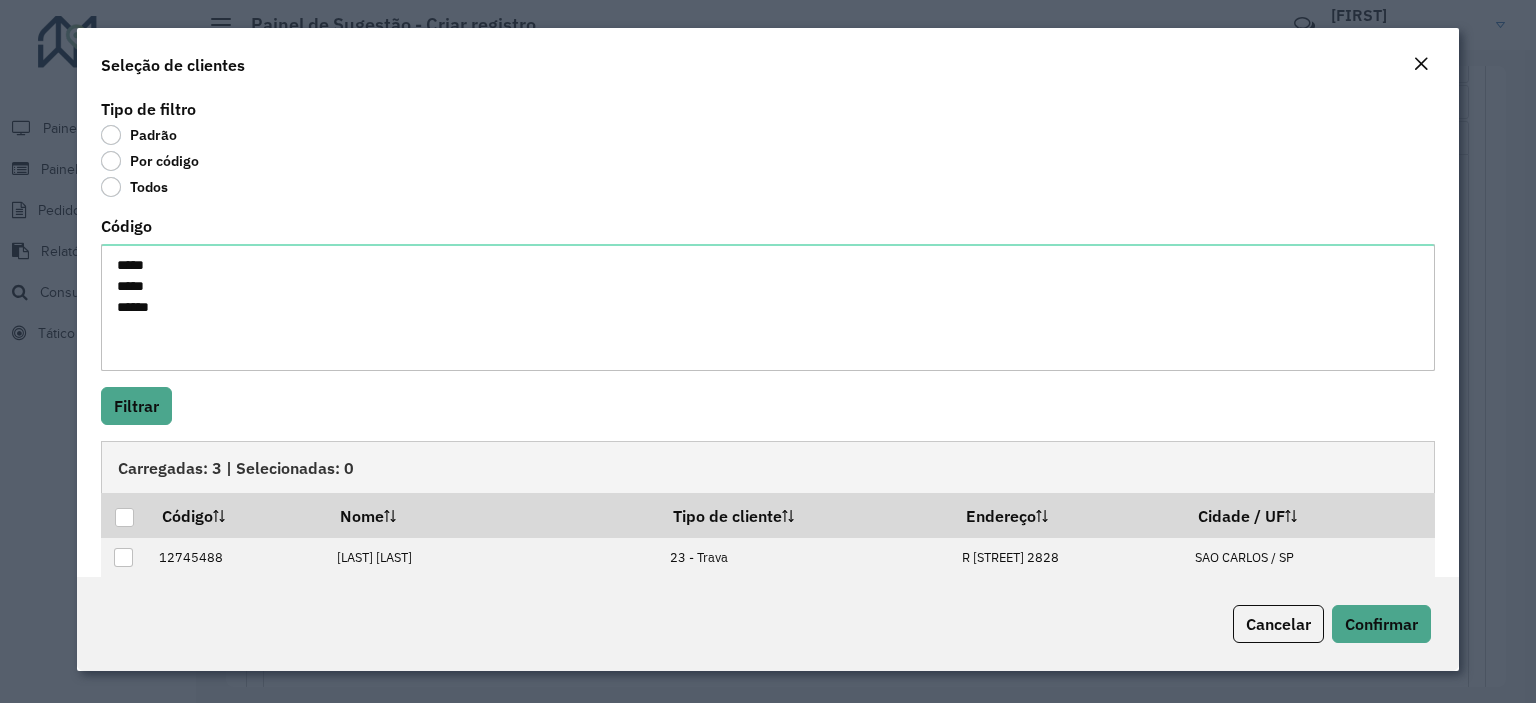 click at bounding box center (124, 517) 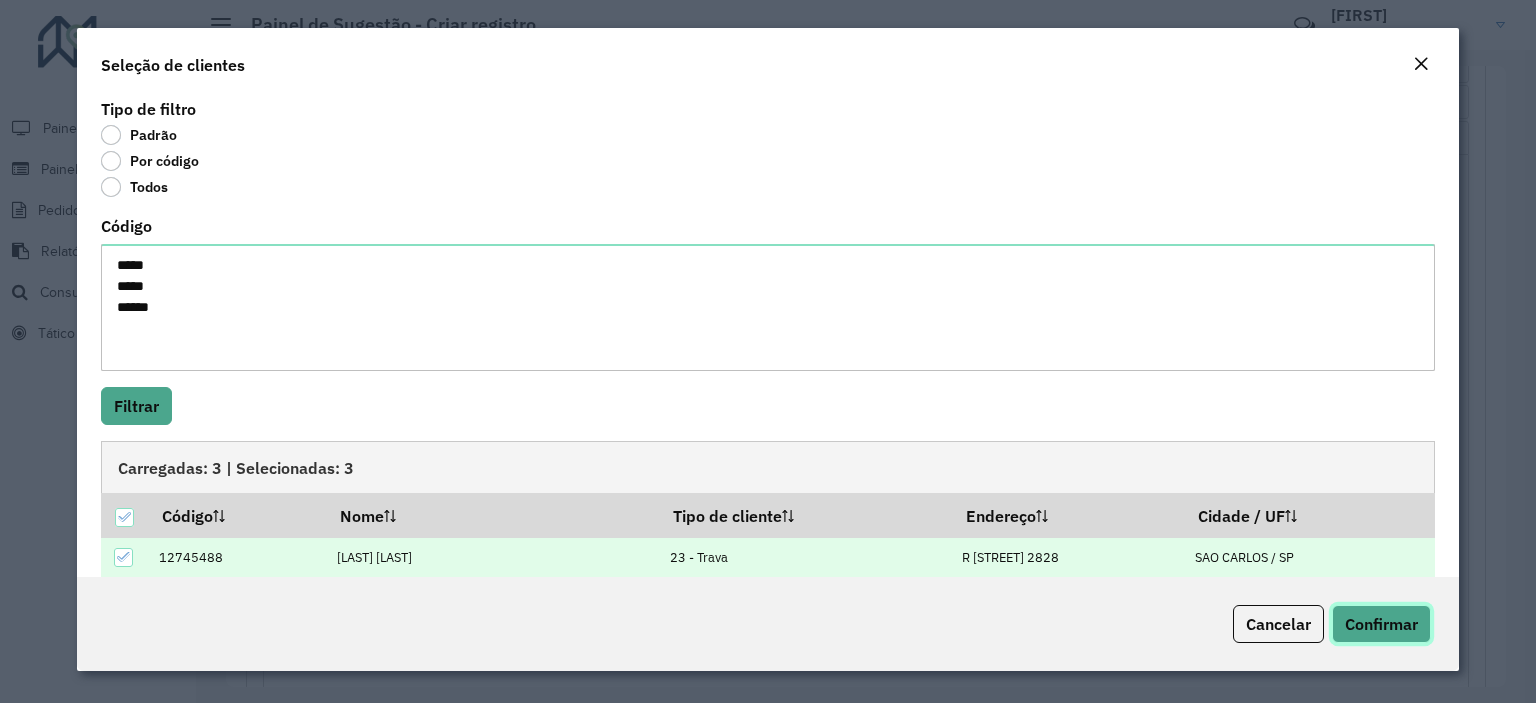 click on "Confirmar" 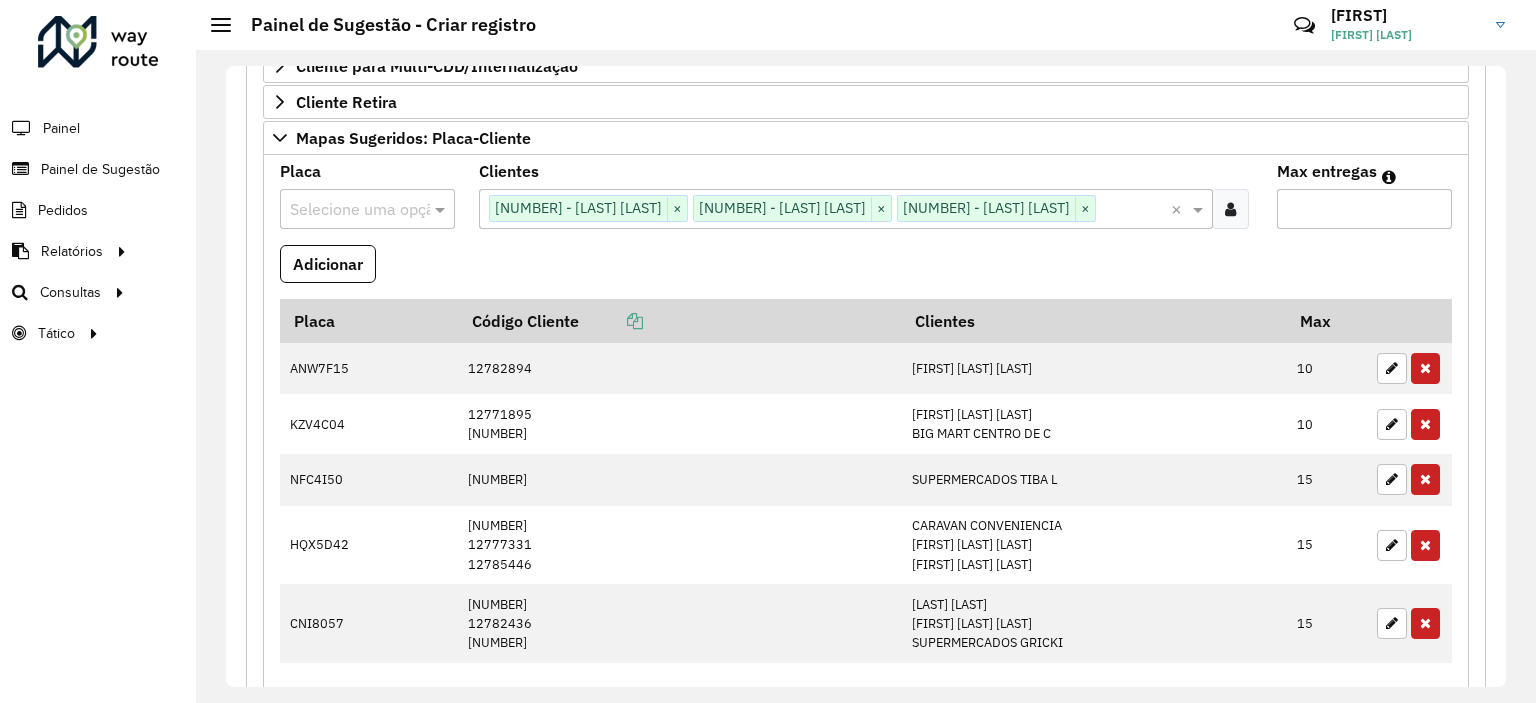 click at bounding box center [347, 210] 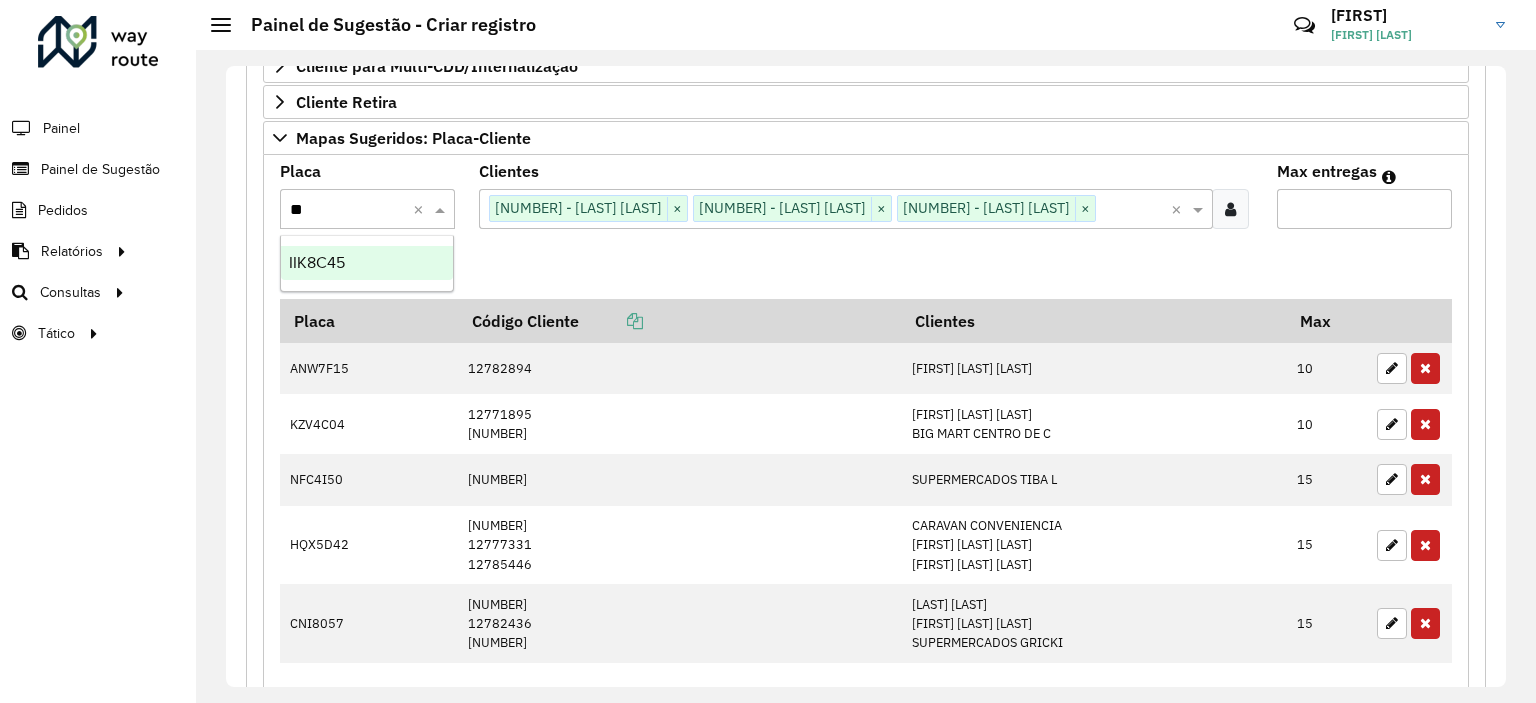 type on "***" 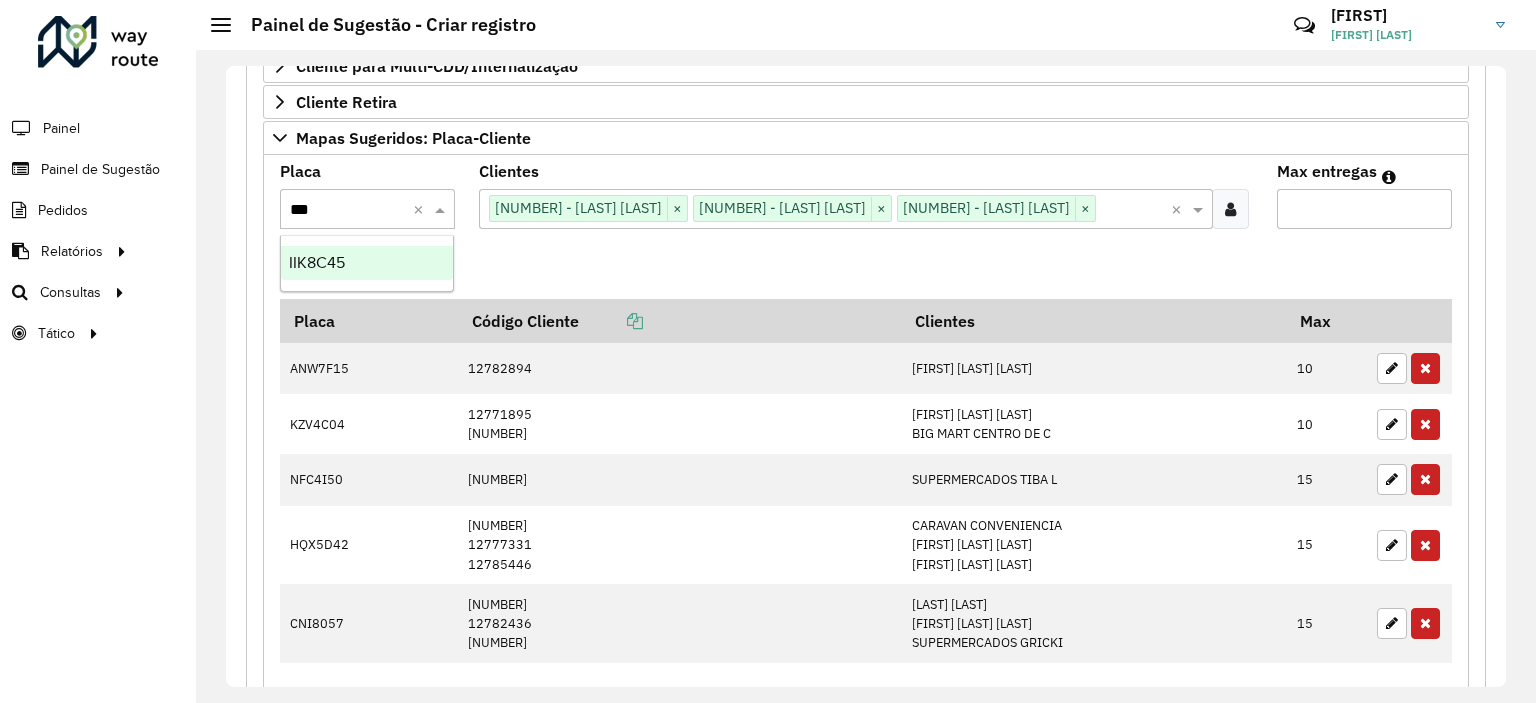 click on "IIK8C45" at bounding box center (367, 263) 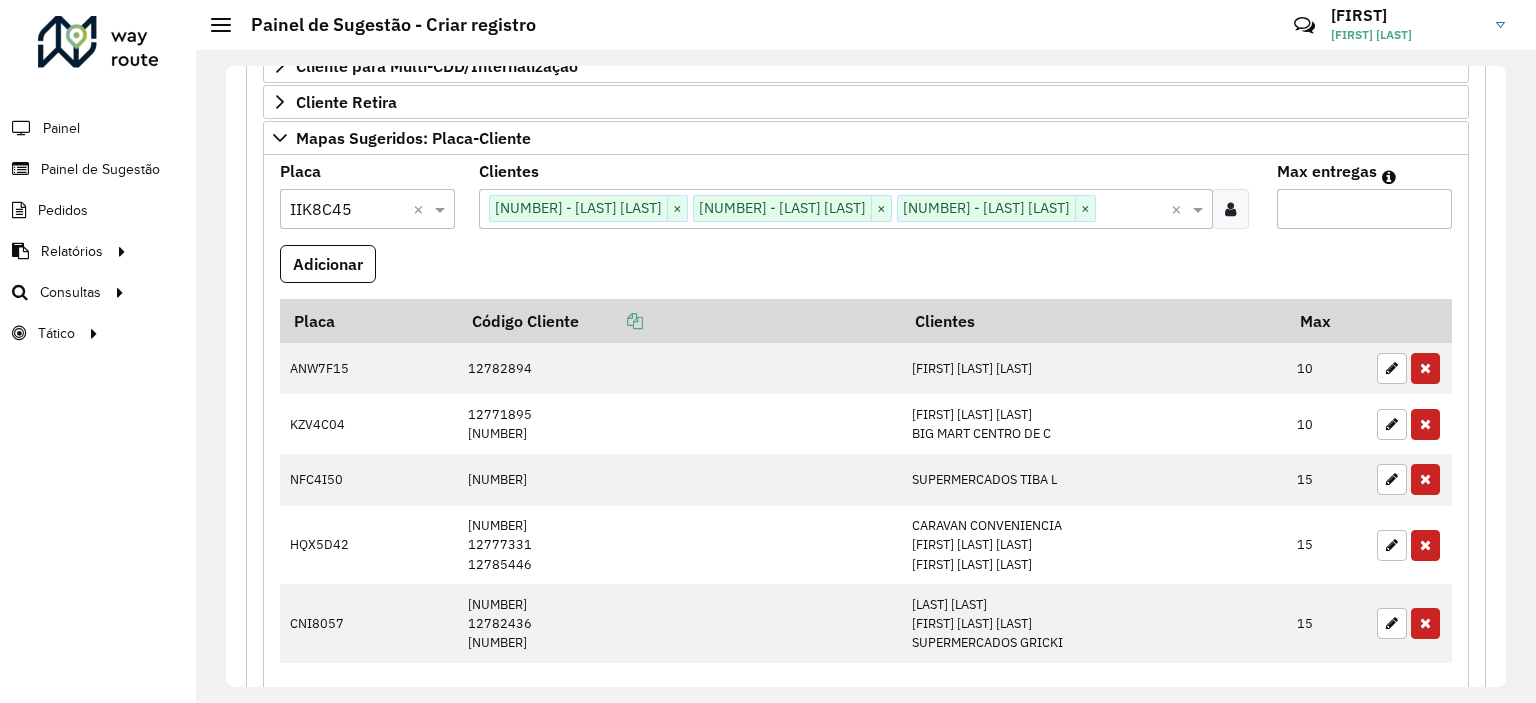 click on "Max entregas" at bounding box center (1364, 209) 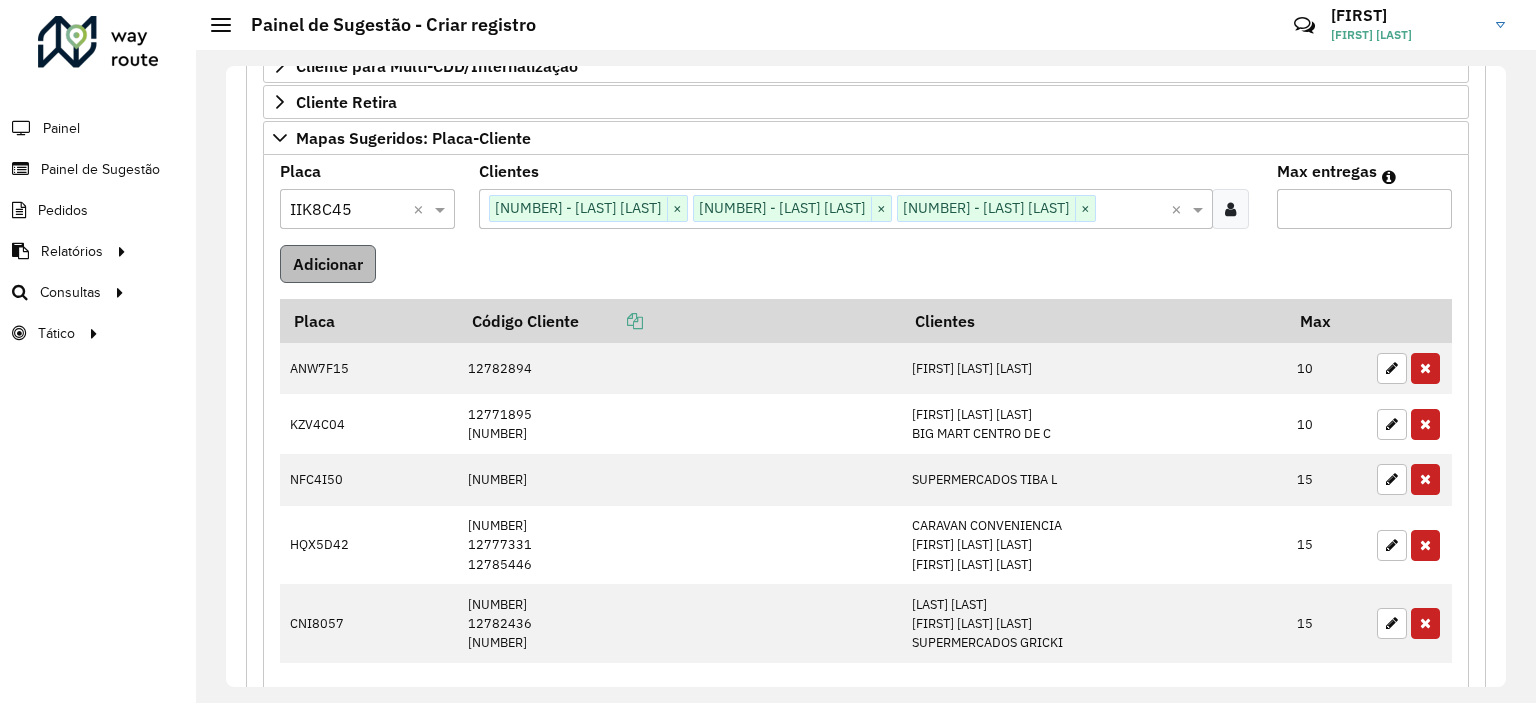 type on "**" 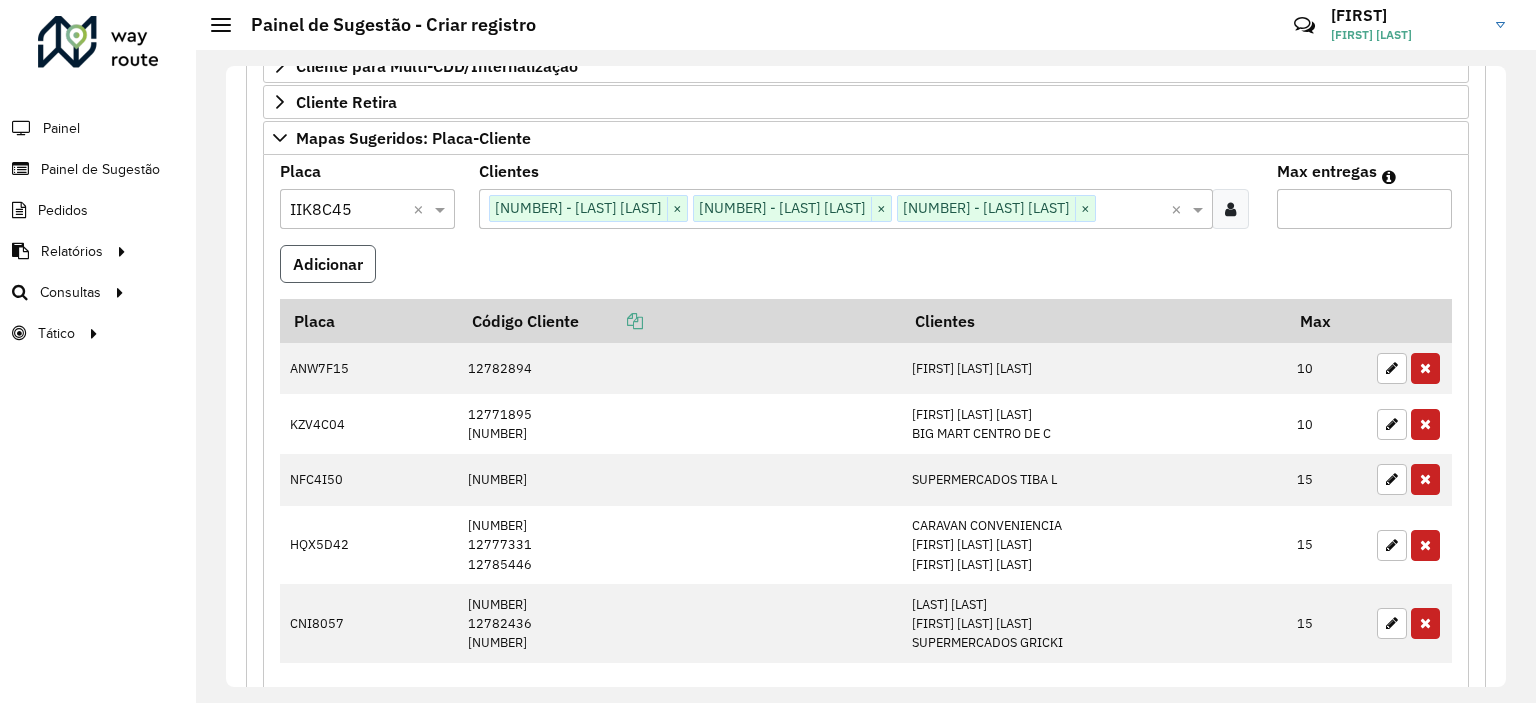 click on "Adicionar" at bounding box center [328, 264] 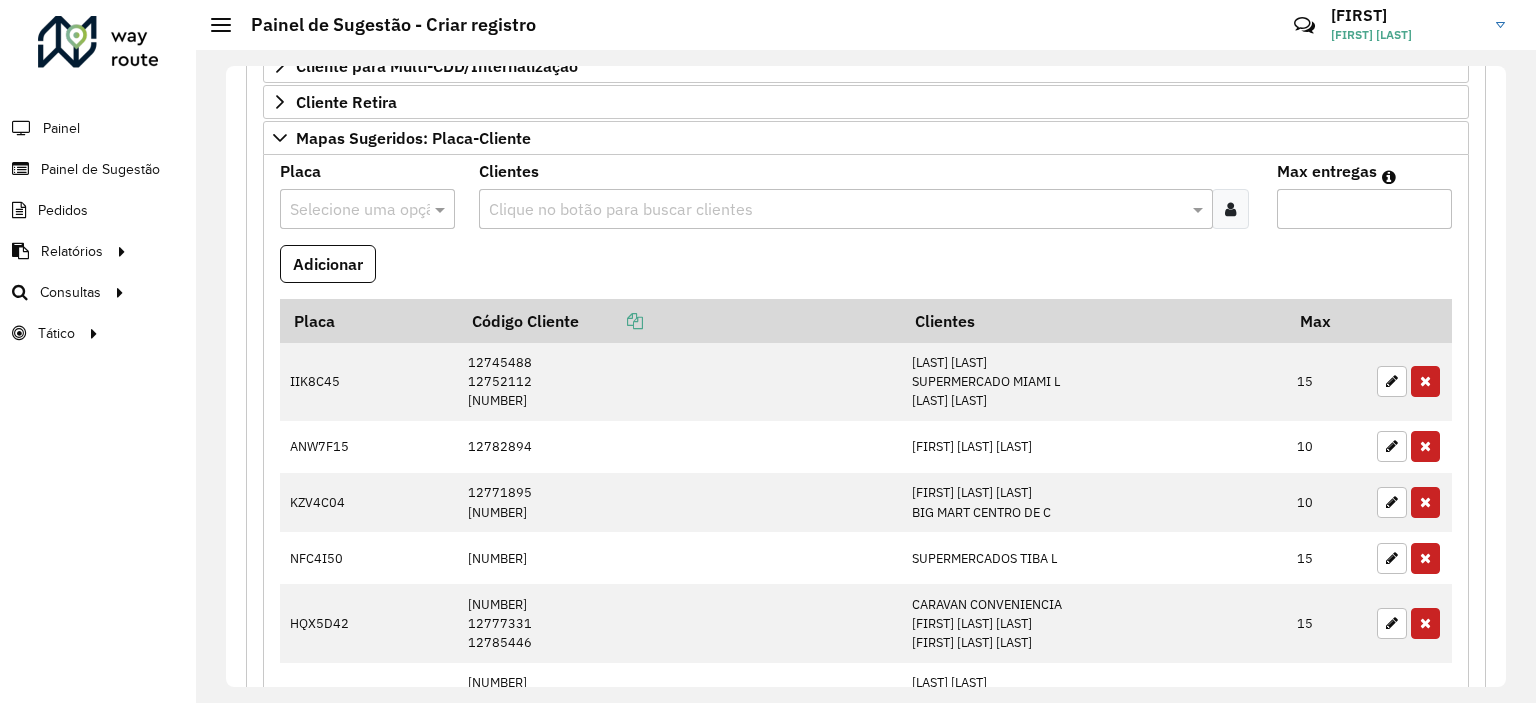 click at bounding box center [1230, 209] 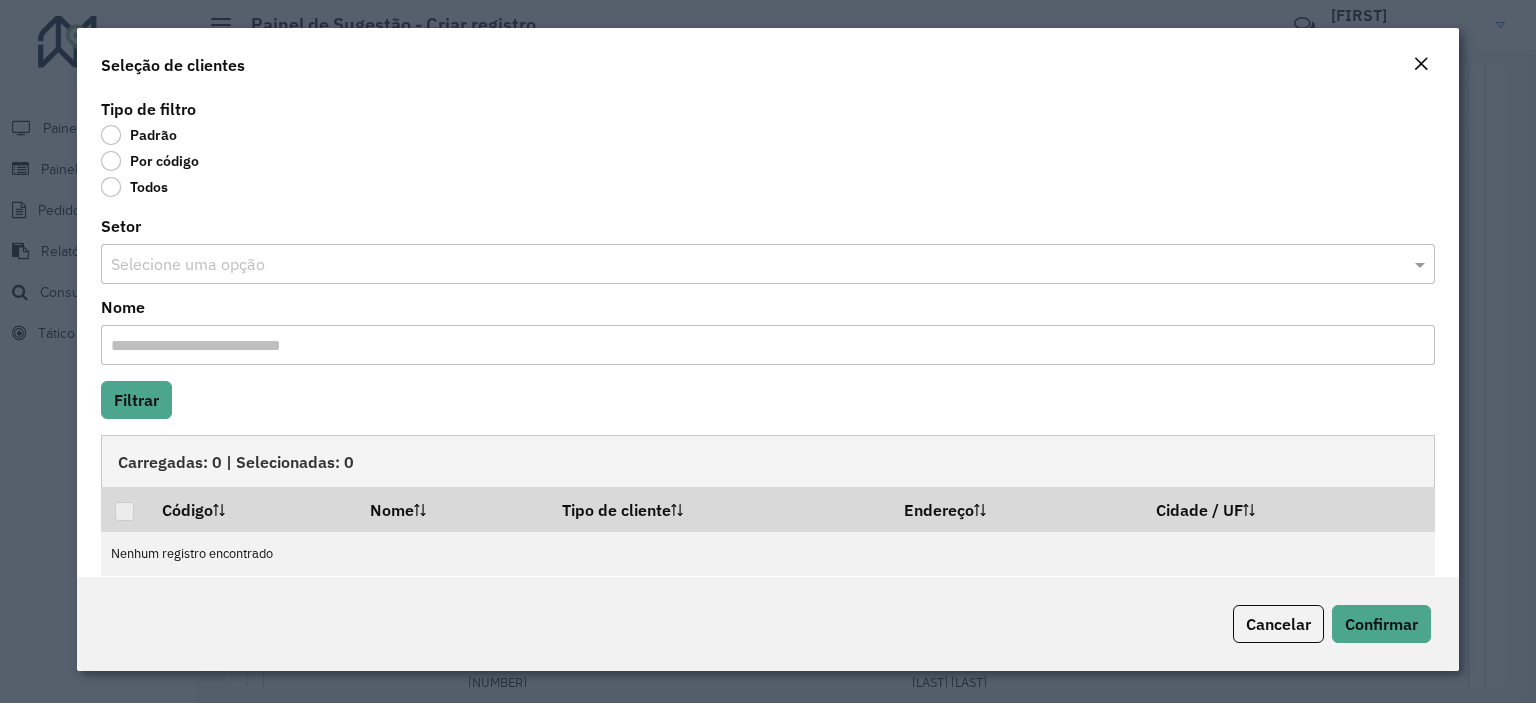 click on "Por código" 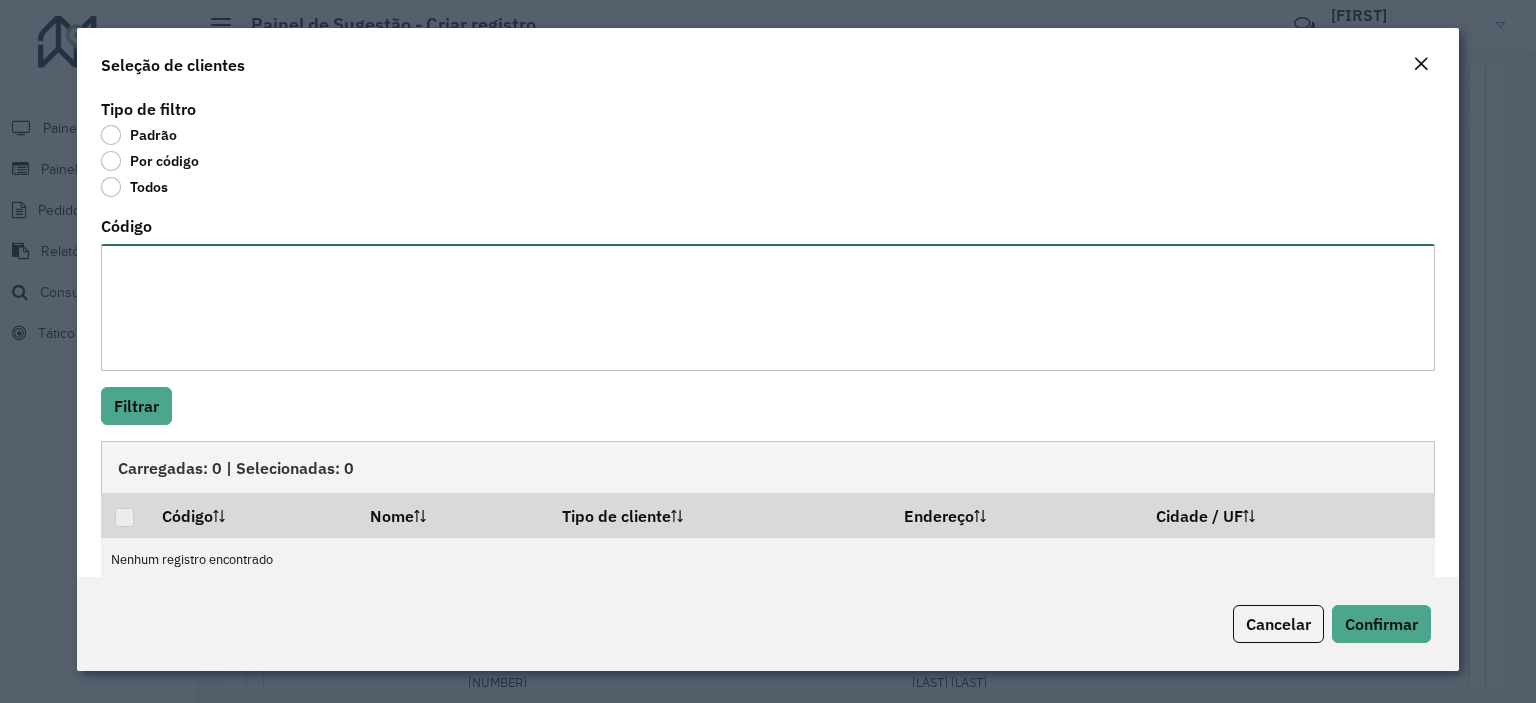 click on "Código" at bounding box center [768, 307] 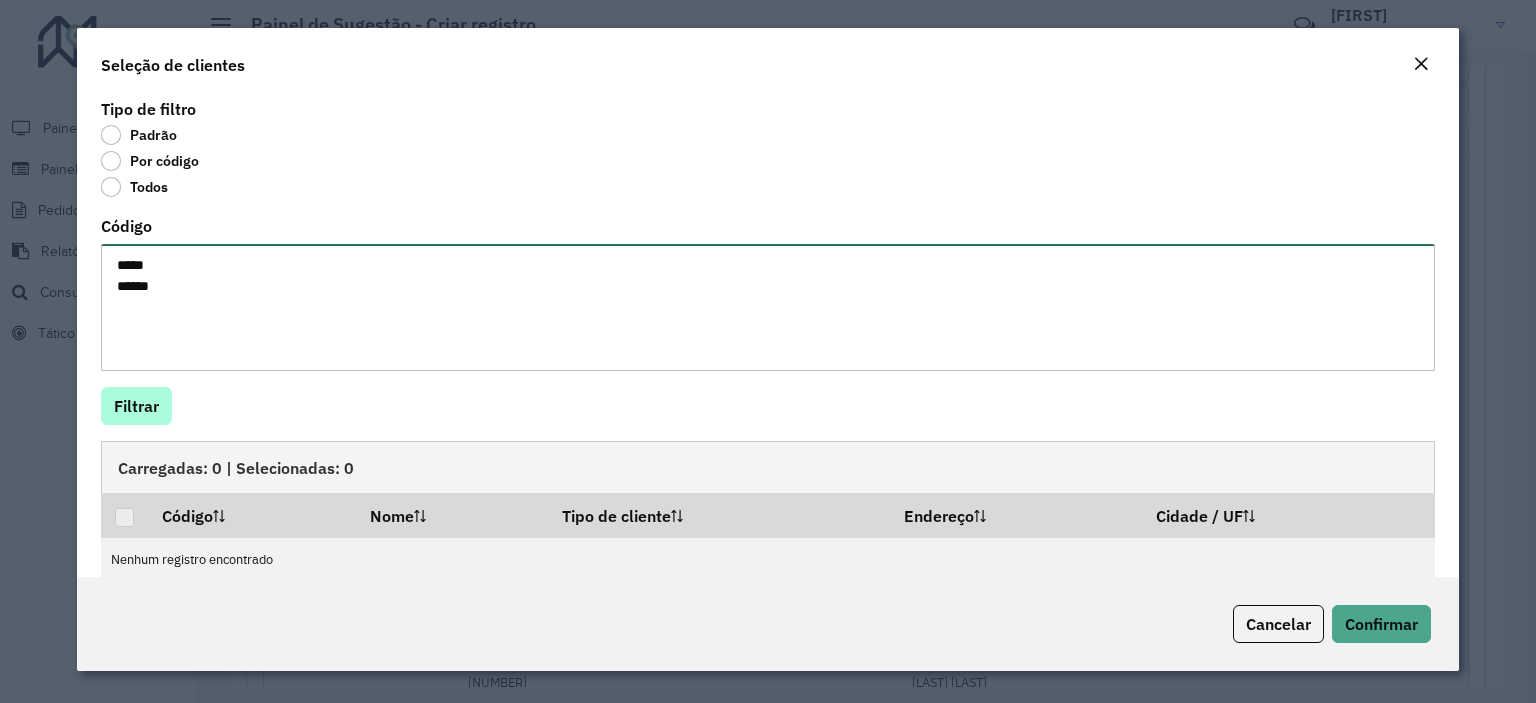 type on "*****
*****" 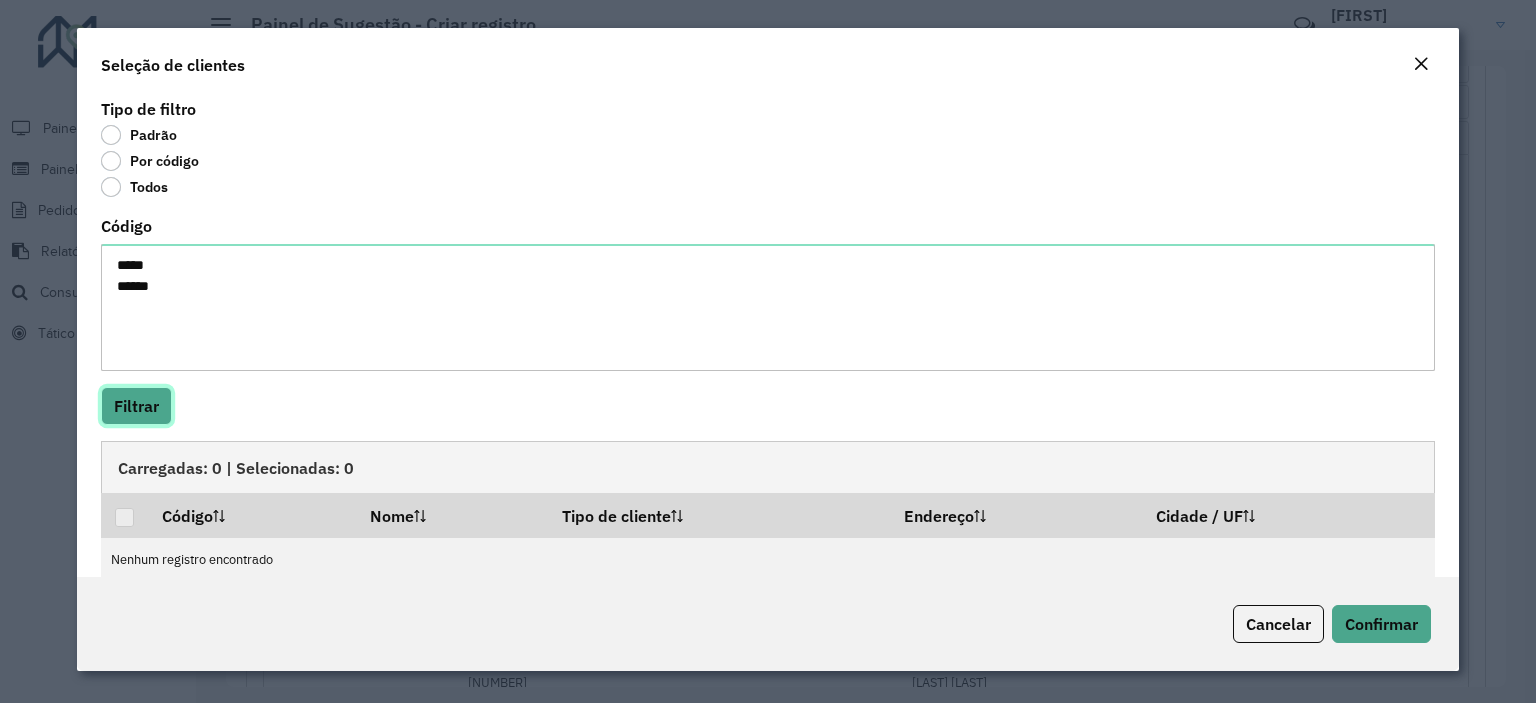 click on "Filtrar" 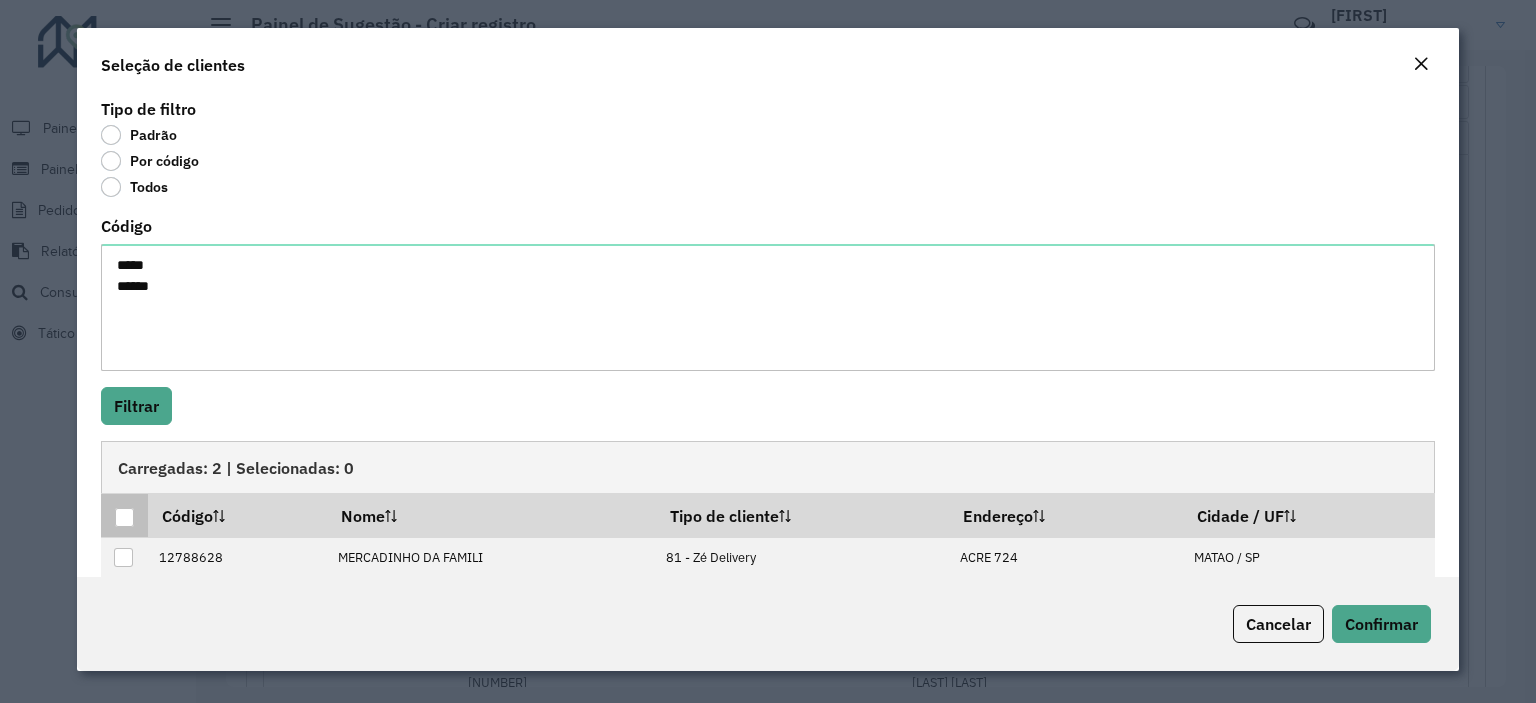 click at bounding box center (124, 517) 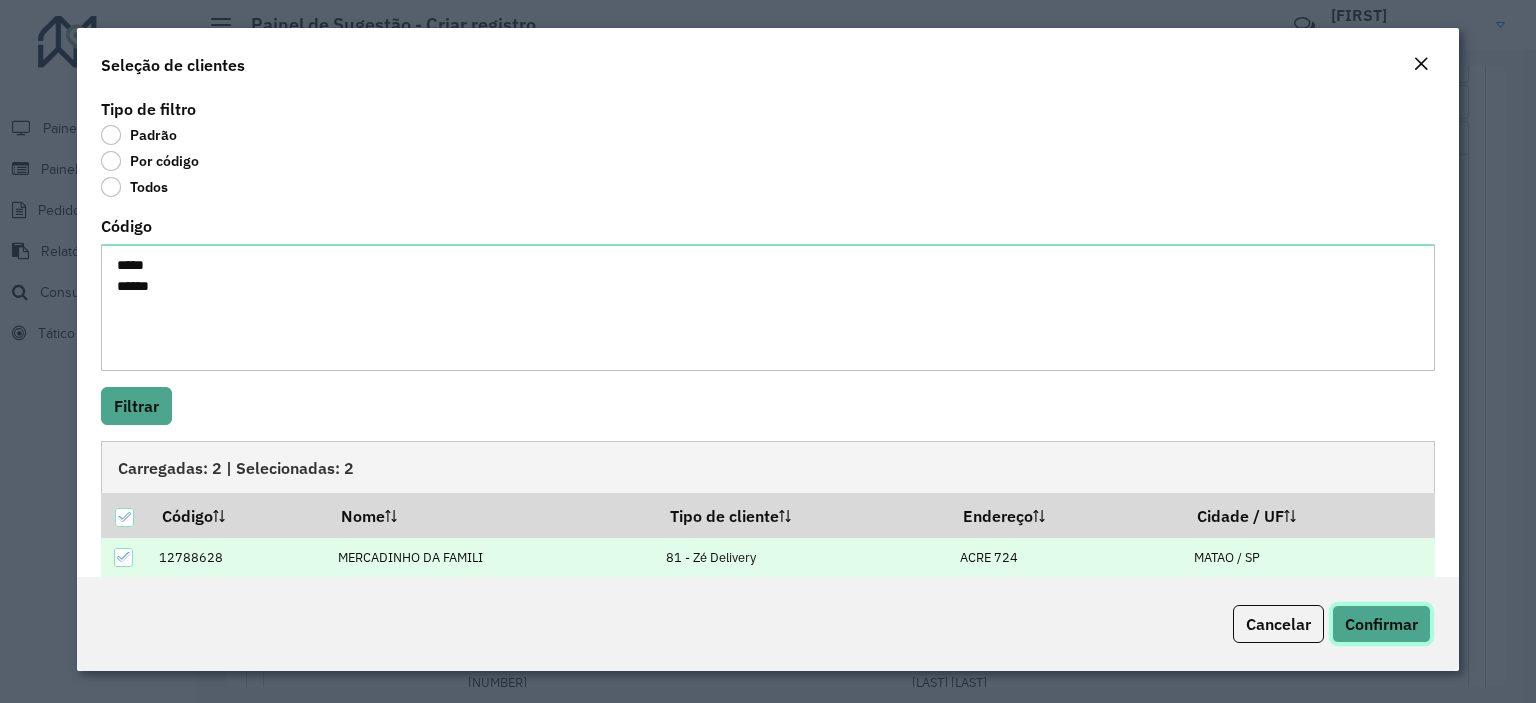 click on "Confirmar" 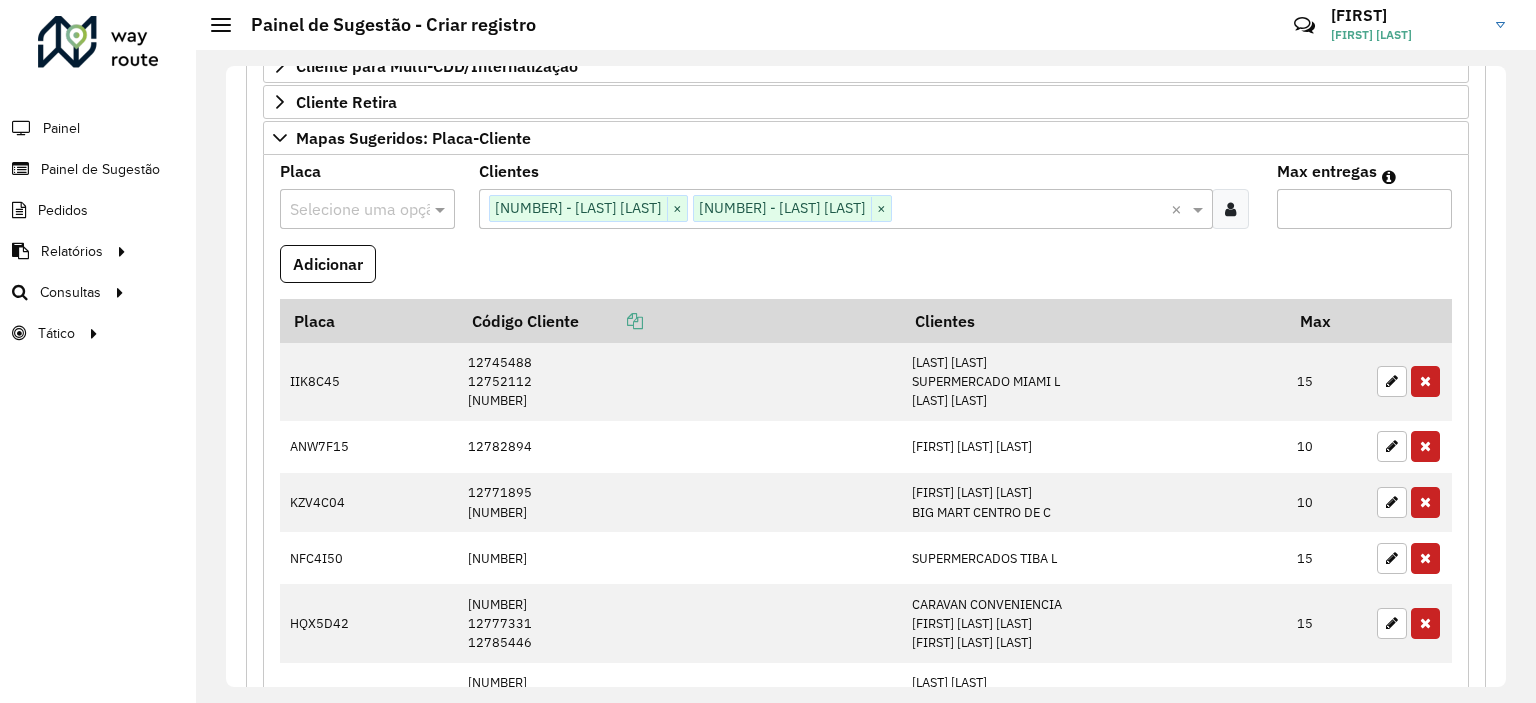click at bounding box center [347, 210] 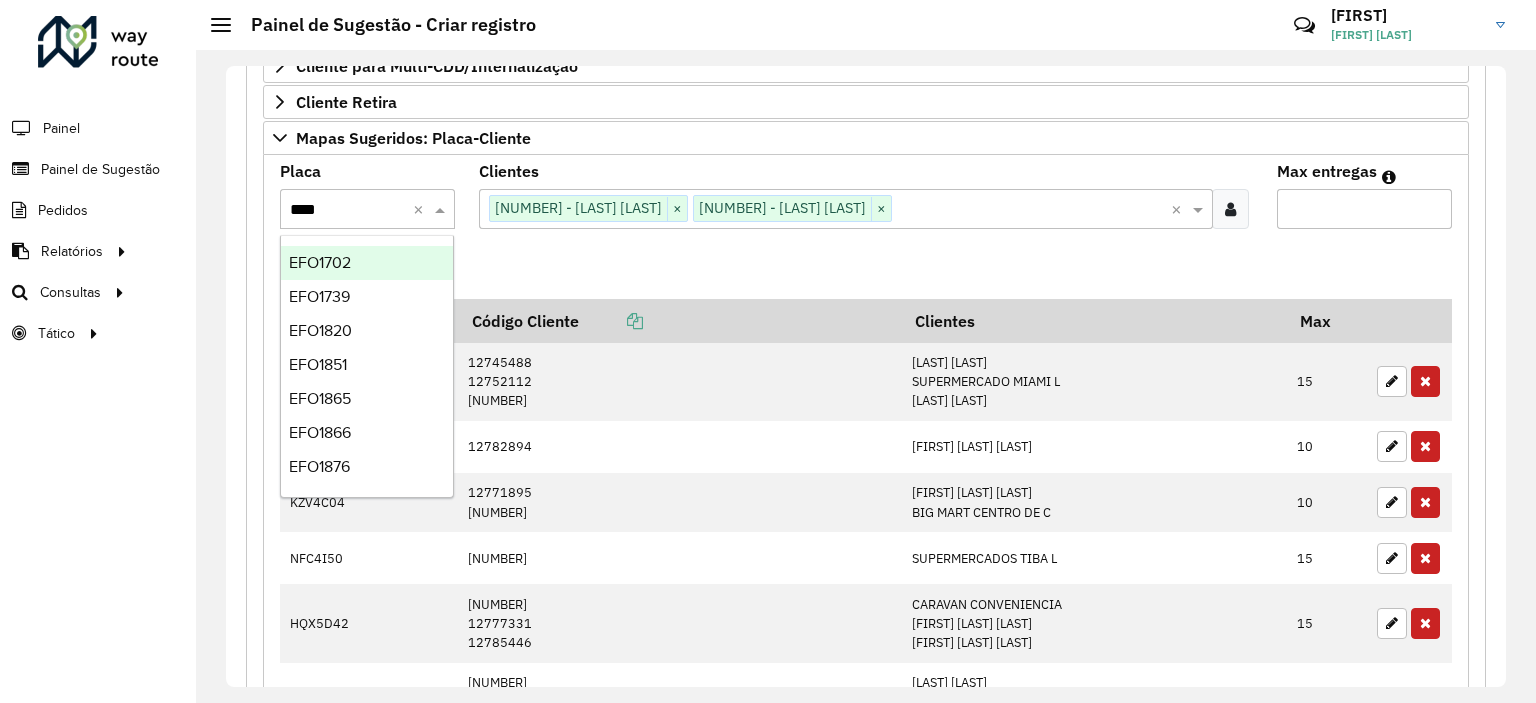 type on "*****" 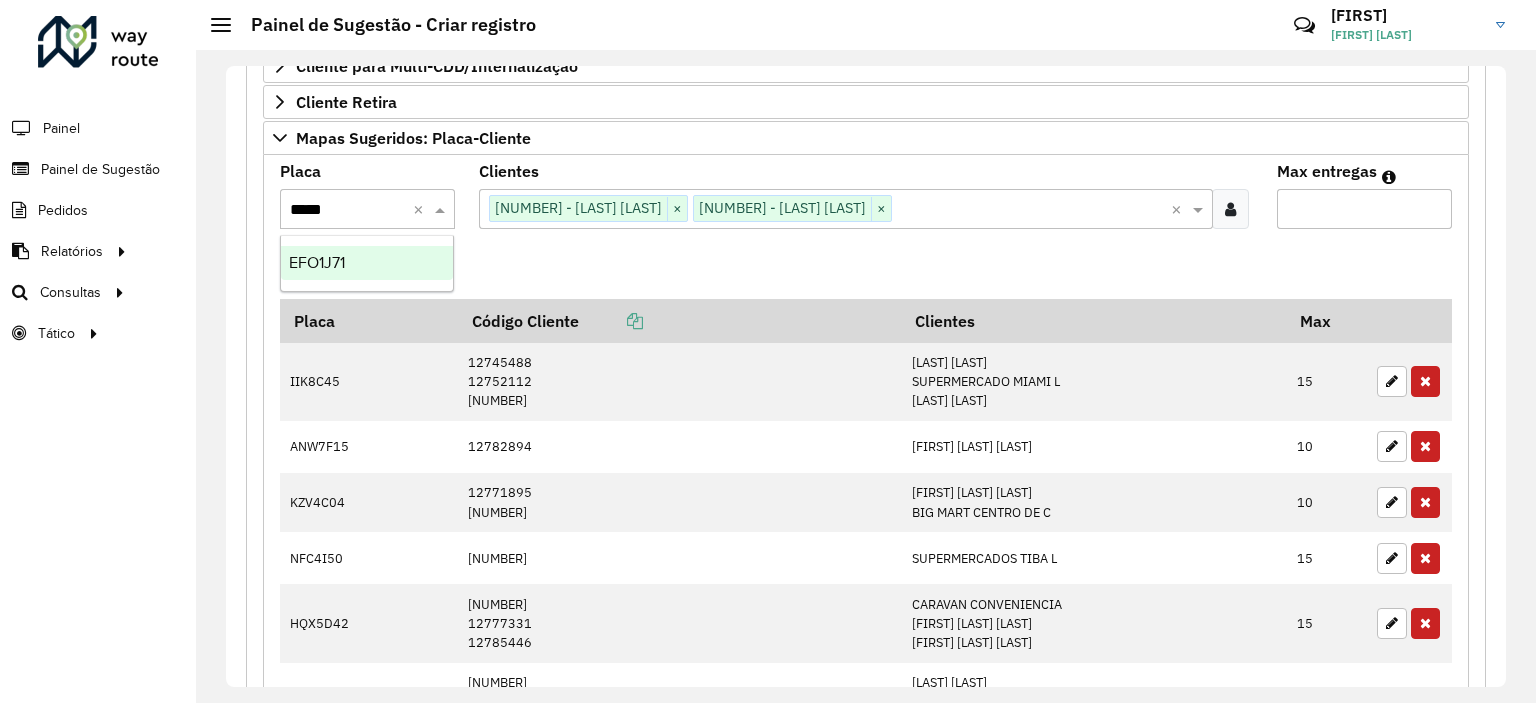 click on "EFO1J71" at bounding box center [367, 263] 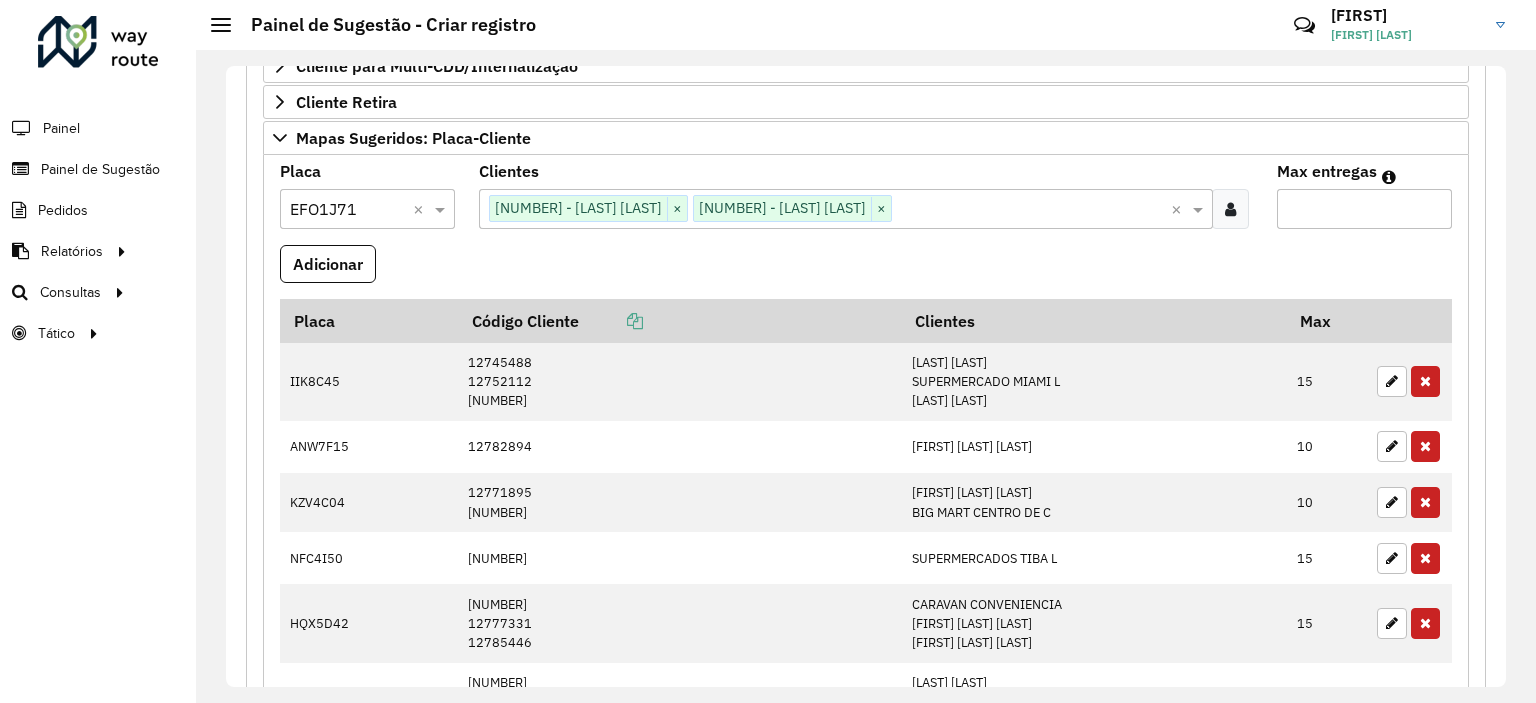 click on "Max entregas" at bounding box center [1364, 209] 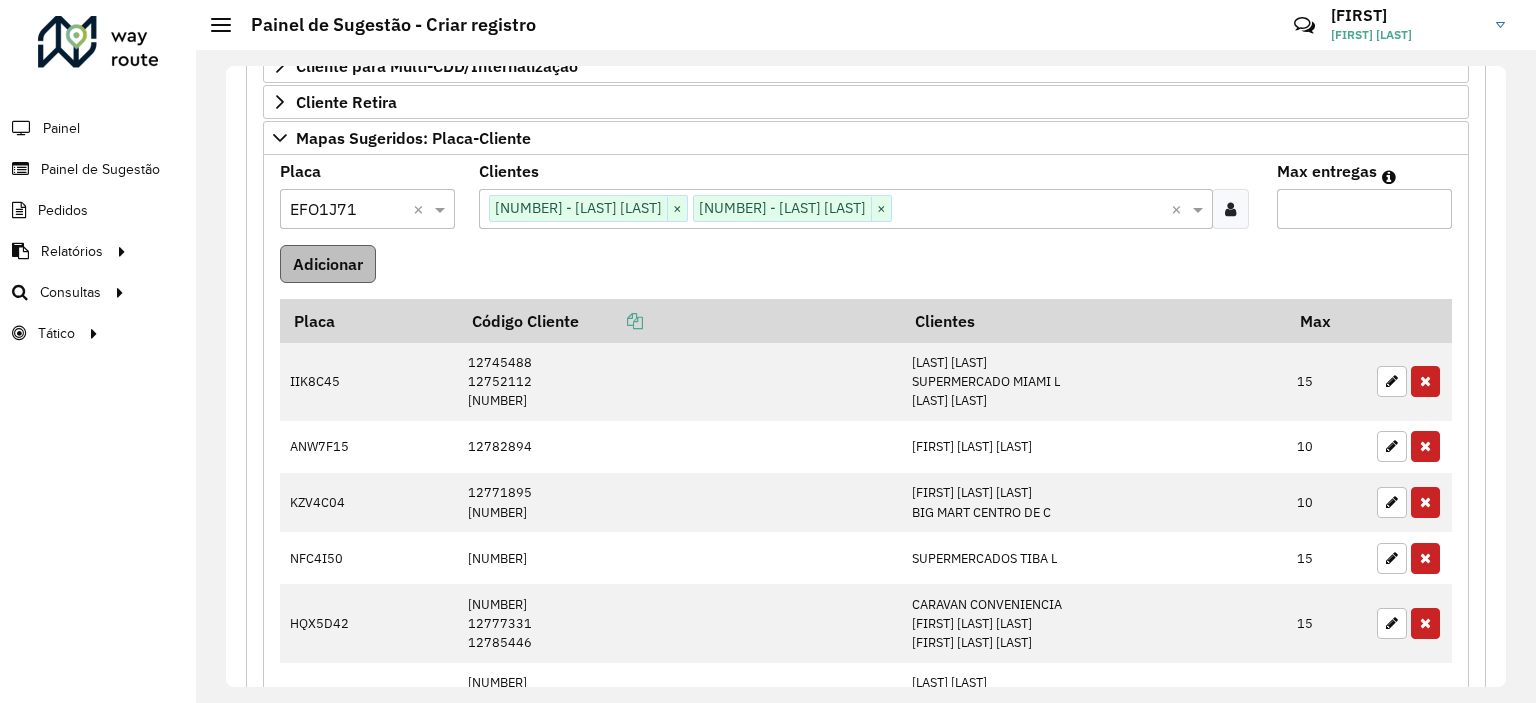 type on "**" 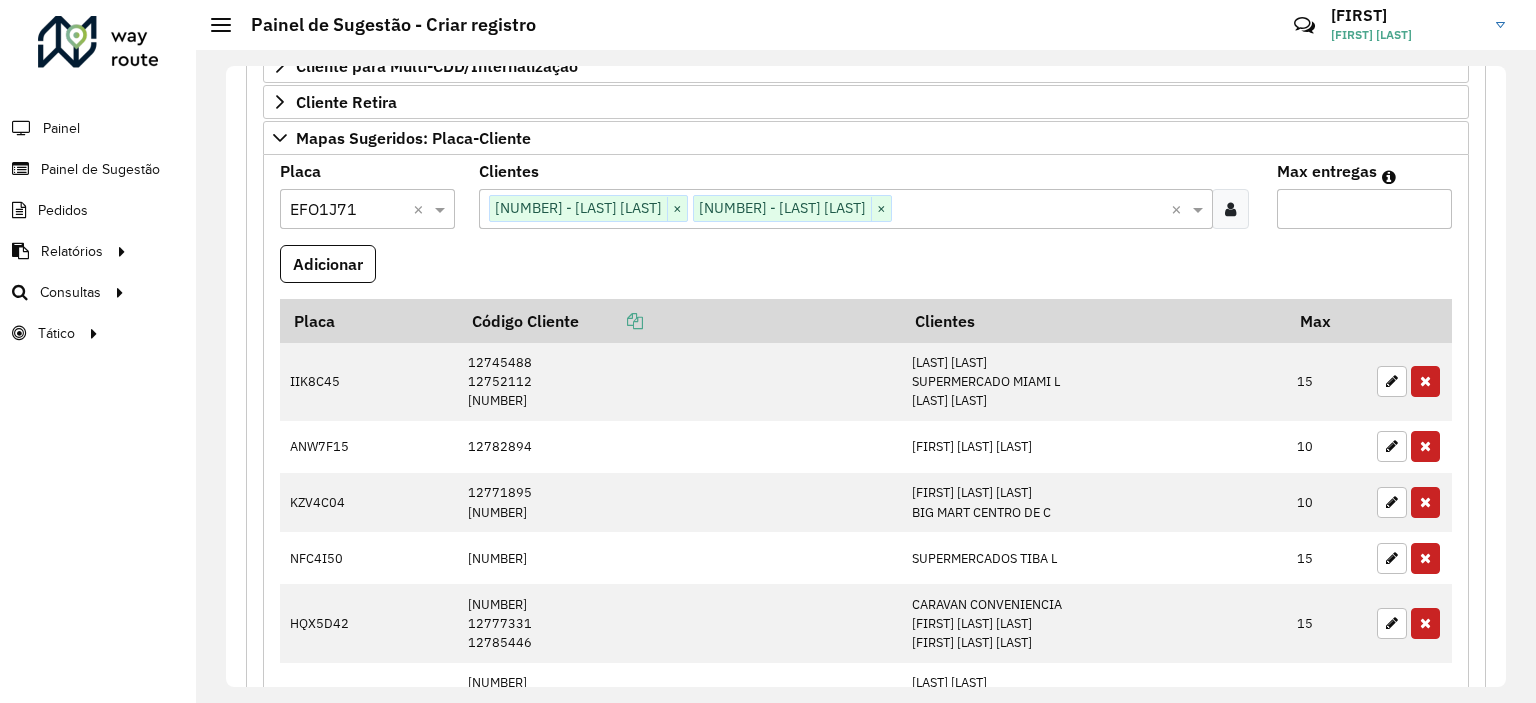 click on "Adicionar" at bounding box center (328, 264) 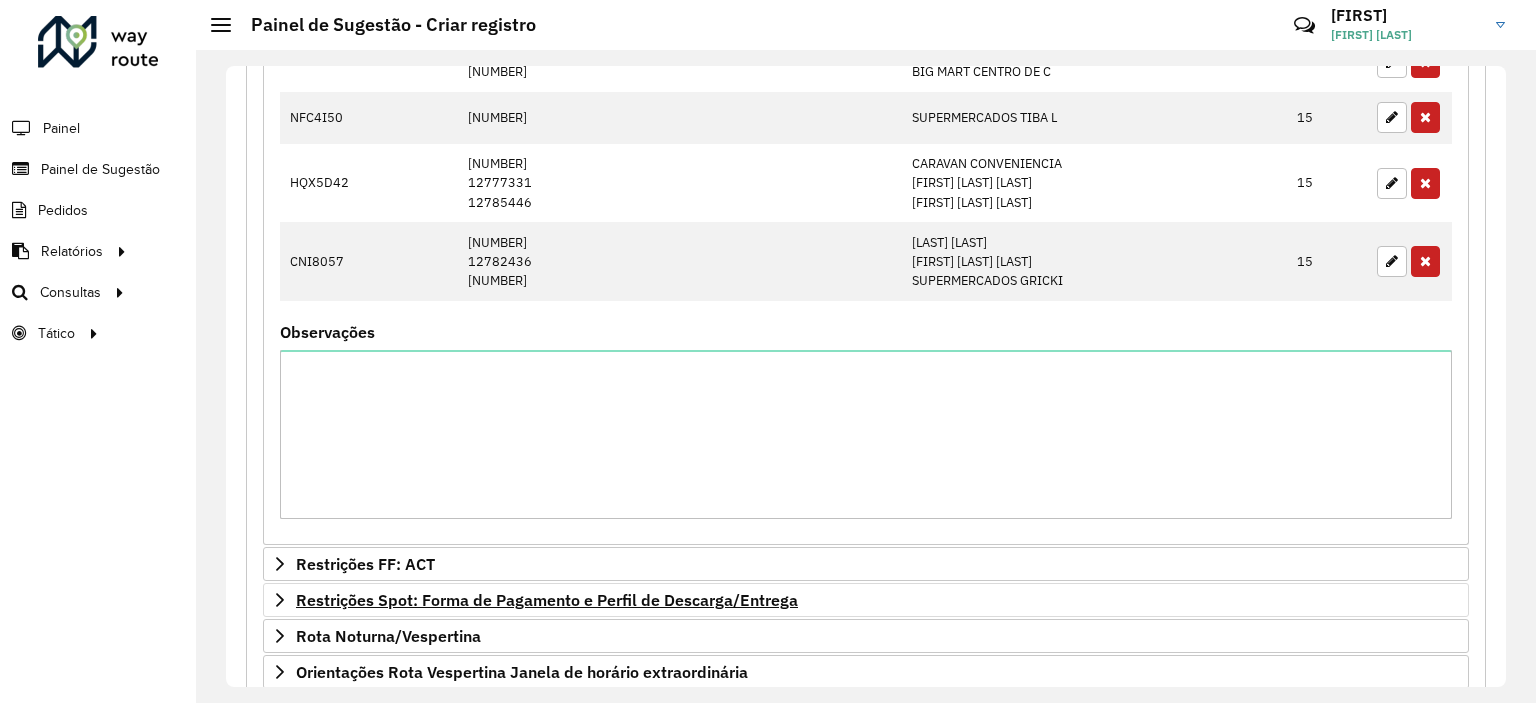 scroll, scrollTop: 1175, scrollLeft: 0, axis: vertical 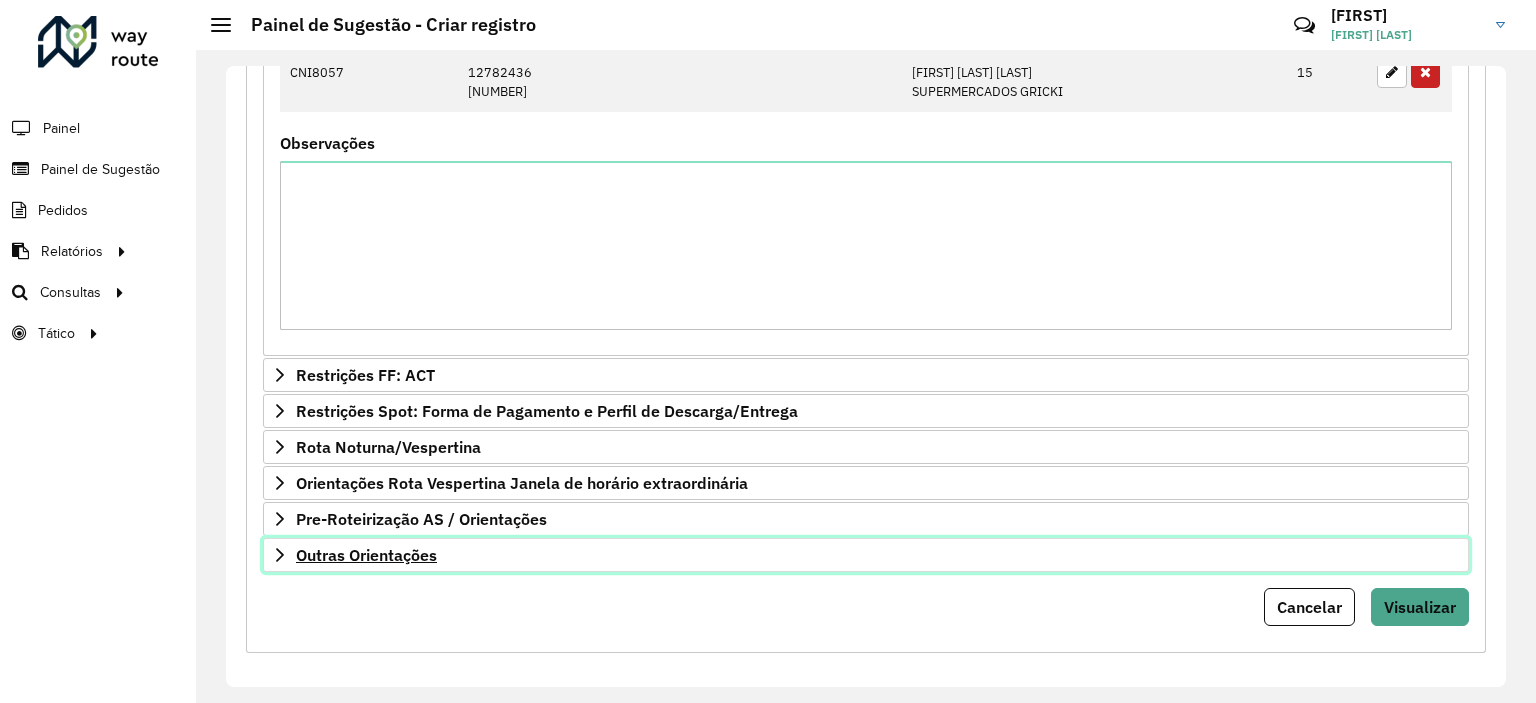 click on "Outras Orientações" at bounding box center (866, 555) 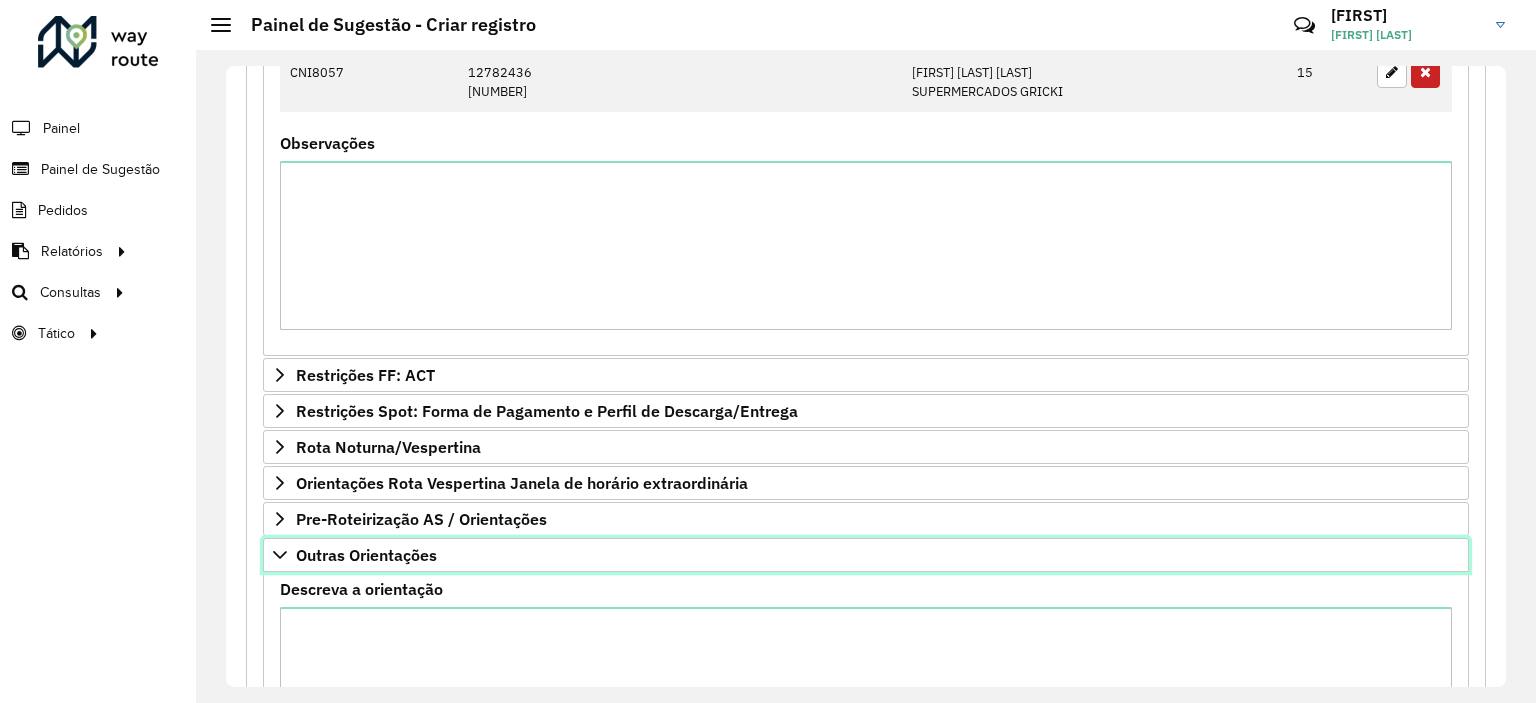 scroll, scrollTop: 1404, scrollLeft: 0, axis: vertical 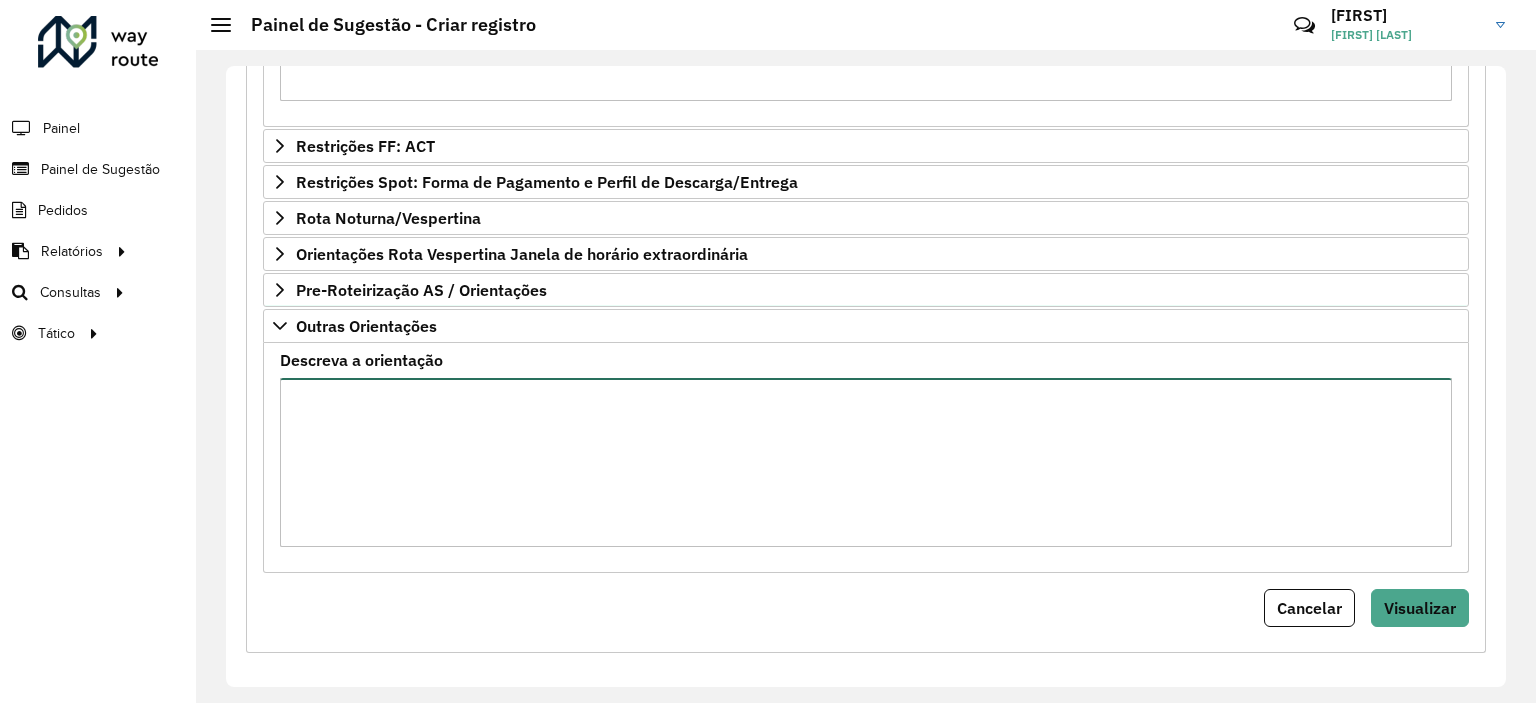 click on "Descreva a orientação" at bounding box center (866, 462) 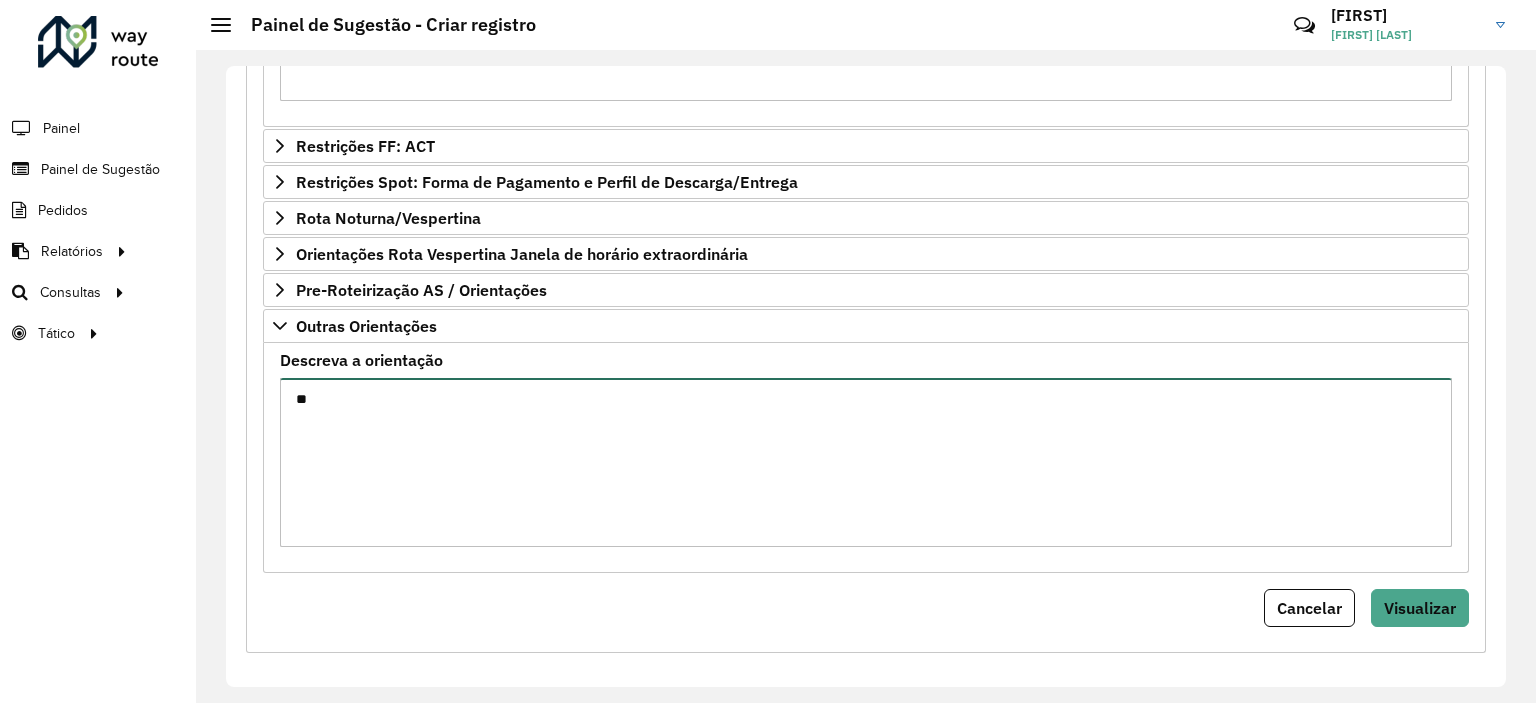 type on "*" 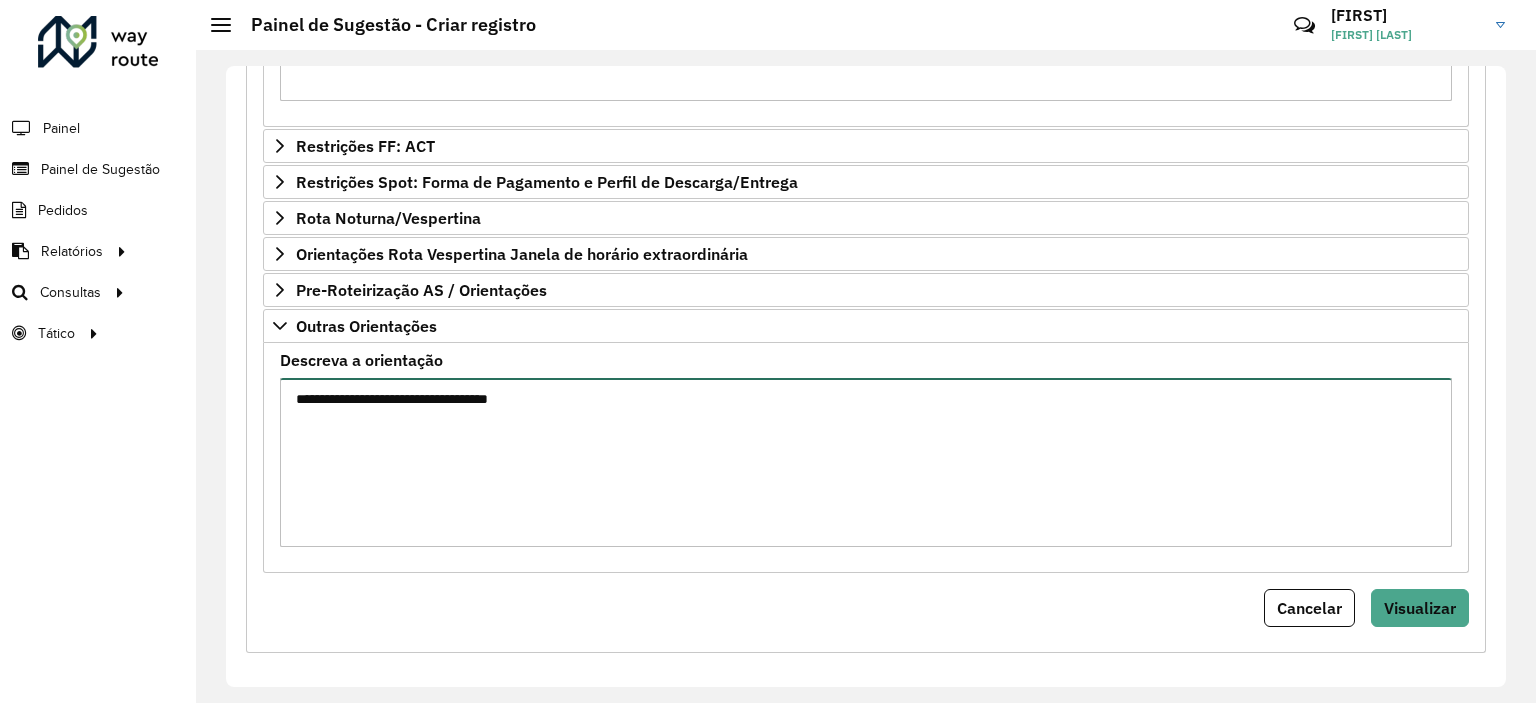 paste on "*******
*******
*******
*******
*******" 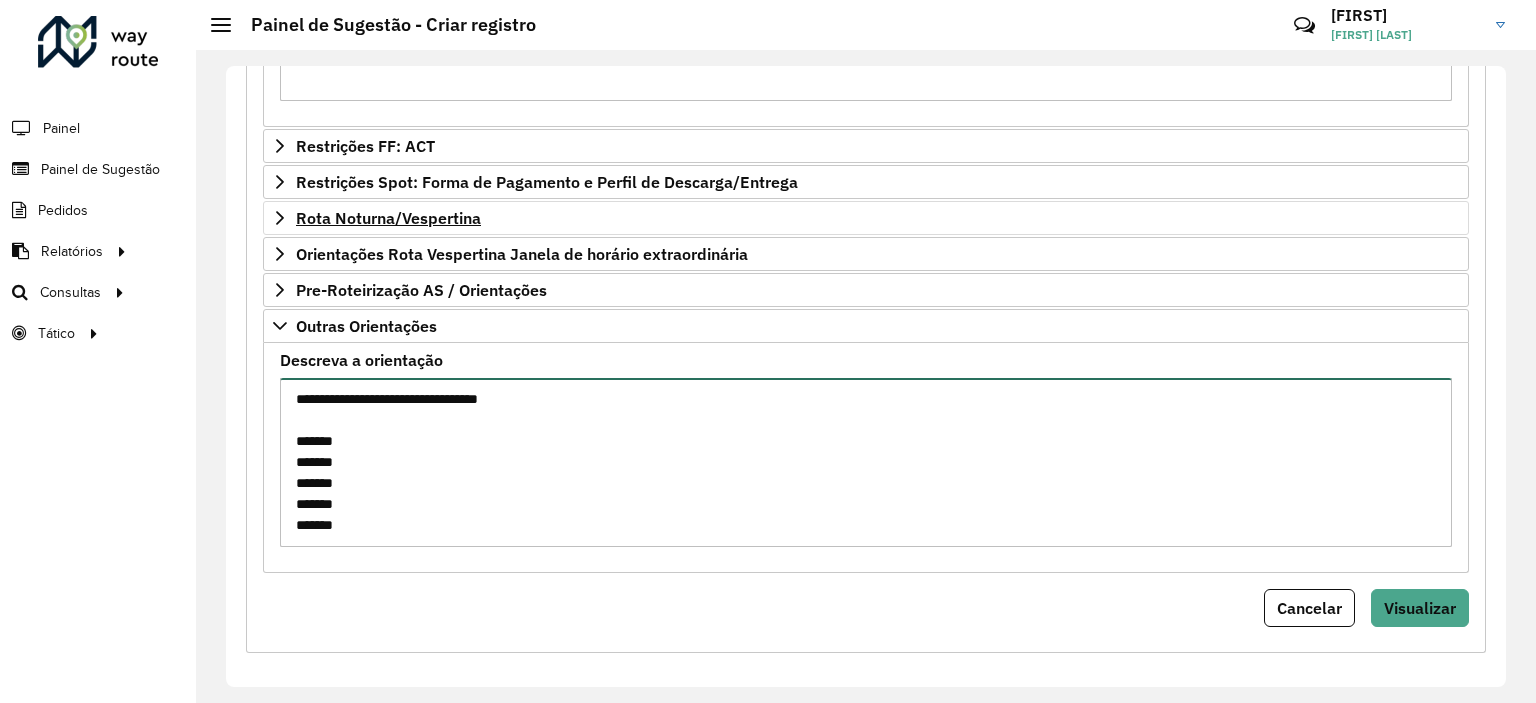 type on "**********" 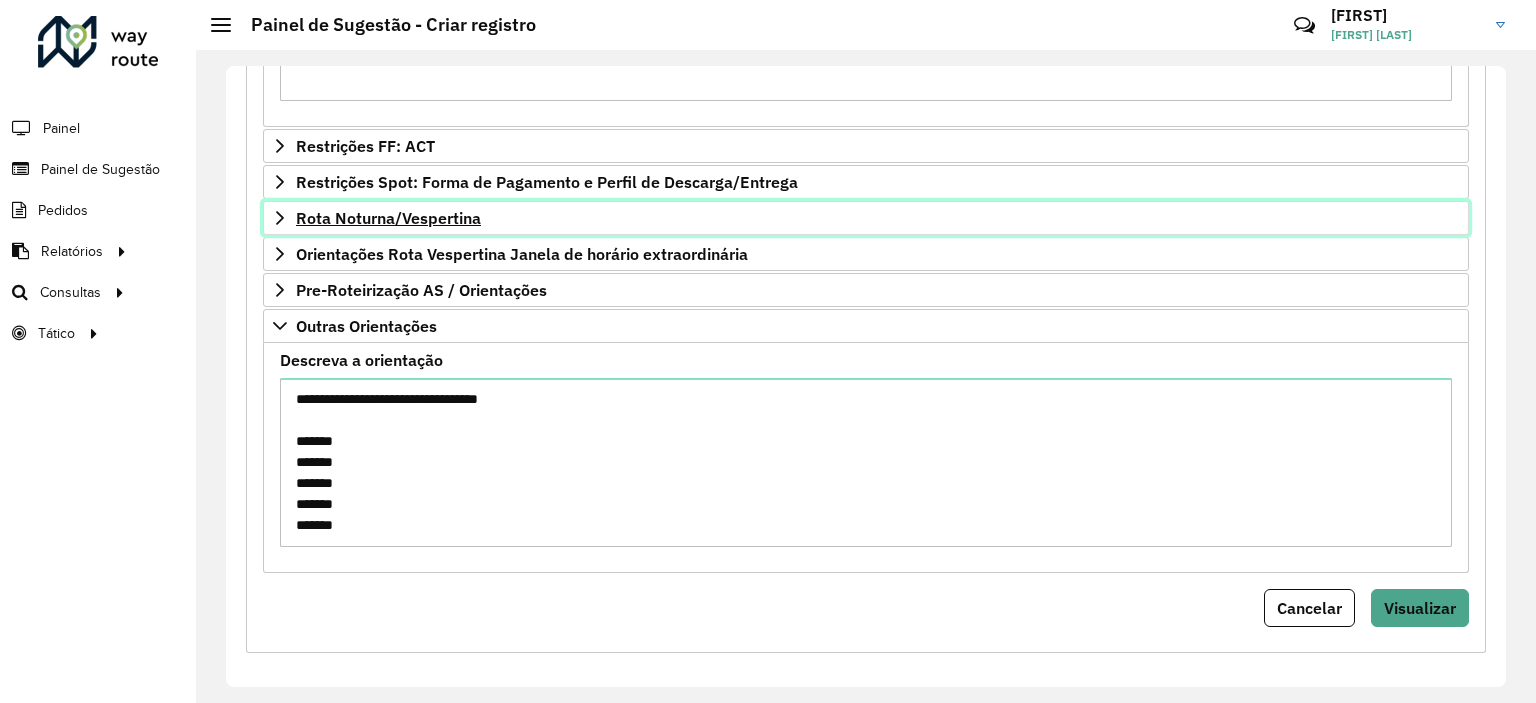click on "Rota Noturna/Vespertina" at bounding box center (866, 218) 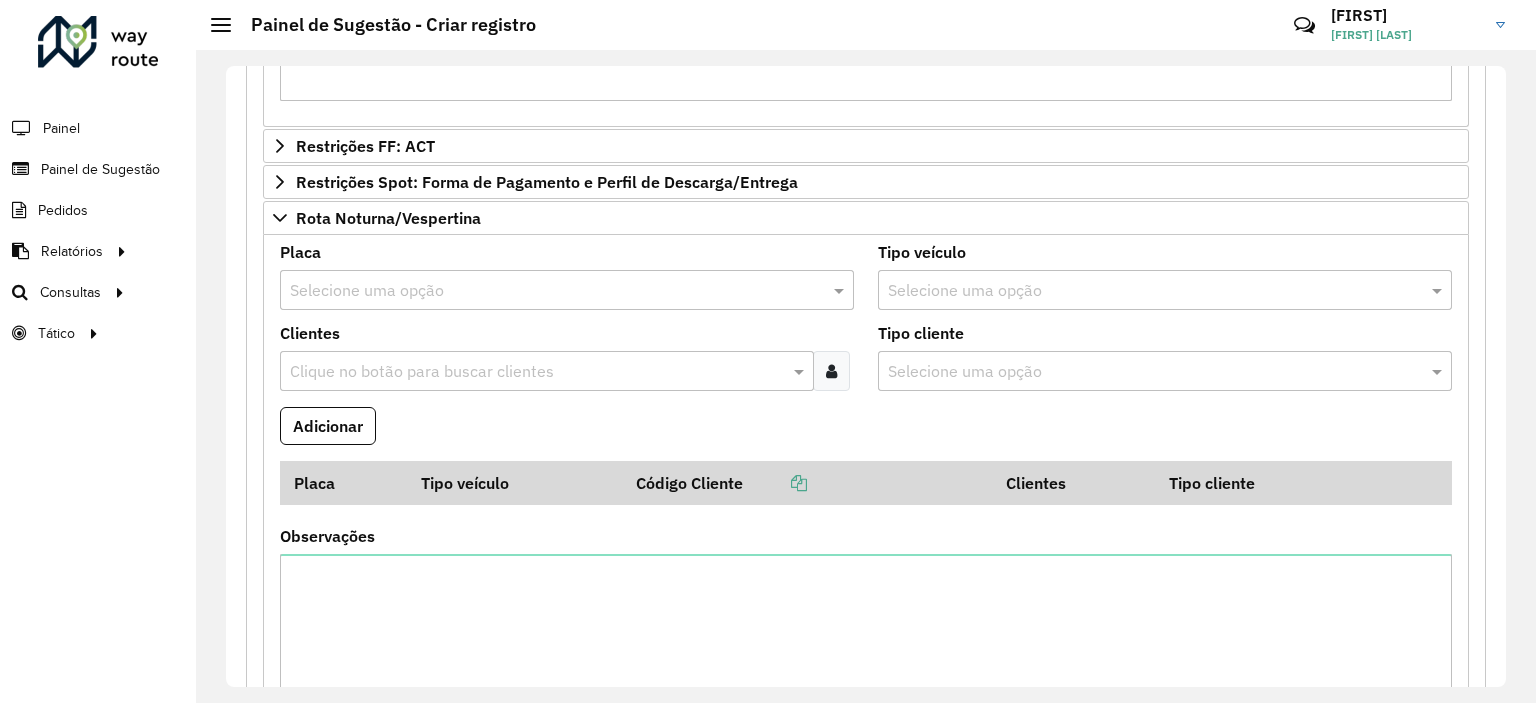 click on "Placa  Selecione uma opção" at bounding box center (567, 285) 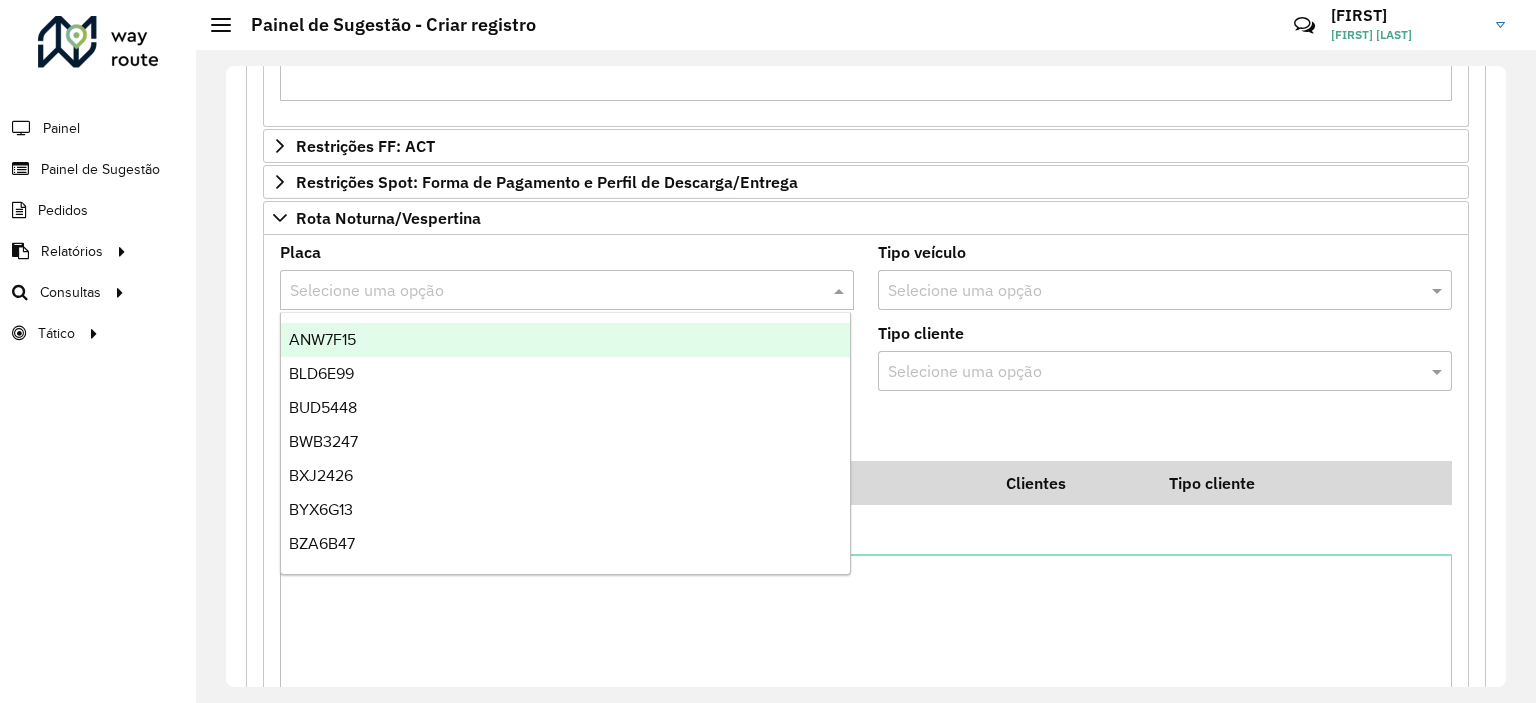 click at bounding box center [547, 291] 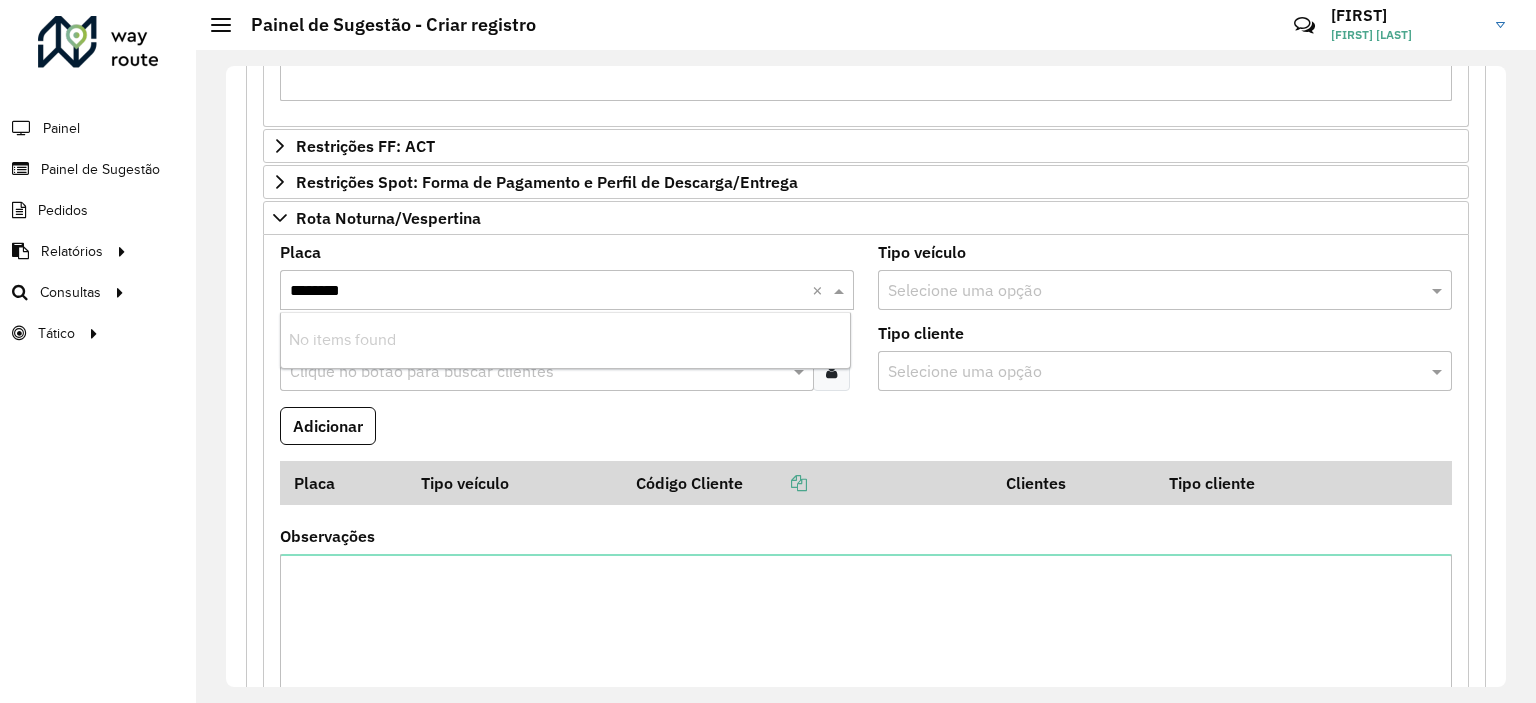 type on "*******" 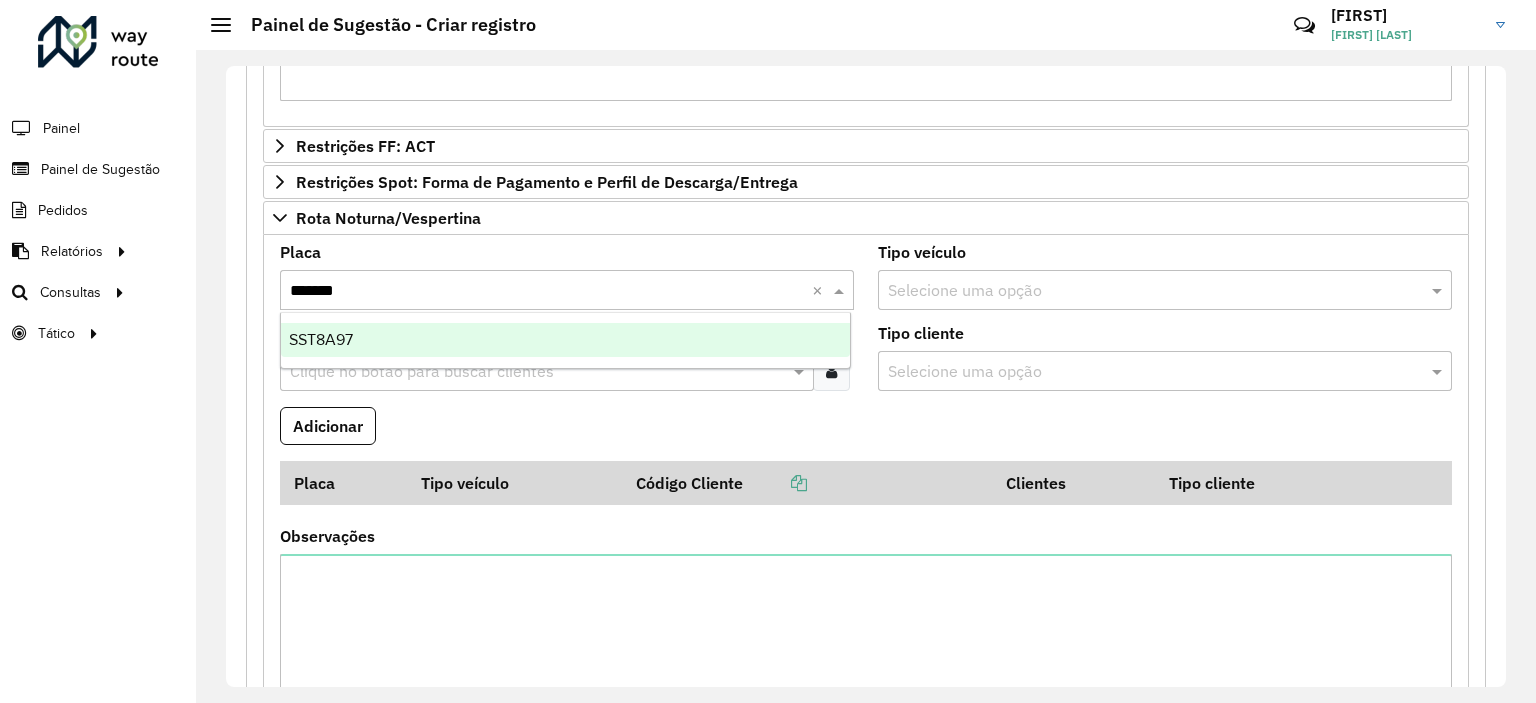 click on "SST8A97" at bounding box center (566, 340) 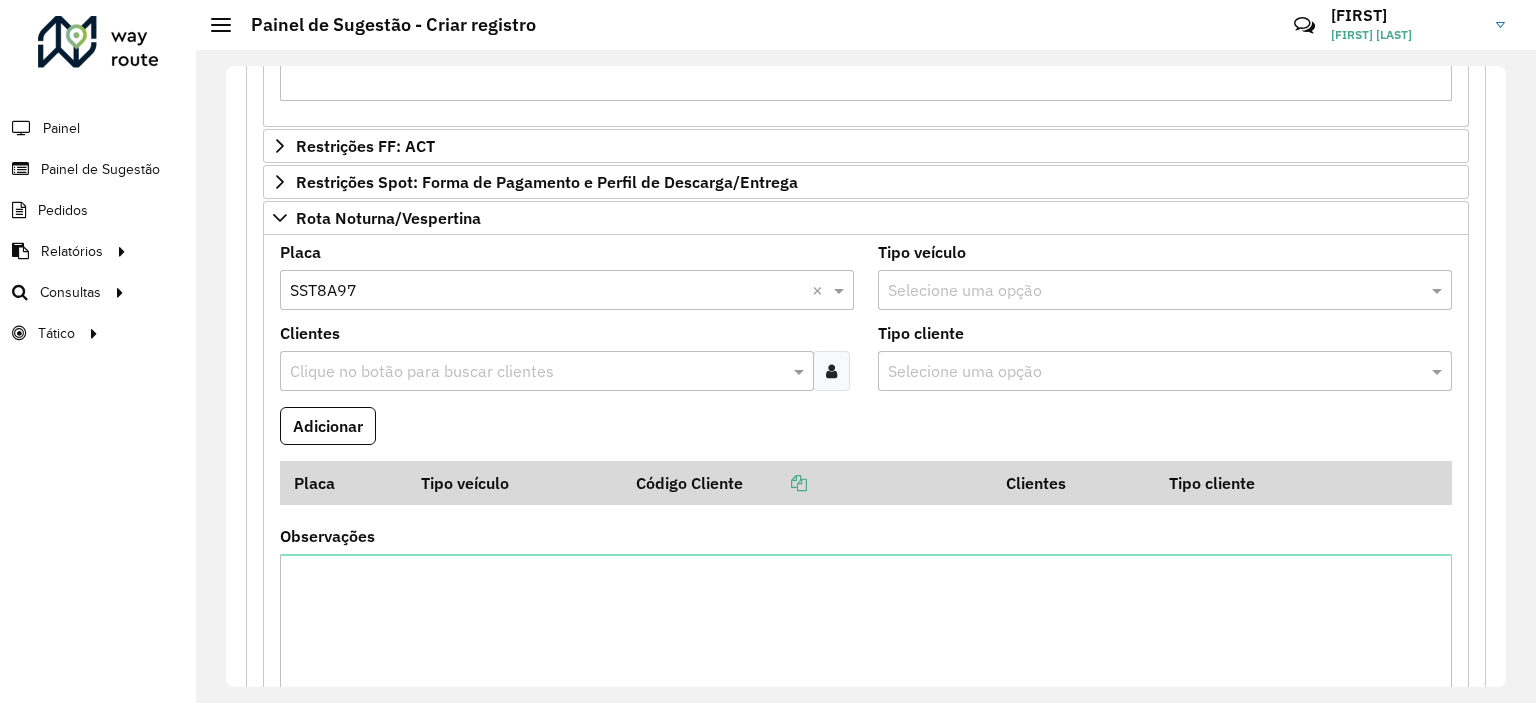 click at bounding box center [831, 371] 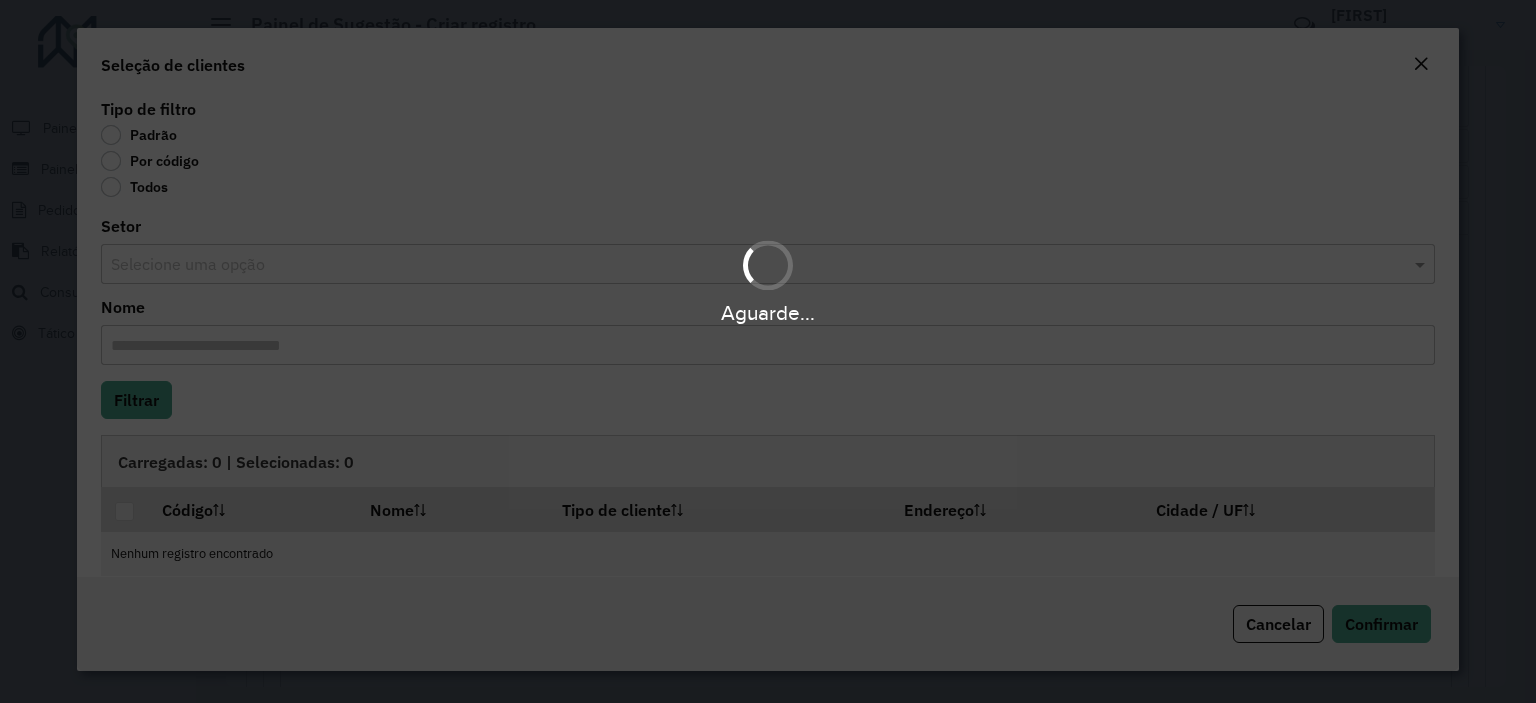 click on "**********" at bounding box center (768, 351) 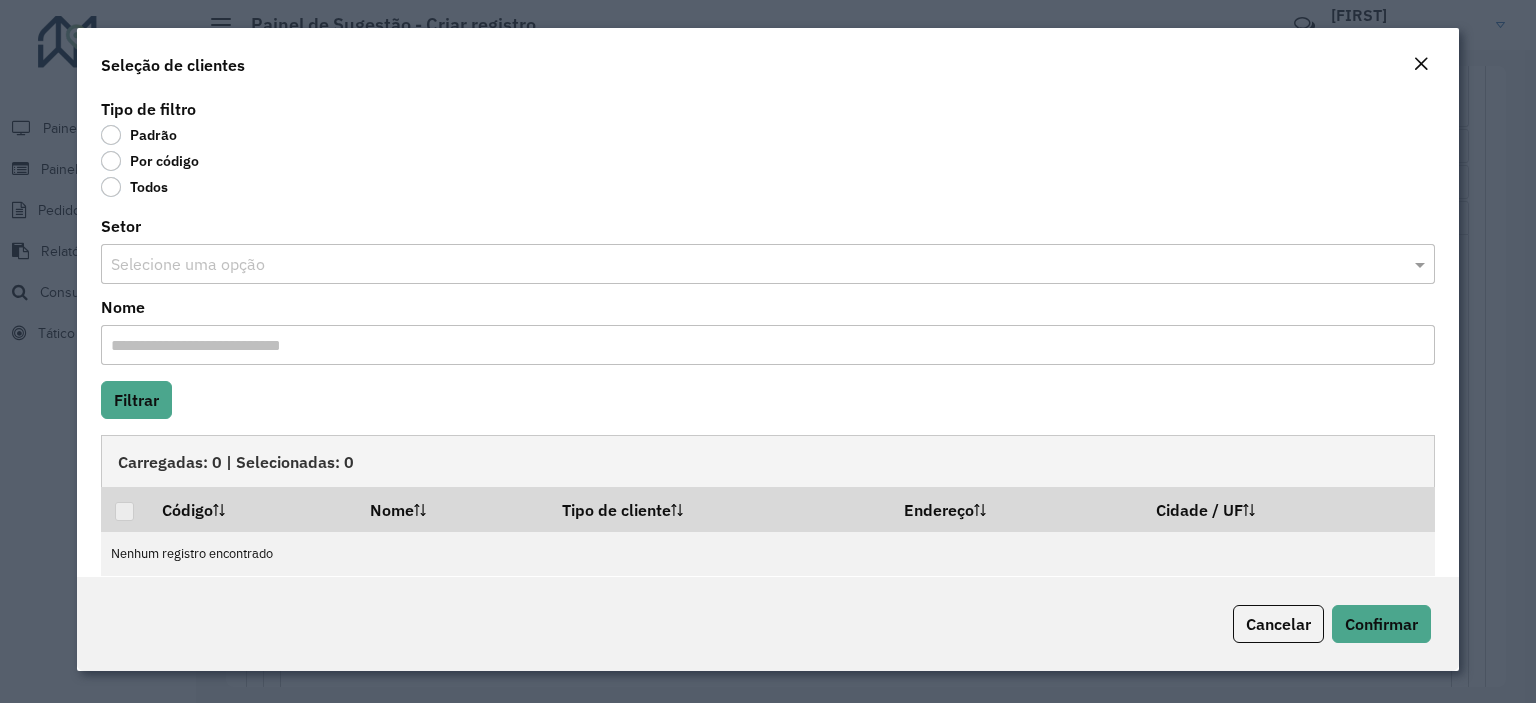click on "Por código" 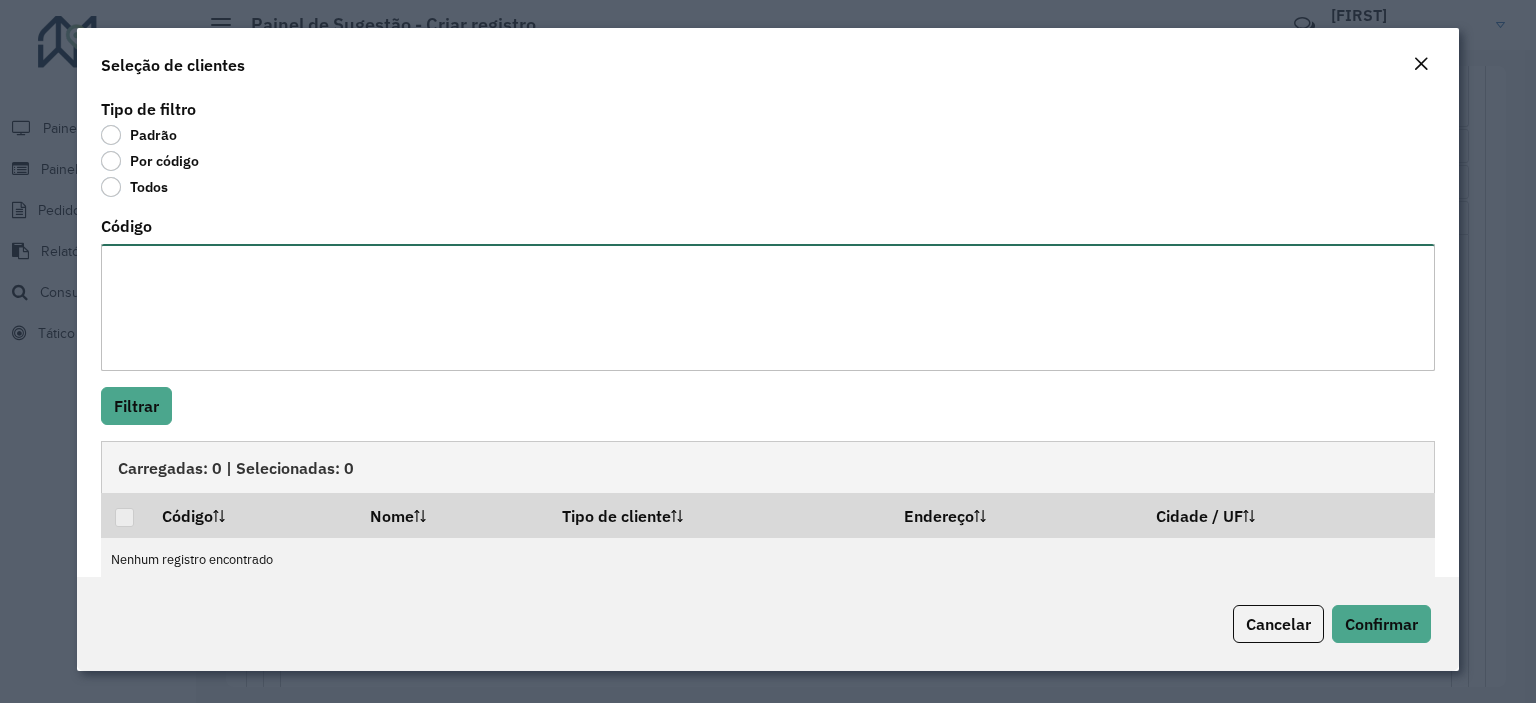 click on "Código" at bounding box center [768, 307] 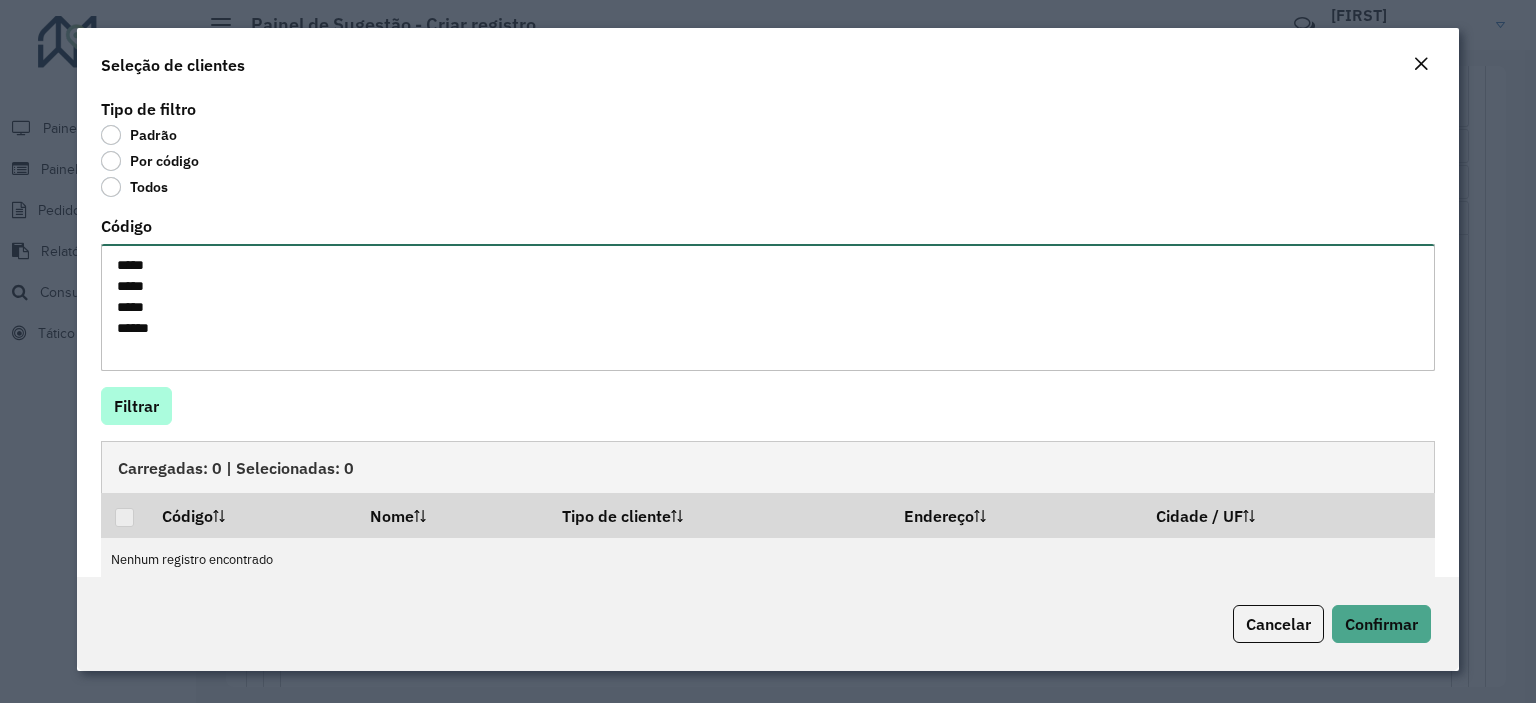 type on "*****
*****
*****
*****" 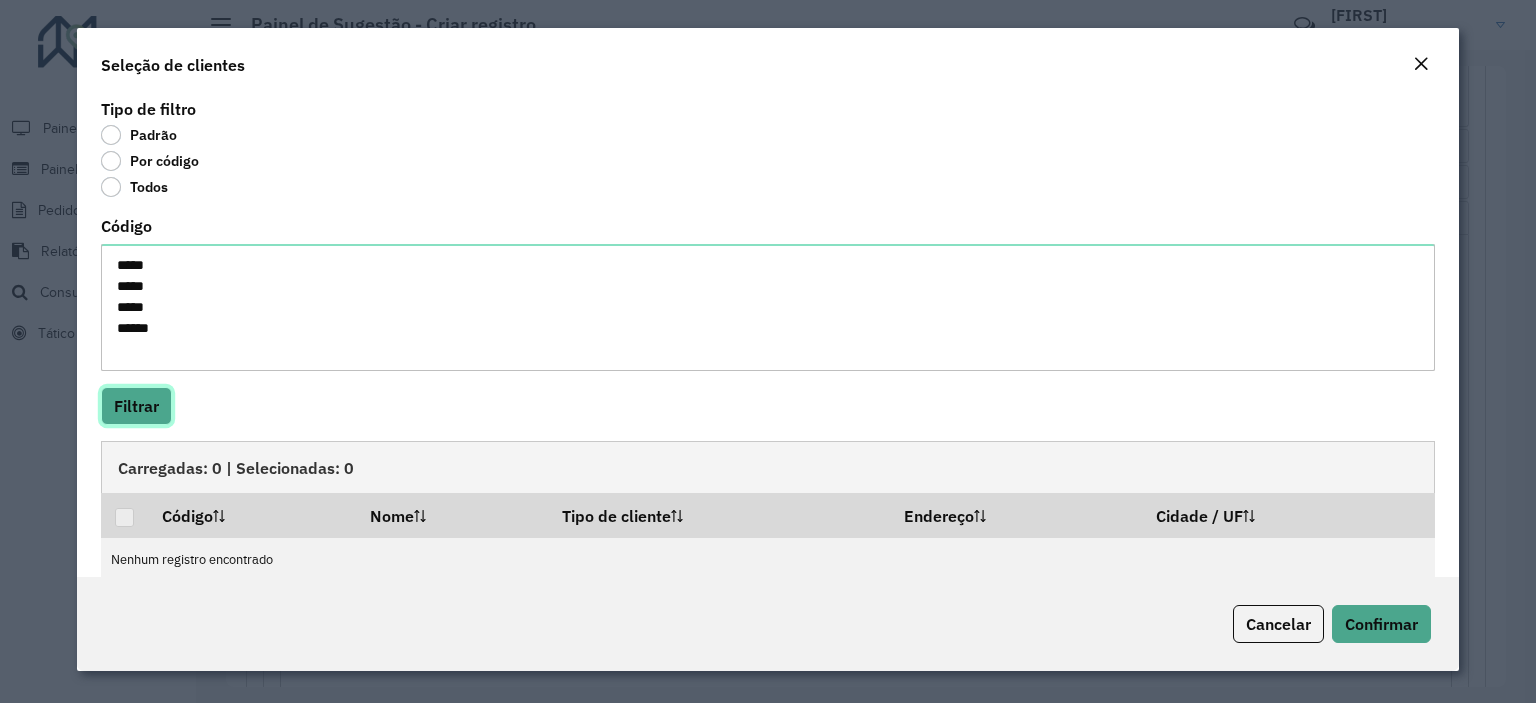 click on "Filtrar" 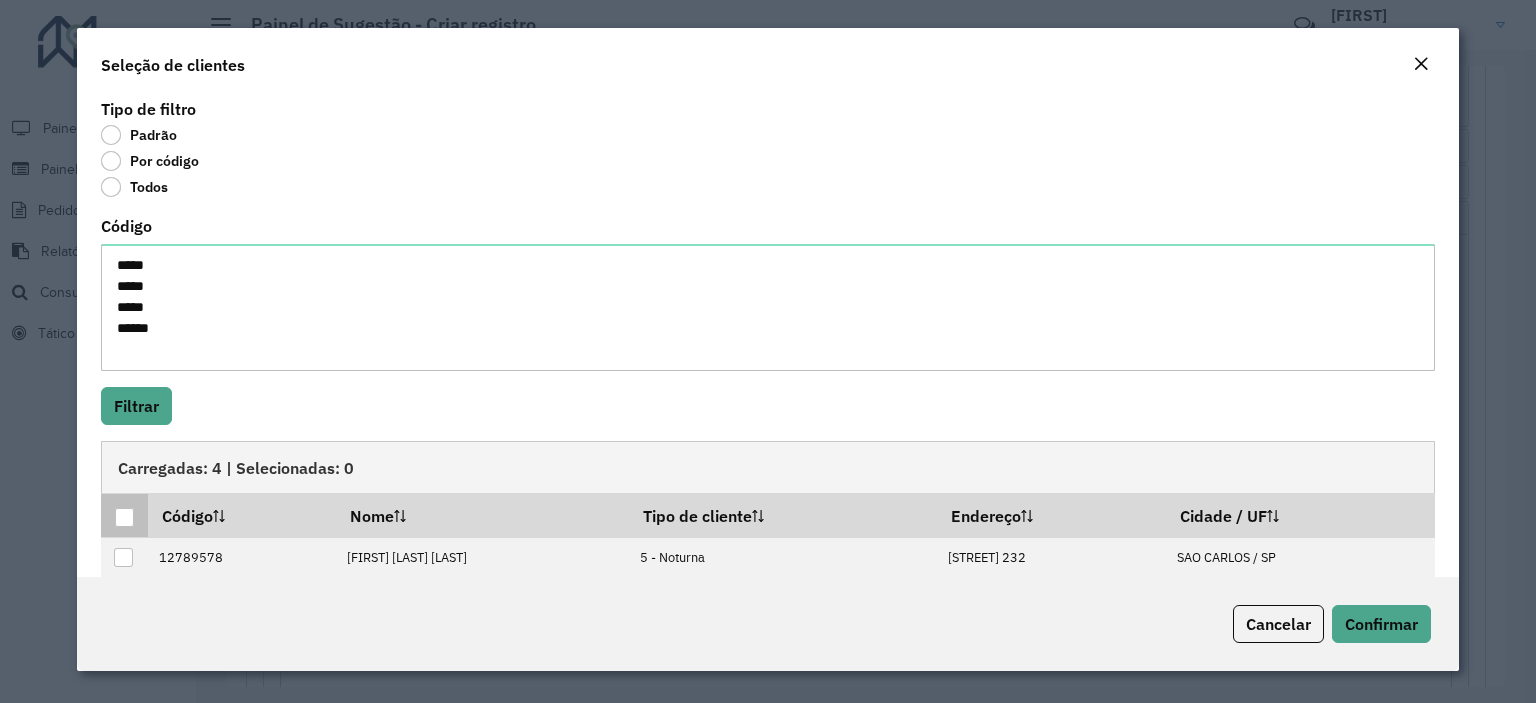 click at bounding box center [124, 517] 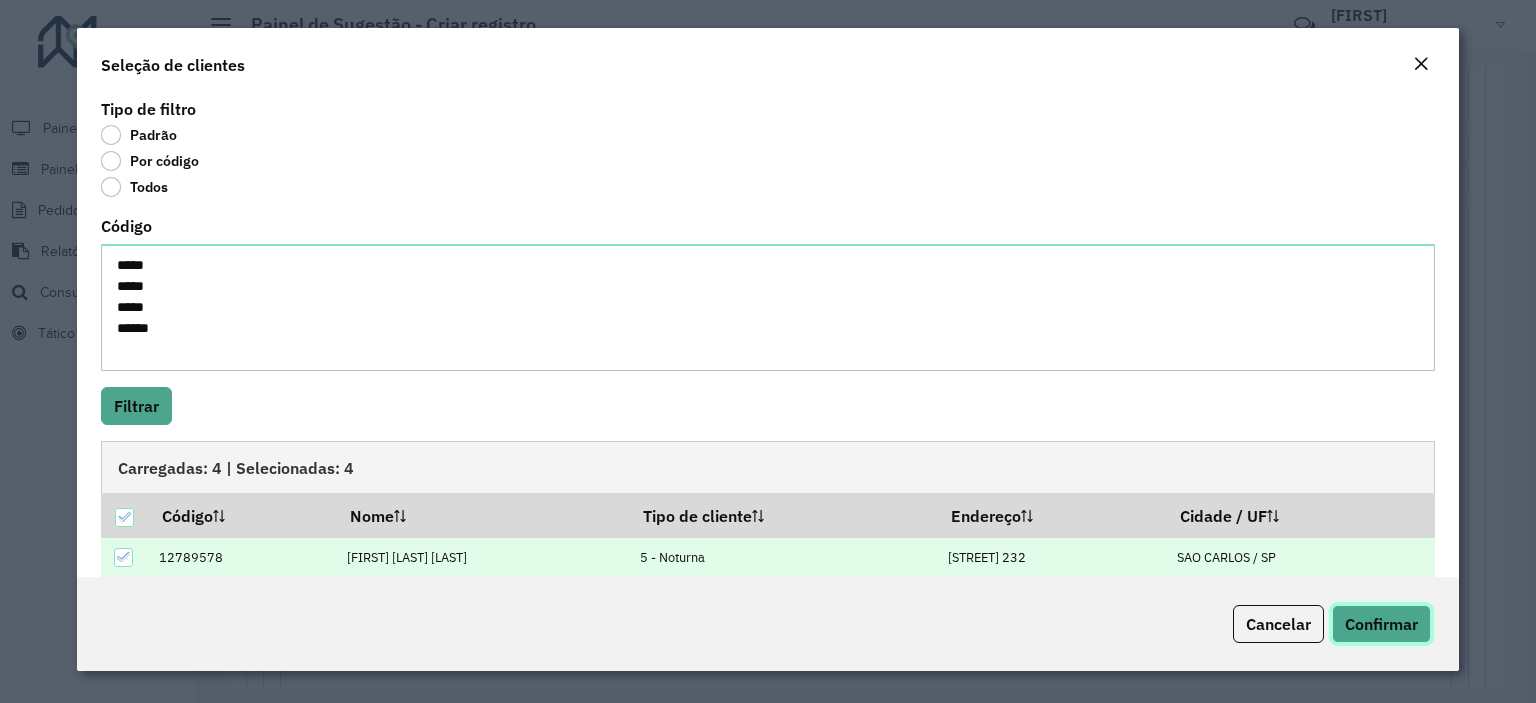 click on "Confirmar" 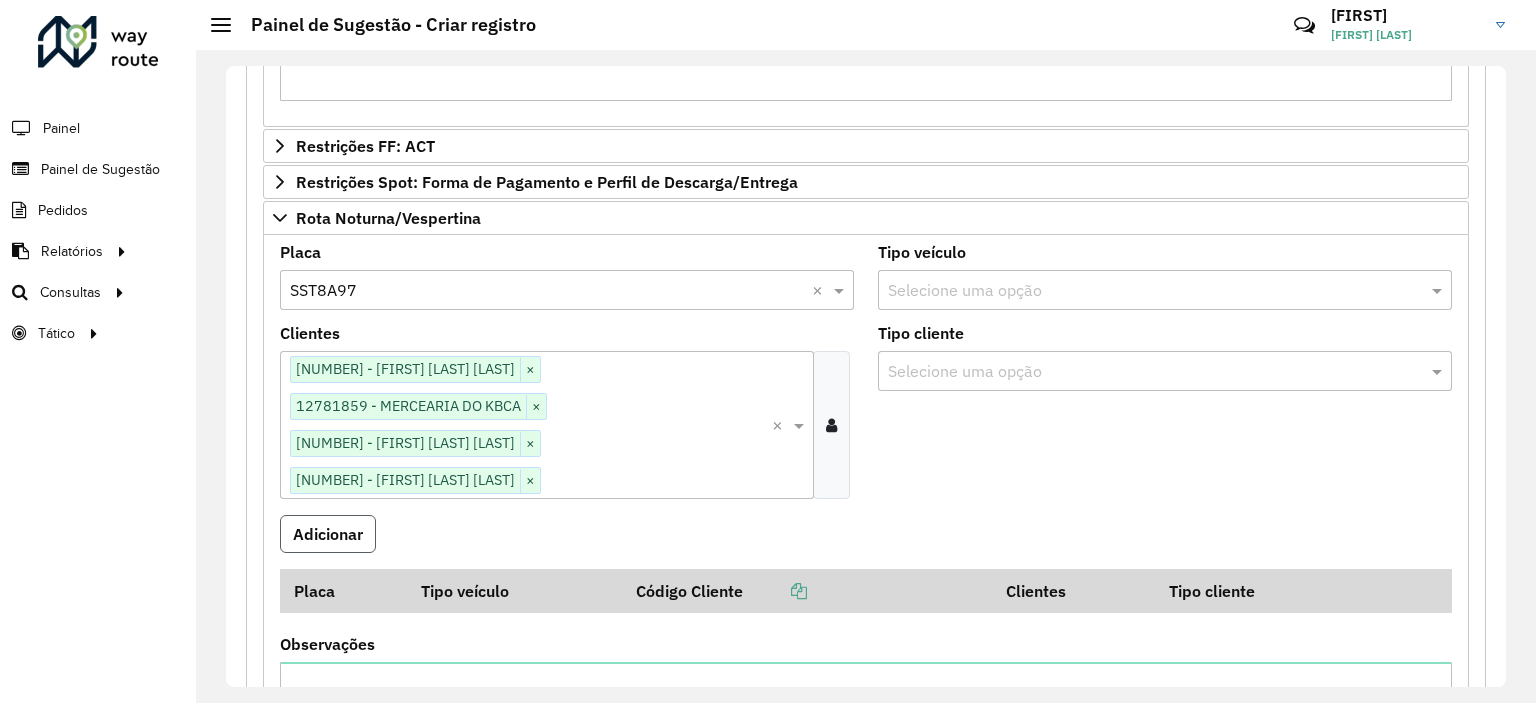 click on "Adicionar" at bounding box center [328, 534] 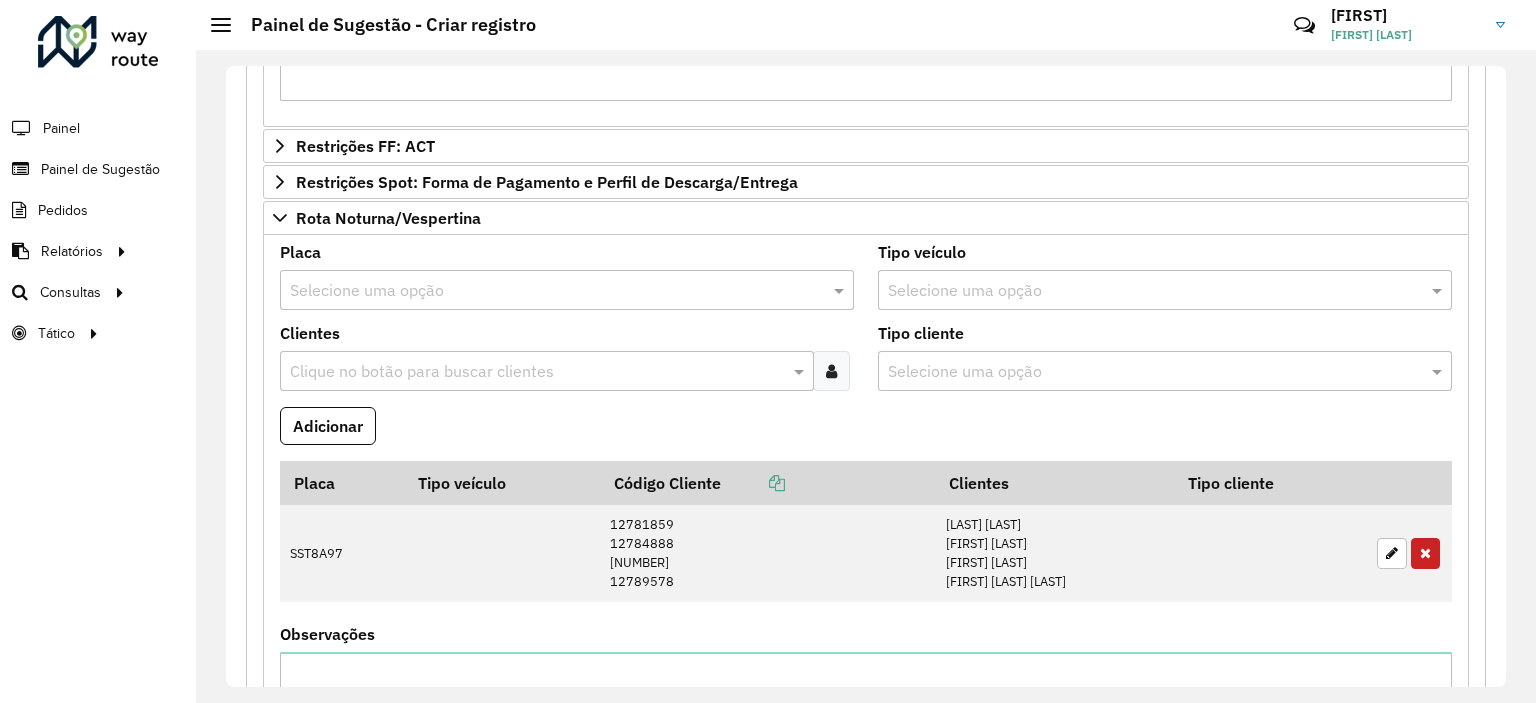 type 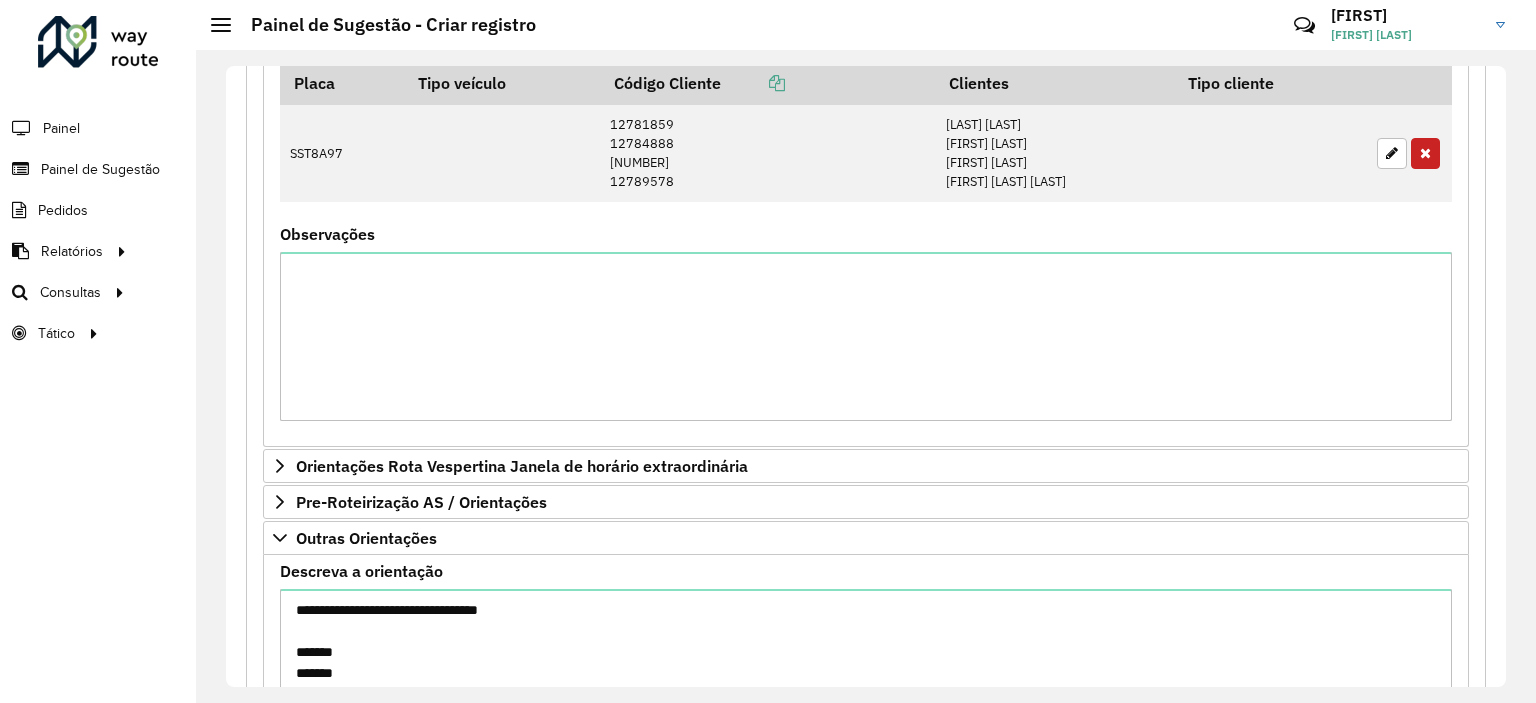 scroll, scrollTop: 2016, scrollLeft: 0, axis: vertical 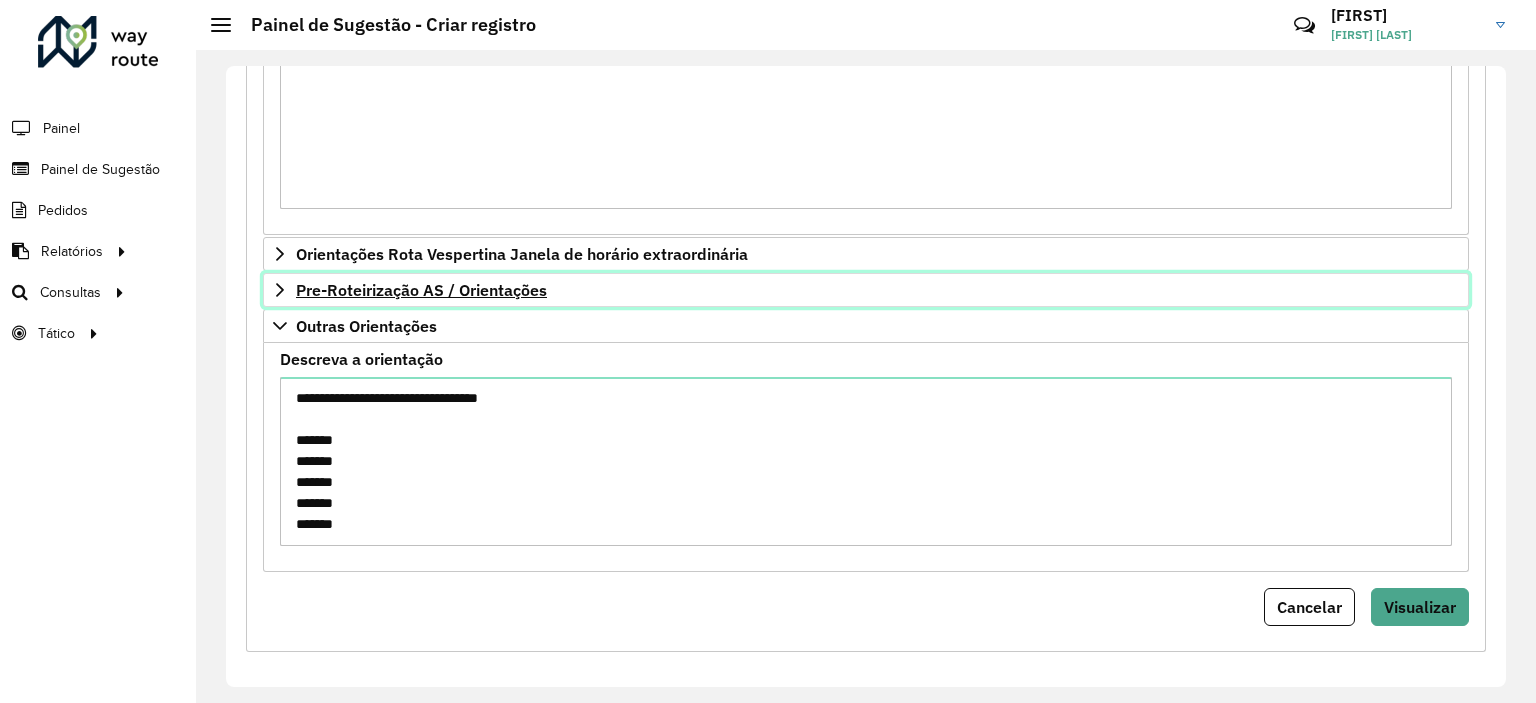 click on "Pre-Roteirização AS / Orientações" at bounding box center (421, 290) 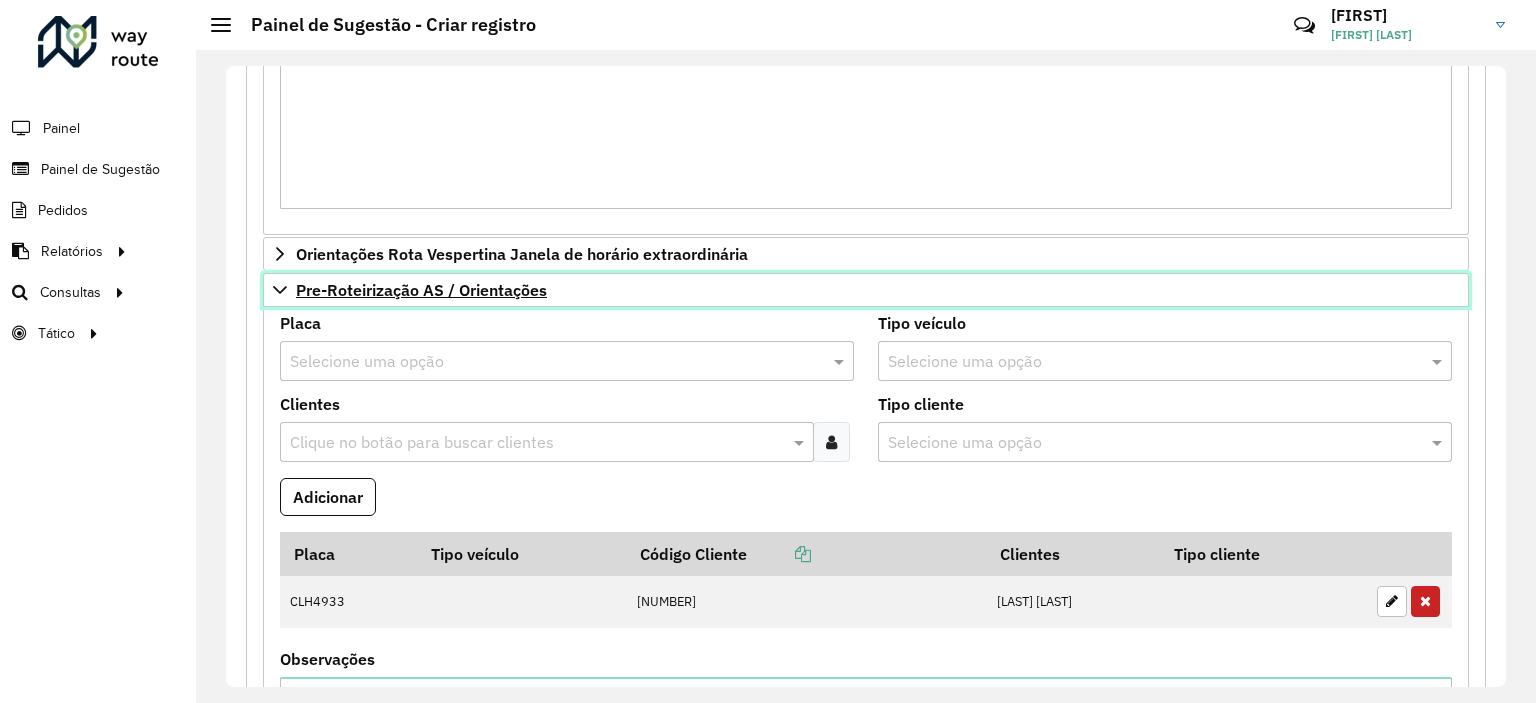 click on "Pre-Roteirização AS / Orientações" at bounding box center (421, 290) 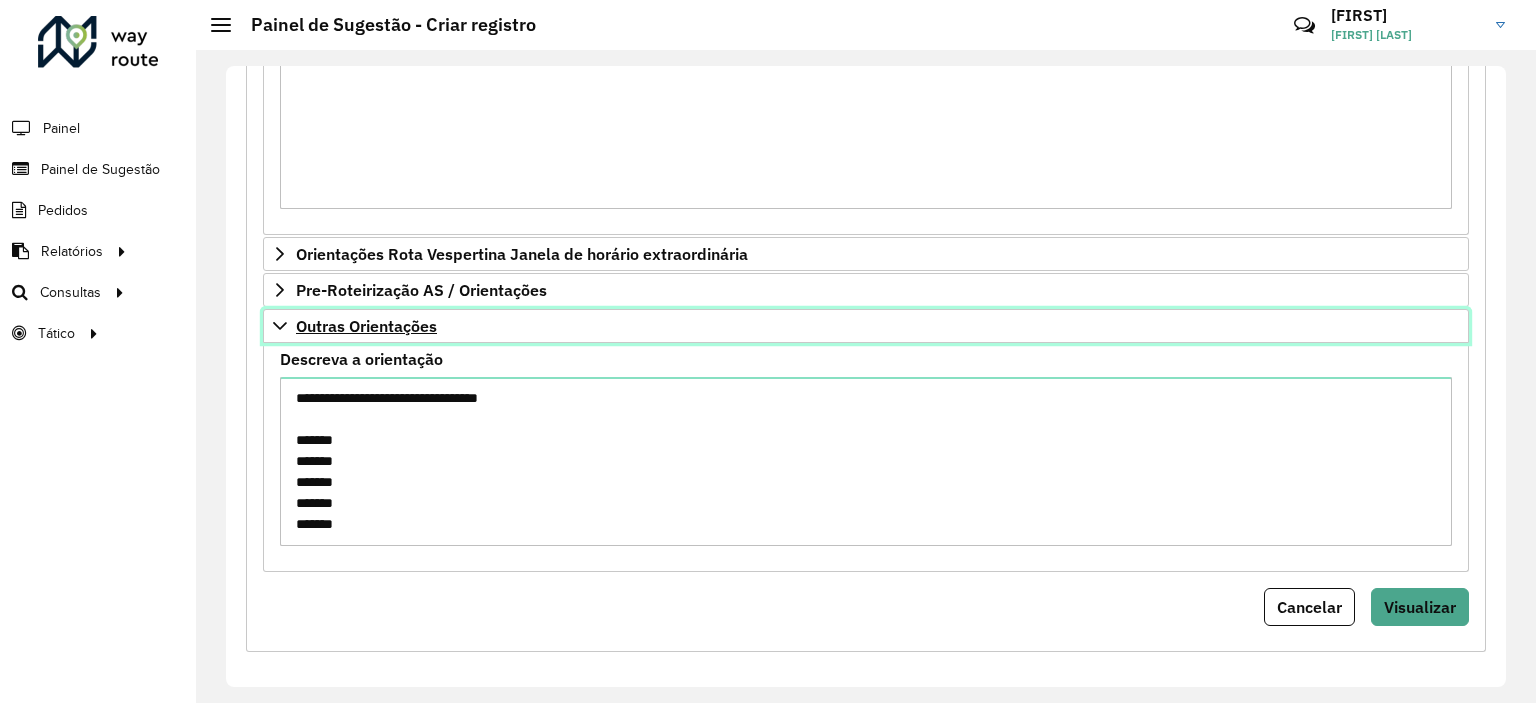 click on "Outras Orientações" at bounding box center [366, 326] 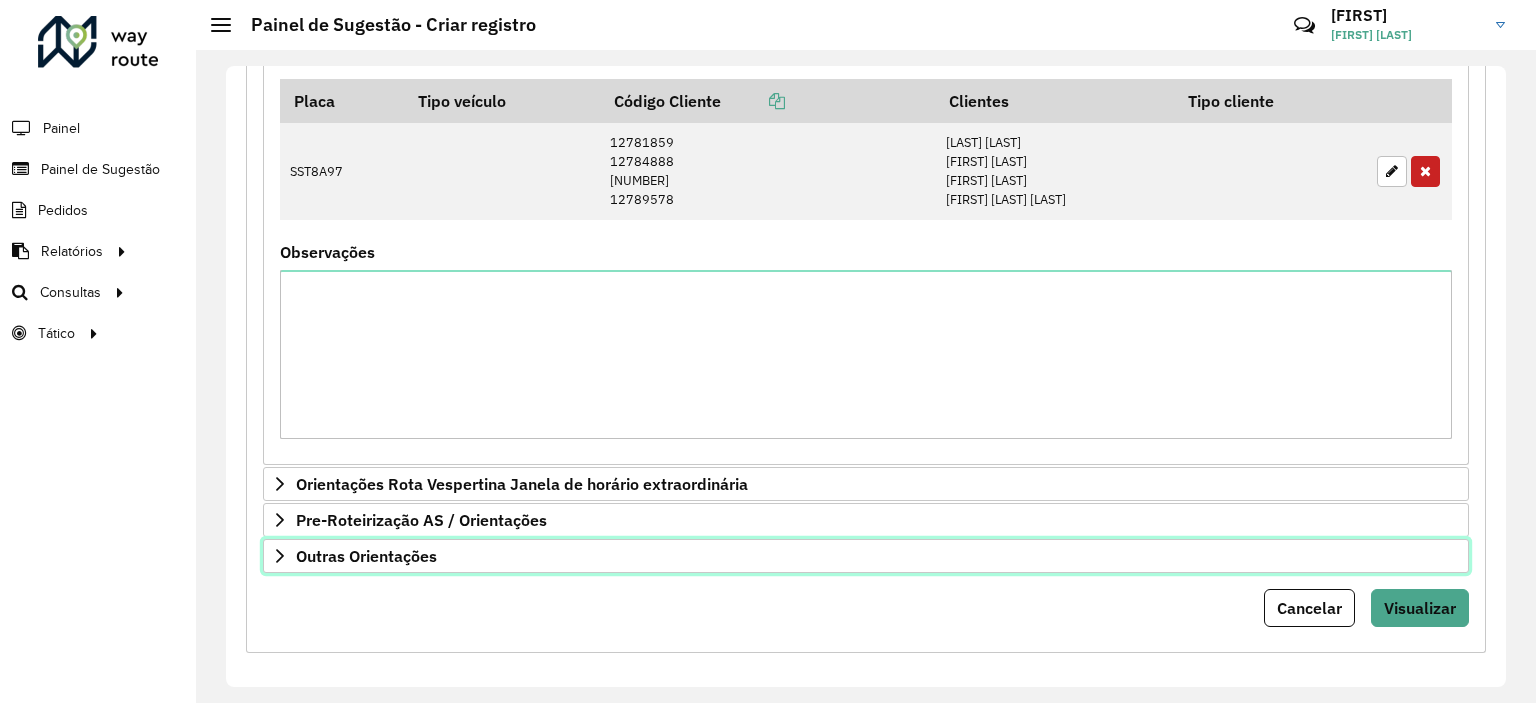 scroll, scrollTop: 1486, scrollLeft: 0, axis: vertical 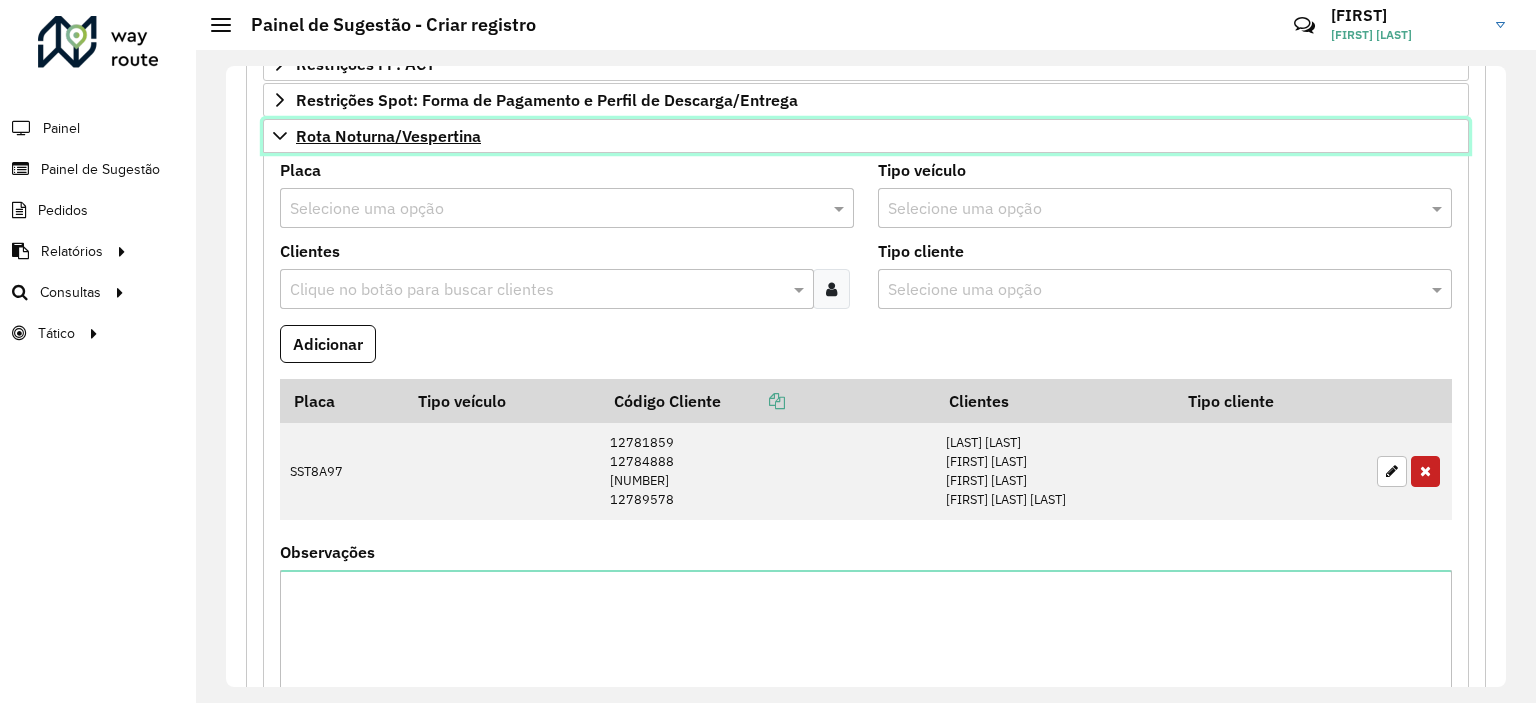 click on "Rota Noturna/Vespertina" at bounding box center [866, 136] 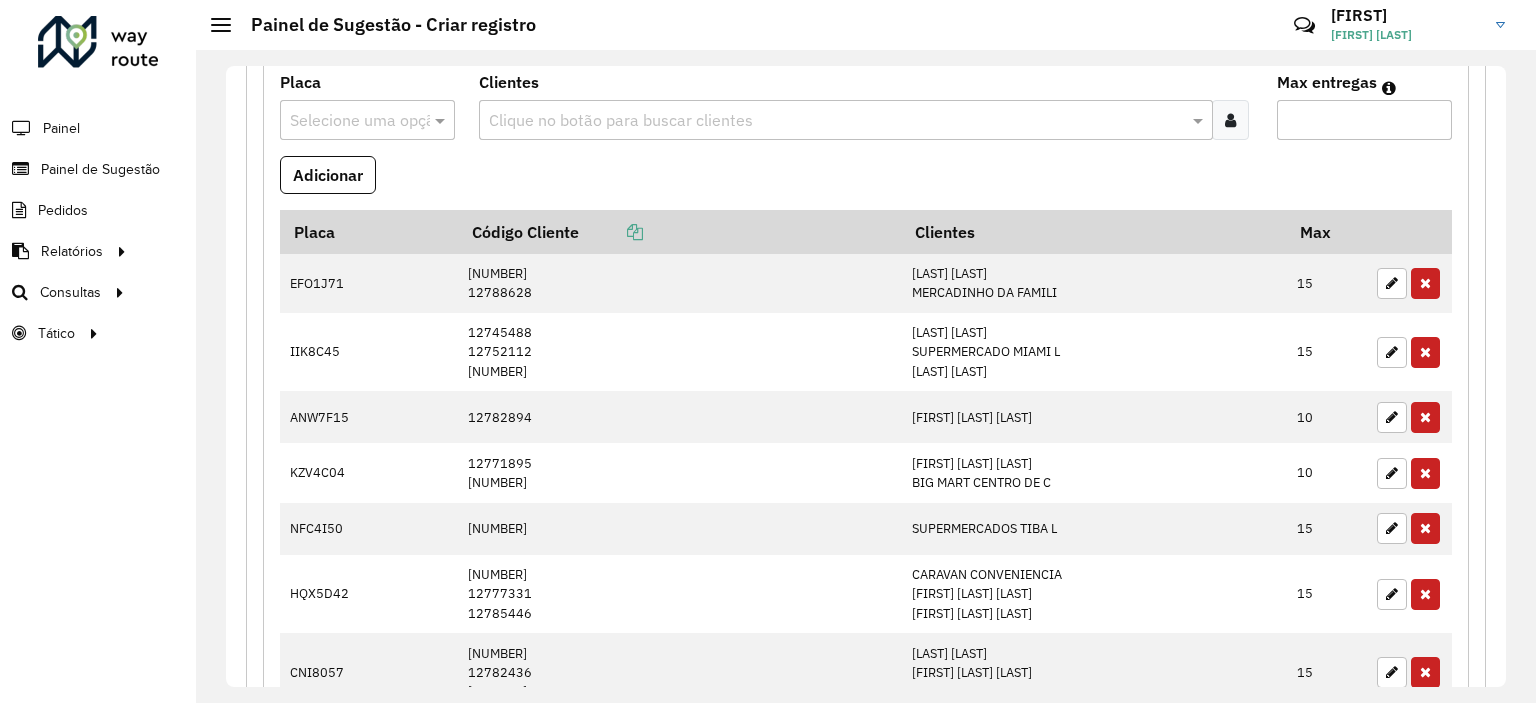 scroll, scrollTop: 275, scrollLeft: 0, axis: vertical 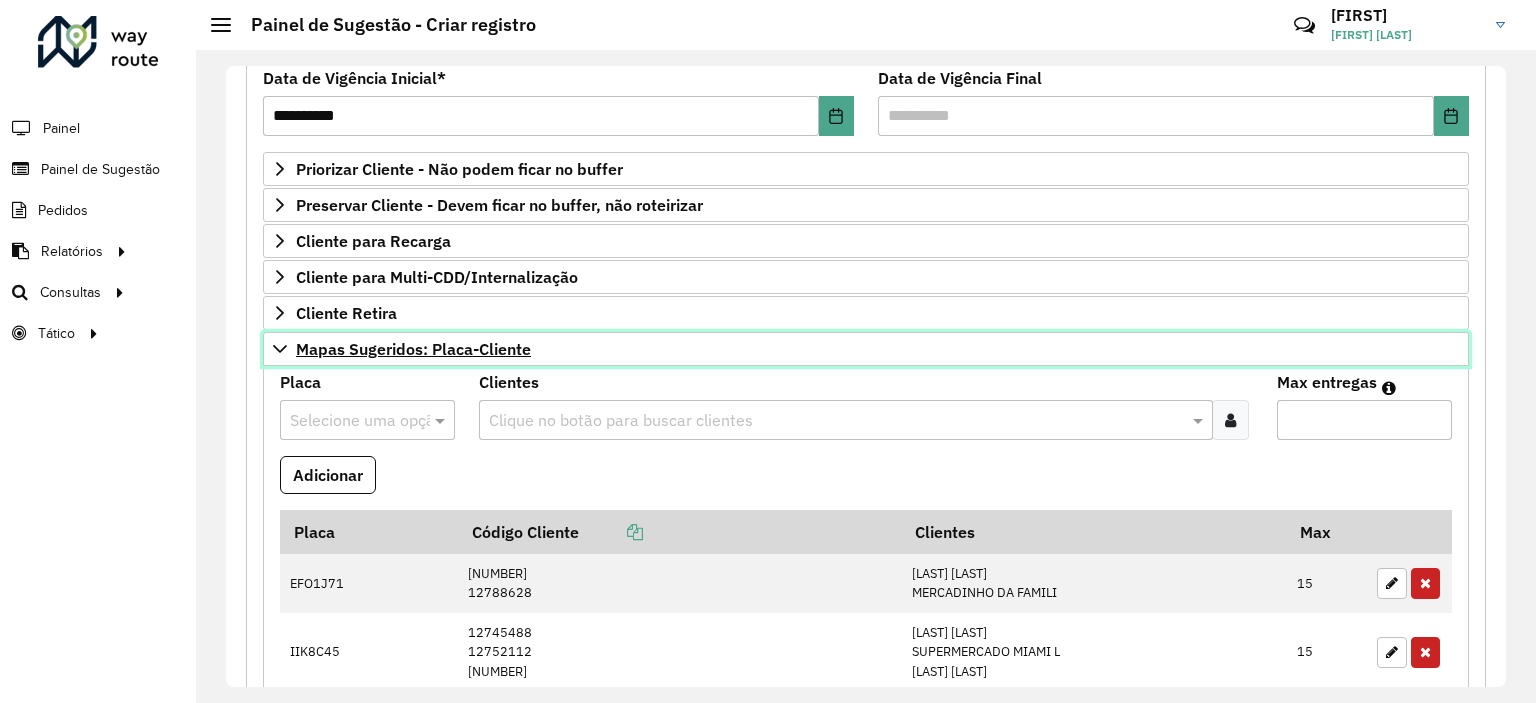 click on "Mapas Sugeridos: Placa-Cliente" at bounding box center (413, 349) 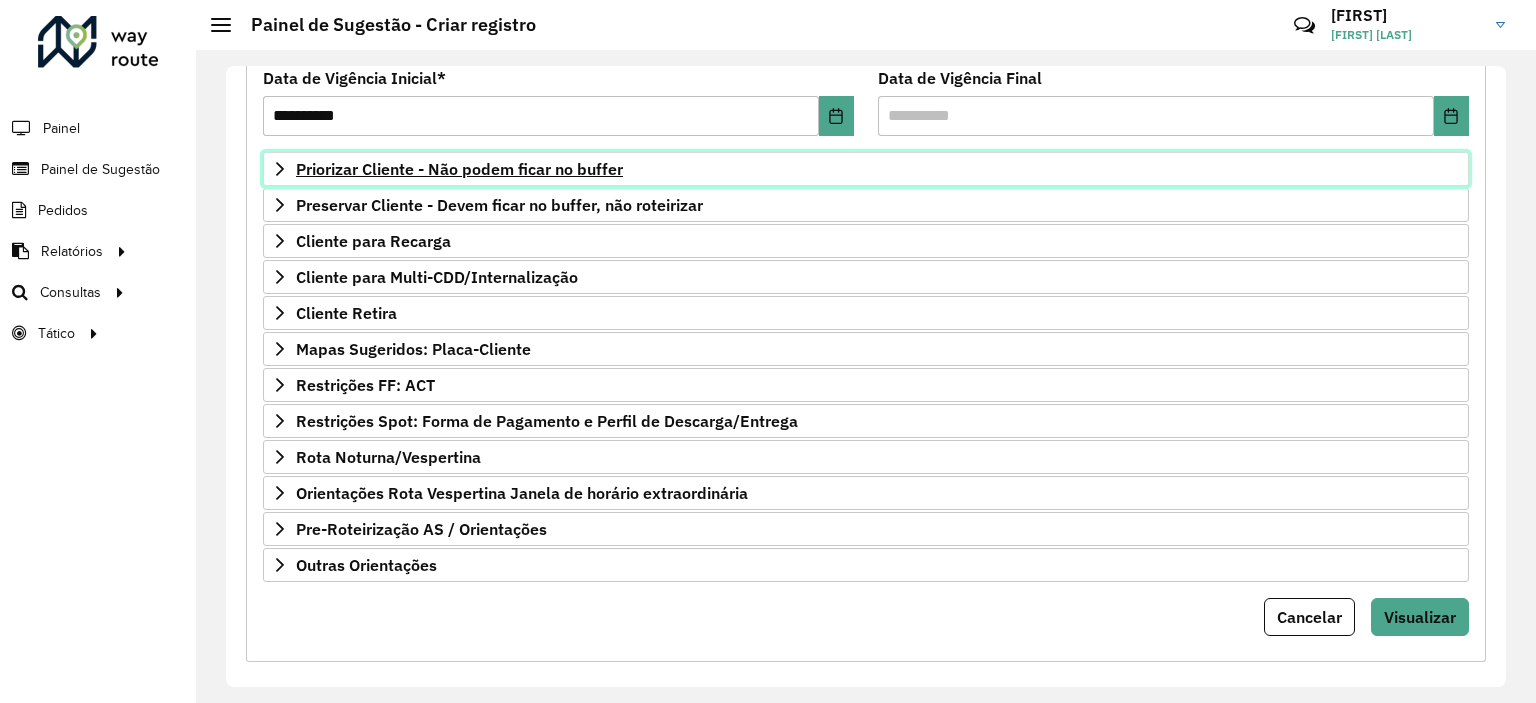 click on "Priorizar Cliente - Não podem ficar no buffer" at bounding box center [459, 169] 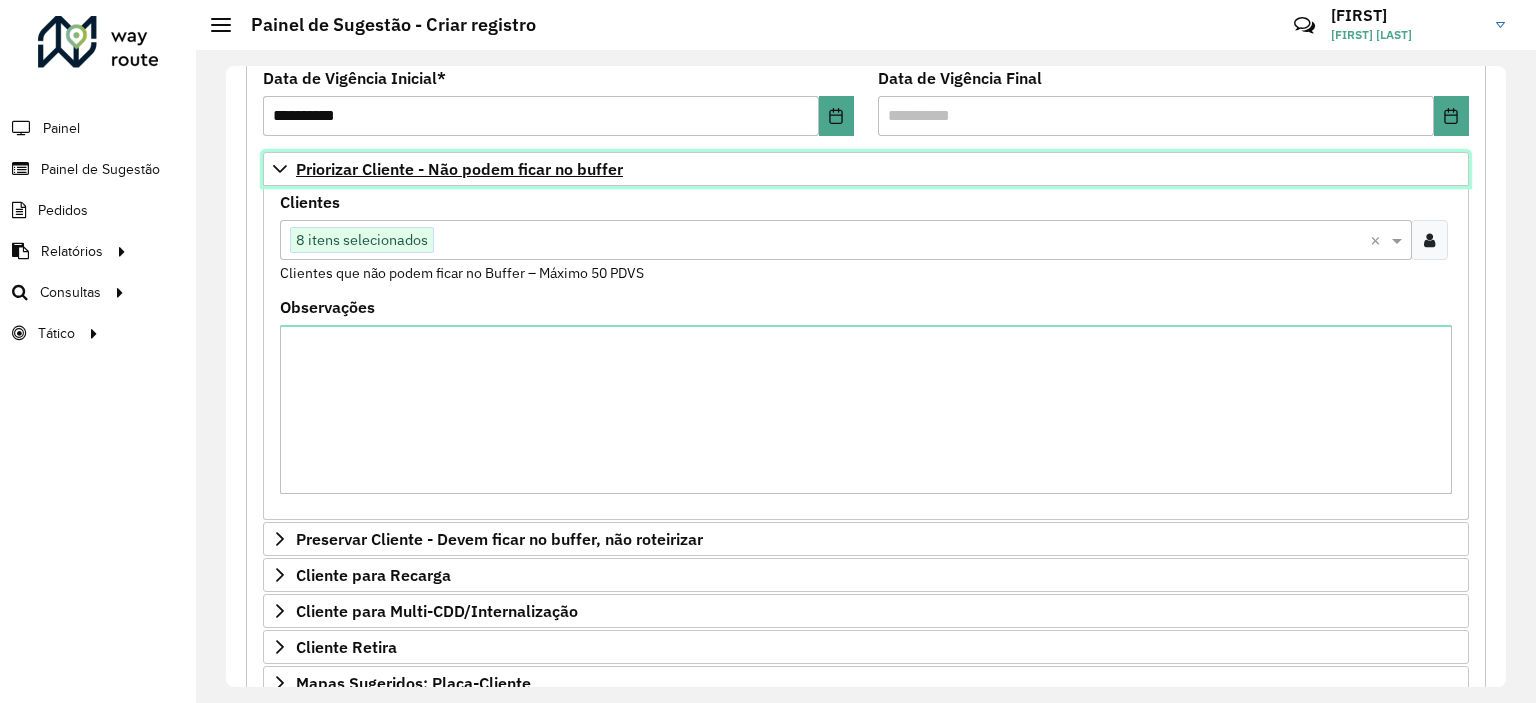 click on "Priorizar Cliente - Não podem ficar no buffer" at bounding box center (459, 169) 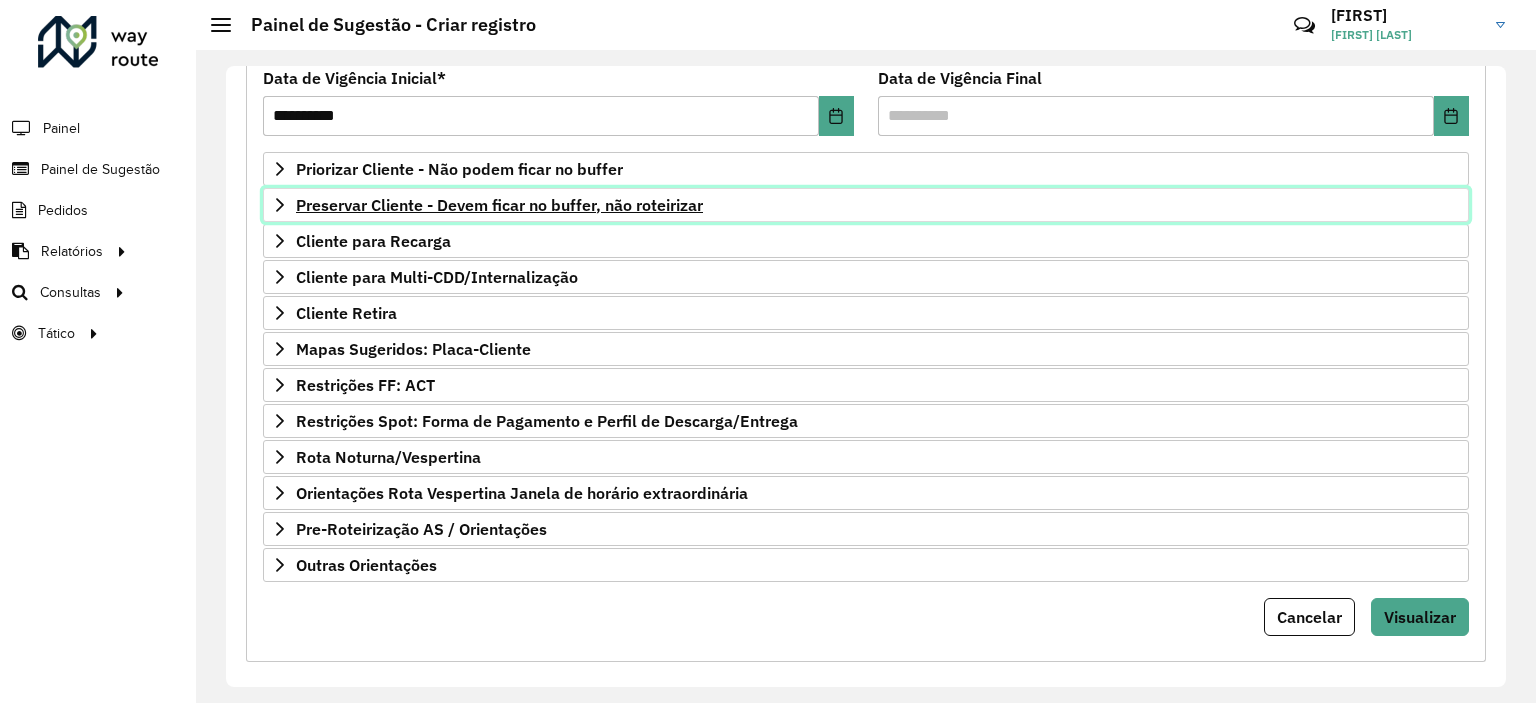 click on "Preservar Cliente - Devem ficar no buffer, não roteirizar" at bounding box center (499, 205) 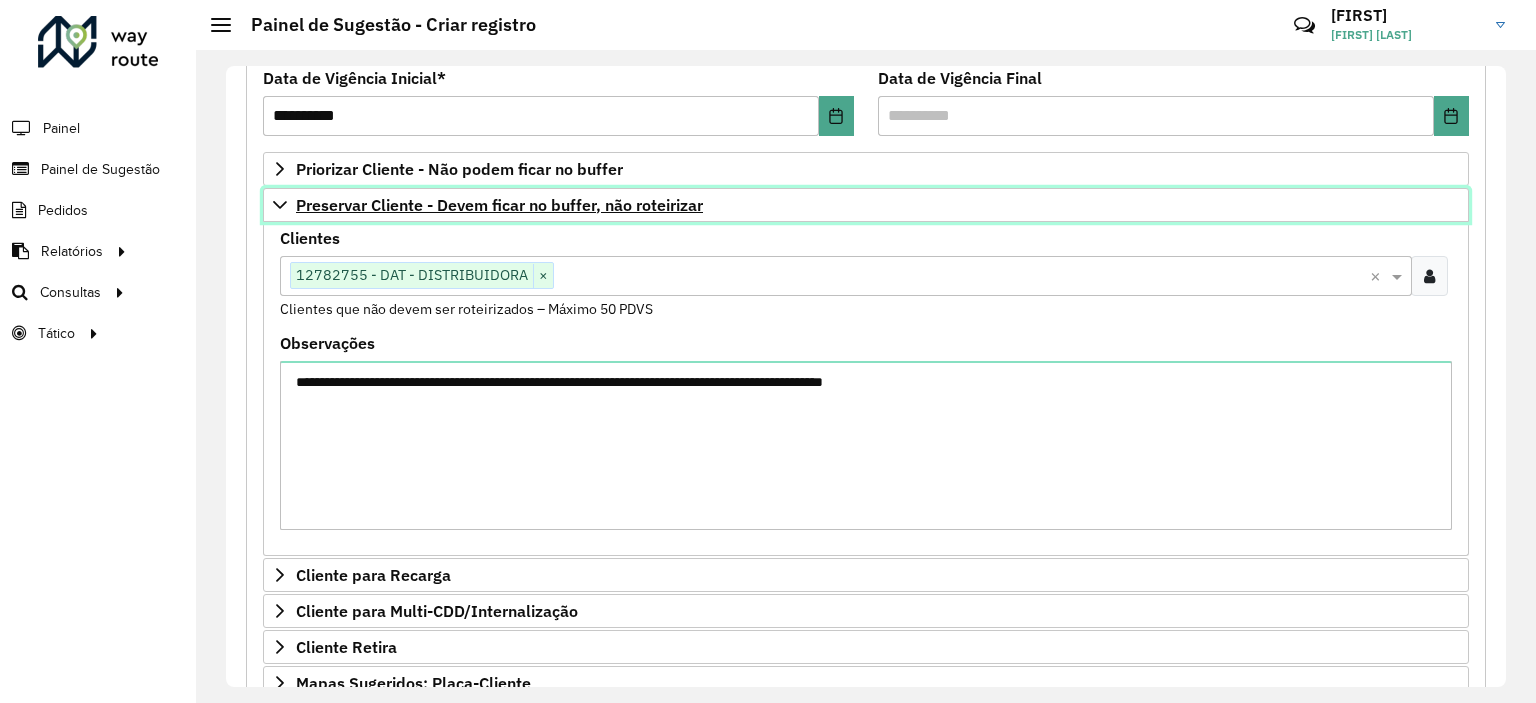 click on "Preservar Cliente - Devem ficar no buffer, não roteirizar" at bounding box center (499, 205) 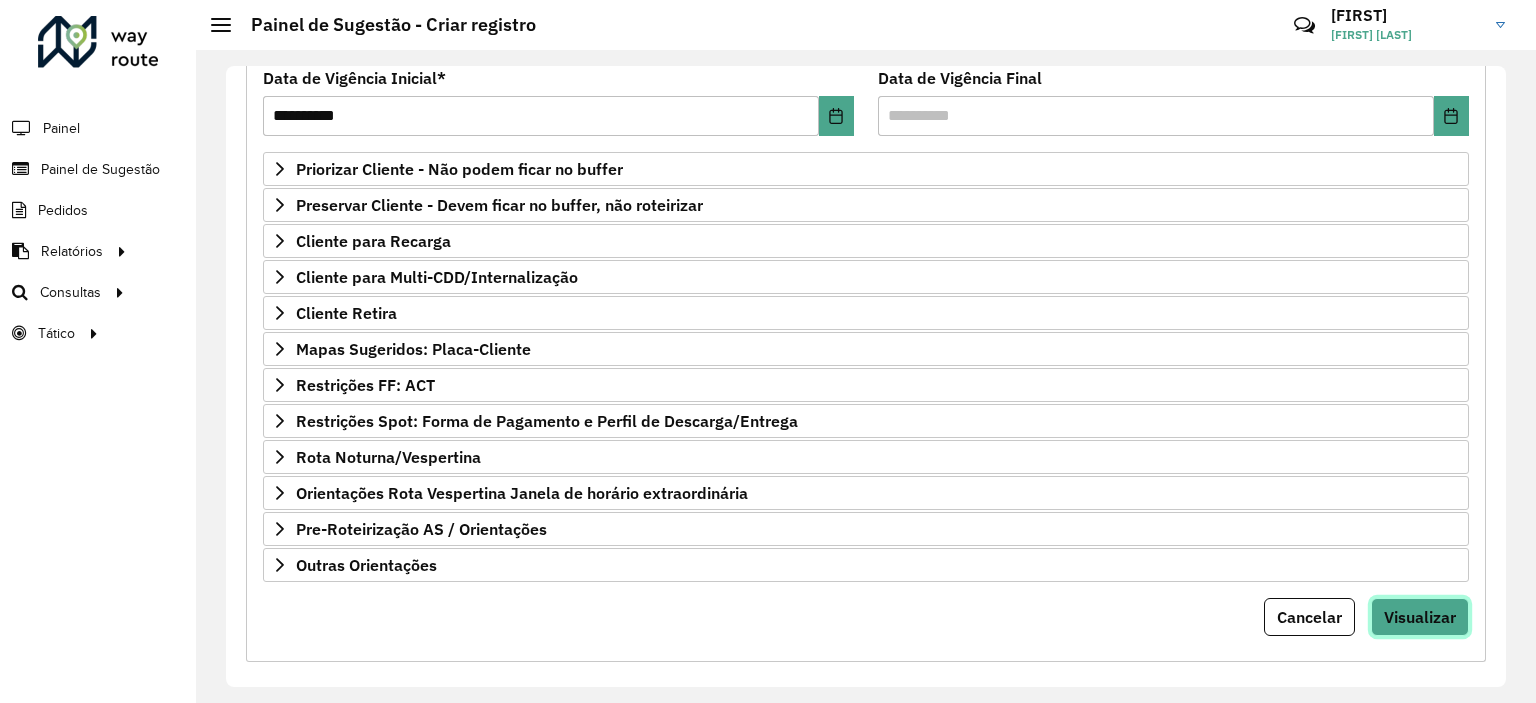 click on "Visualizar" at bounding box center (1420, 617) 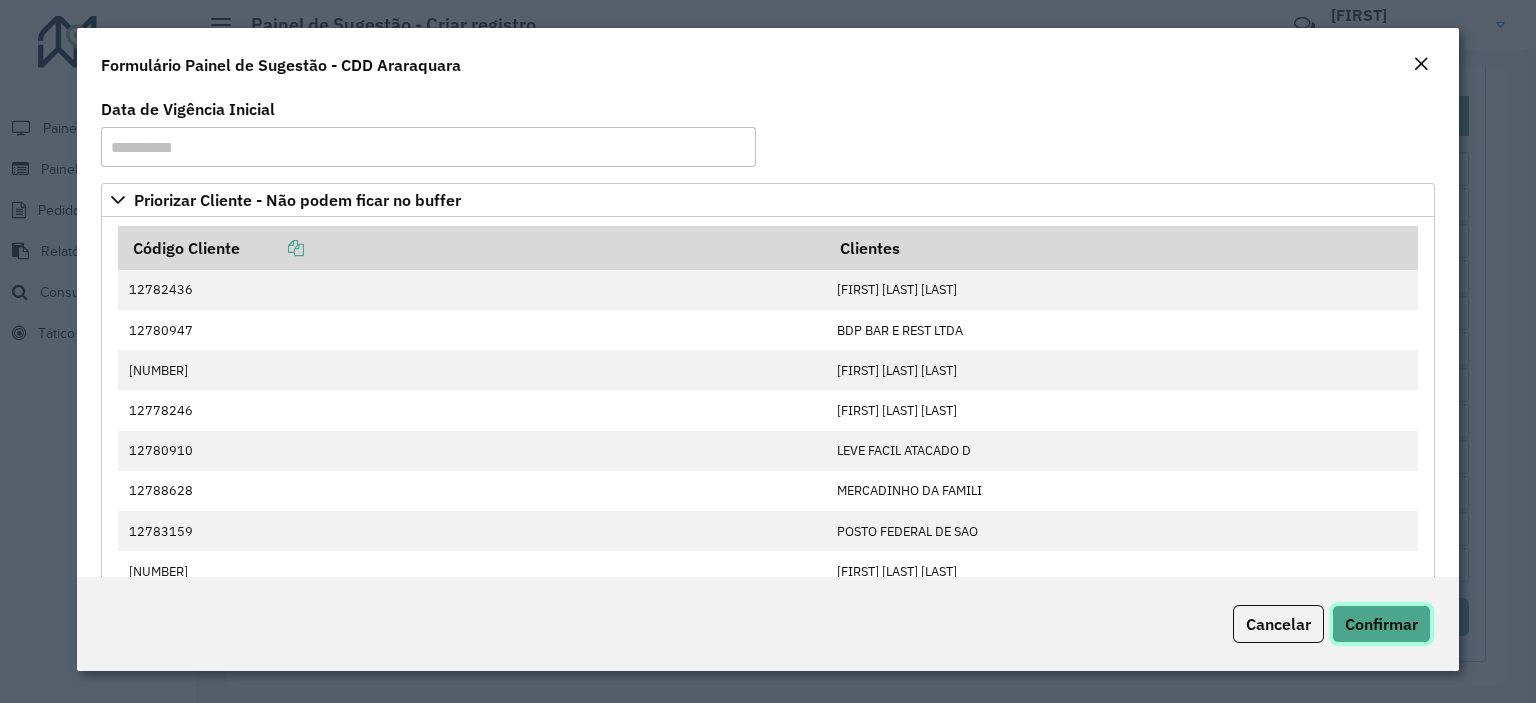 click on "Confirmar" 